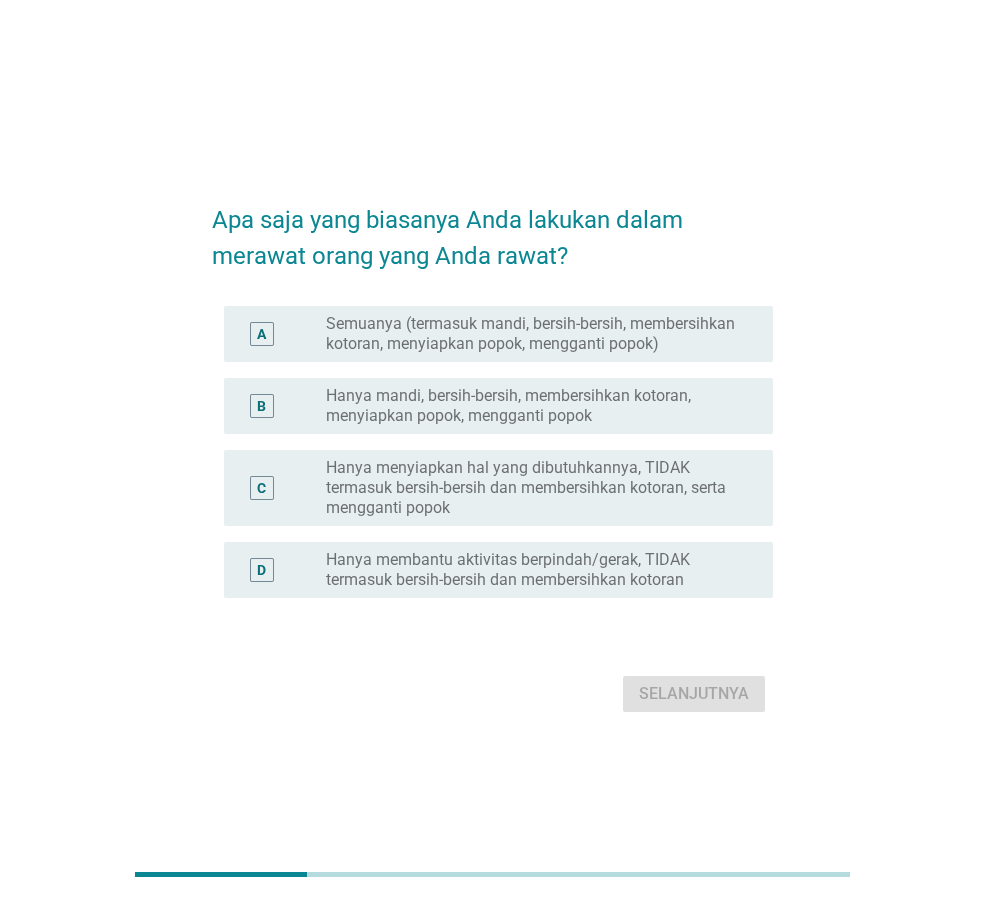scroll, scrollTop: 0, scrollLeft: 0, axis: both 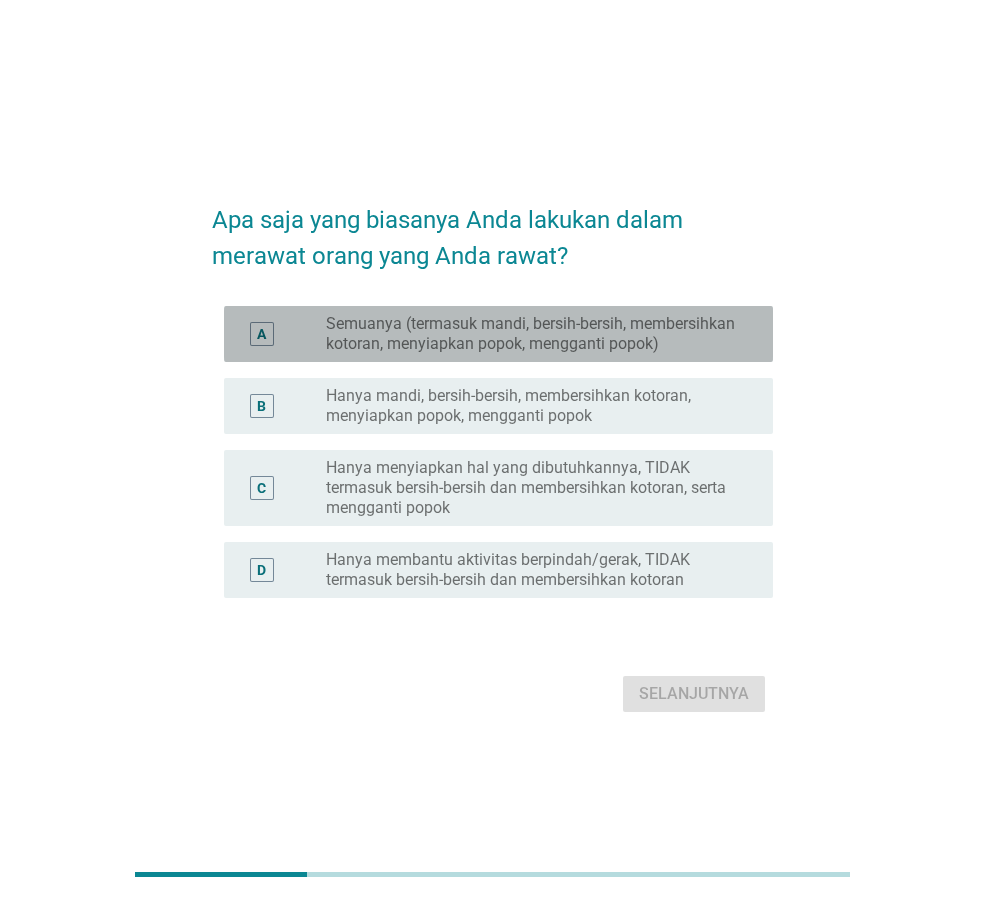 click on "Semuanya (termasuk mandi, bersih-bersih, membersihkan kotoran, menyiapkan popok, mengganti popok)" at bounding box center (533, 334) 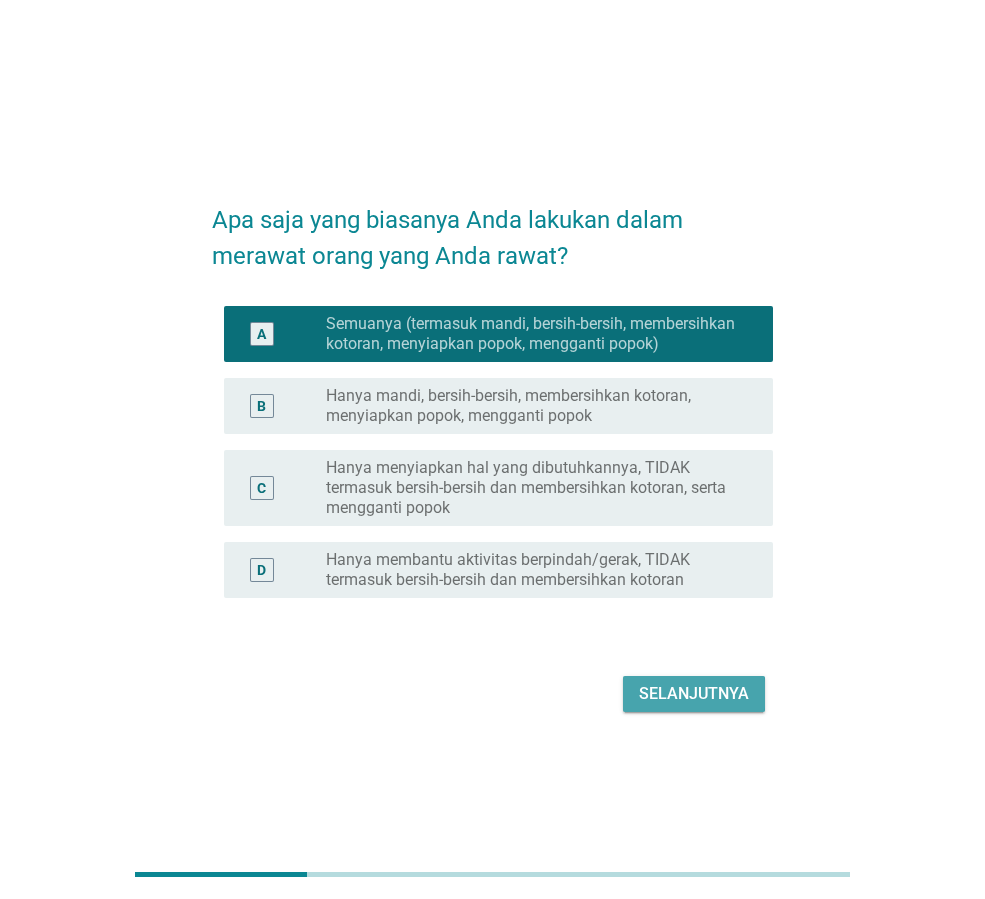 click on "Selanjutnya" at bounding box center [694, 694] 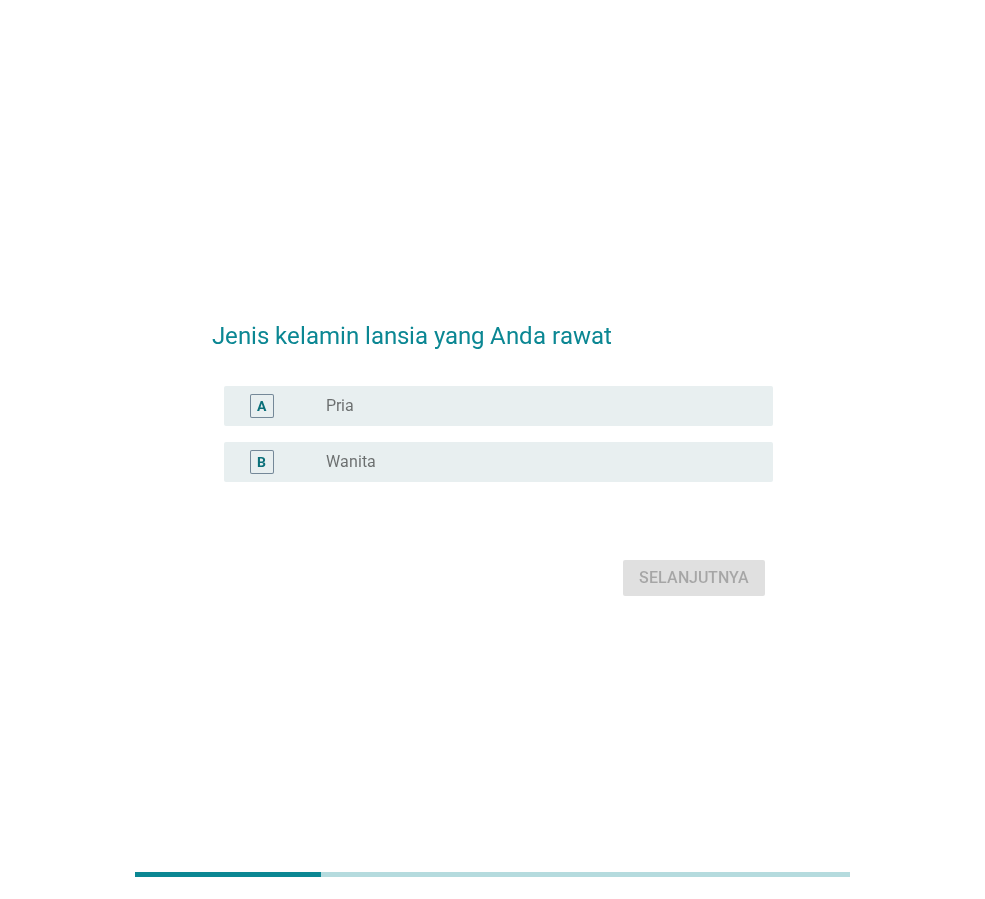 click on "radio_button_unchecked Wanita" at bounding box center [533, 462] 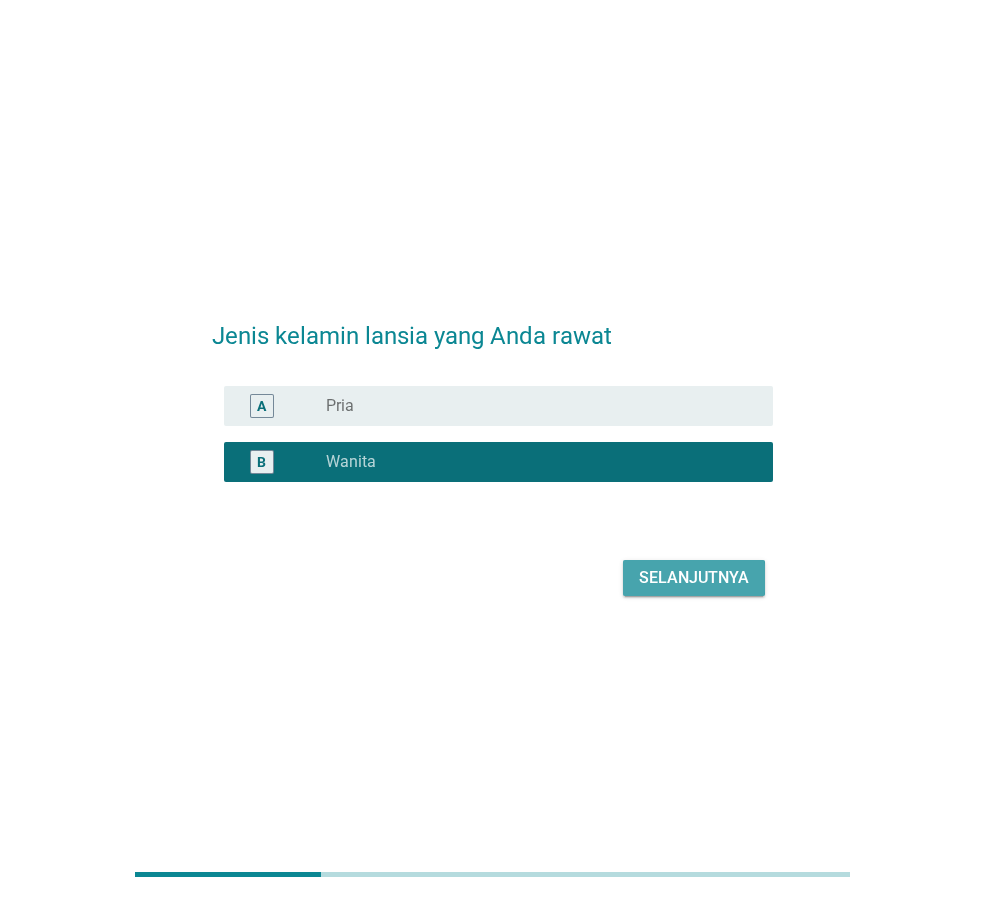 click on "Selanjutnya" at bounding box center [694, 578] 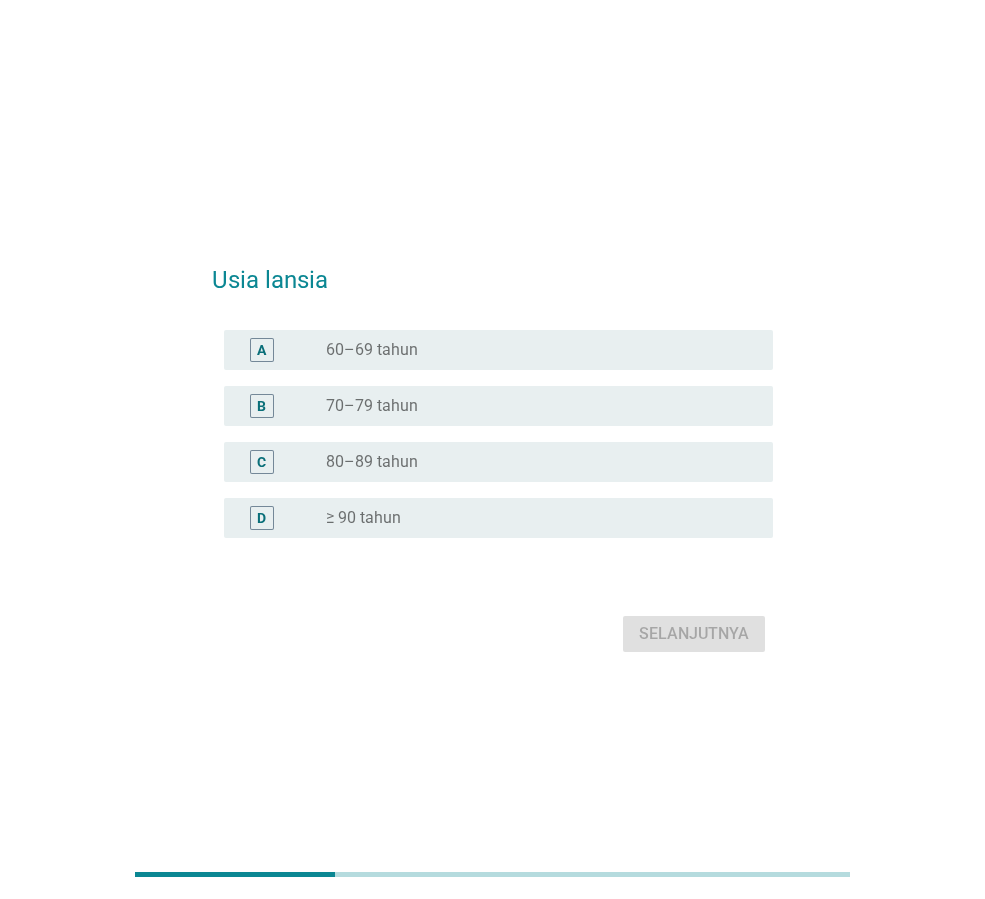 click on "B     radio_button_unchecked [AGE]" at bounding box center (498, 406) 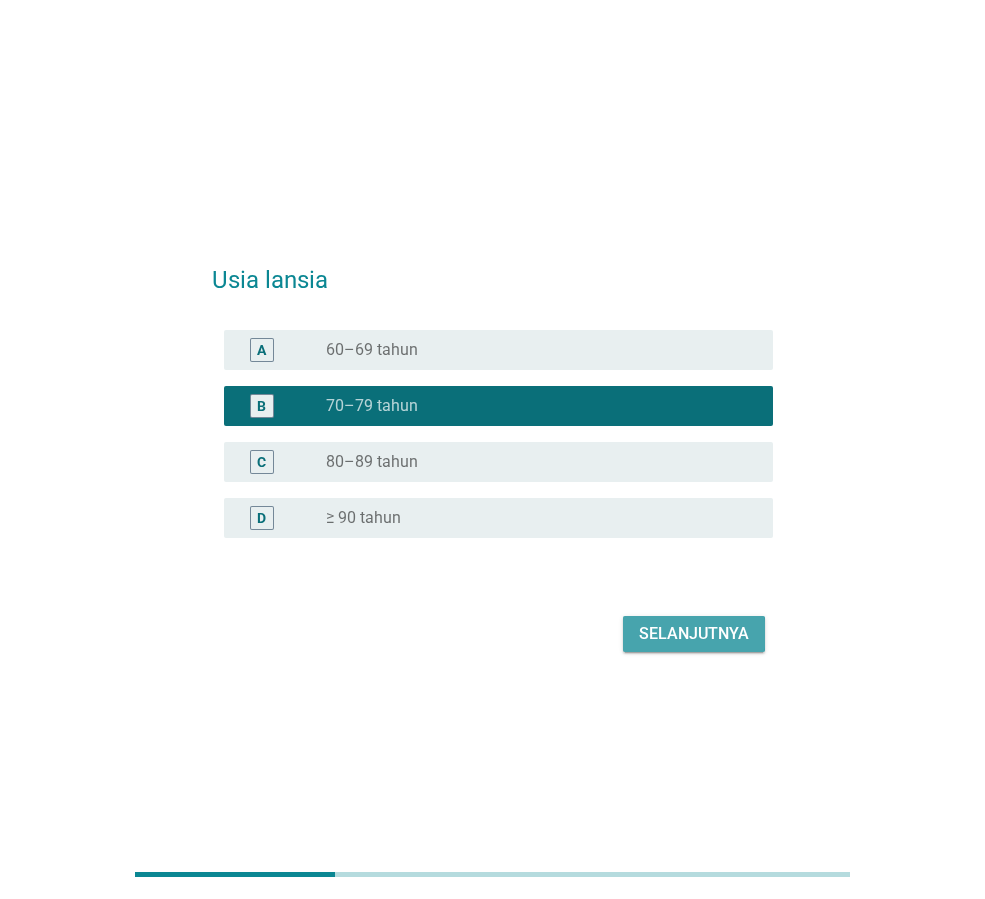 click on "Selanjutnya" at bounding box center (694, 634) 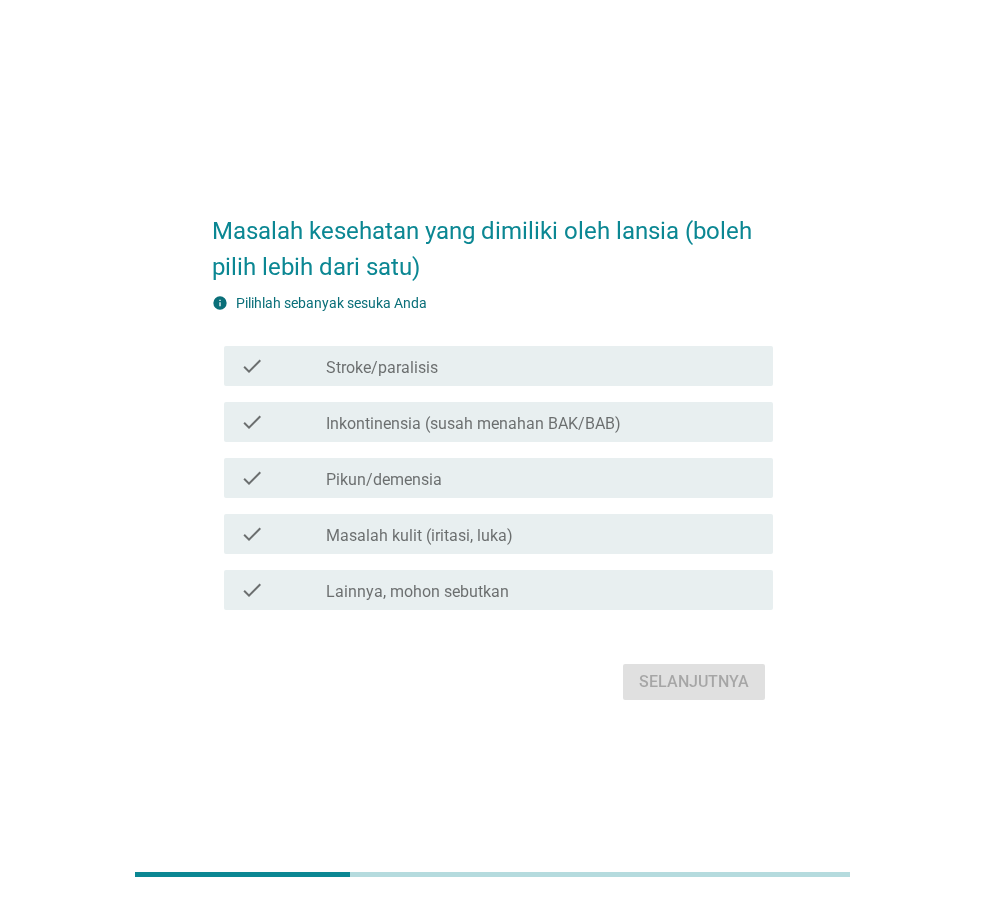 click on "check_box_outline_blank Pikun/demensia" at bounding box center (541, 478) 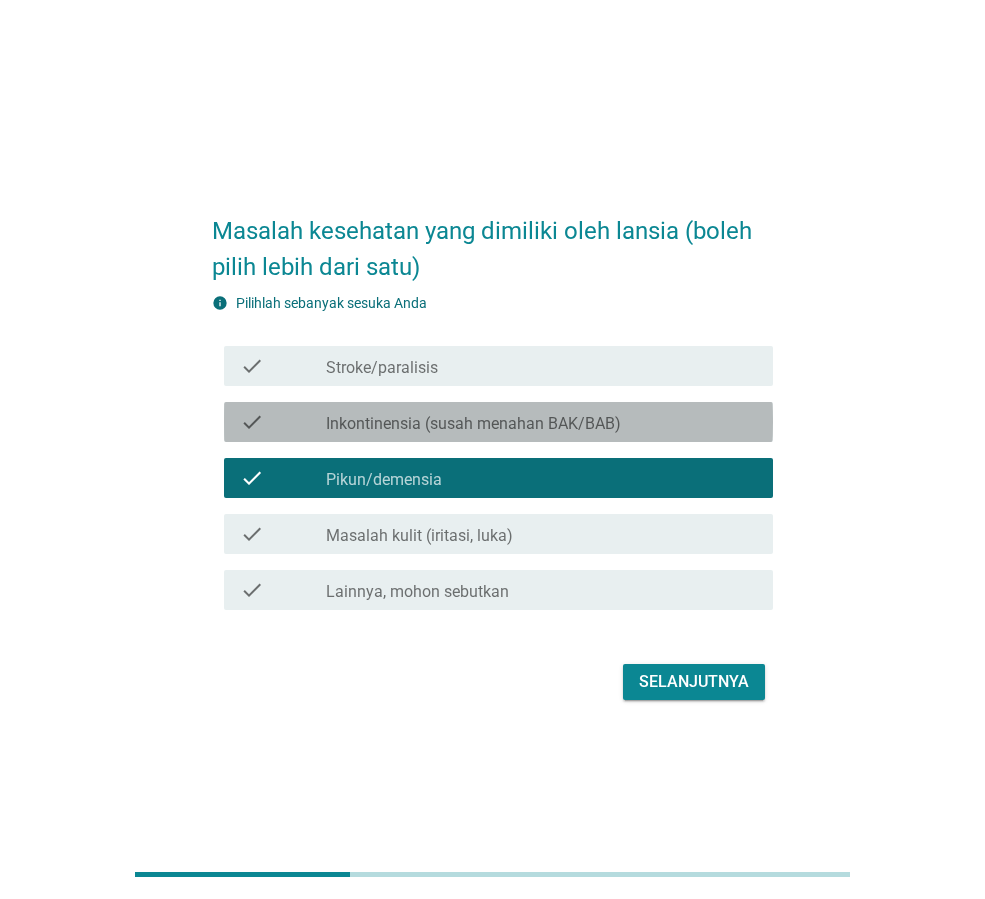 click on "check     check_box_outline_blank Inkontinensia (susah menahan BAK/BAB)" at bounding box center (498, 422) 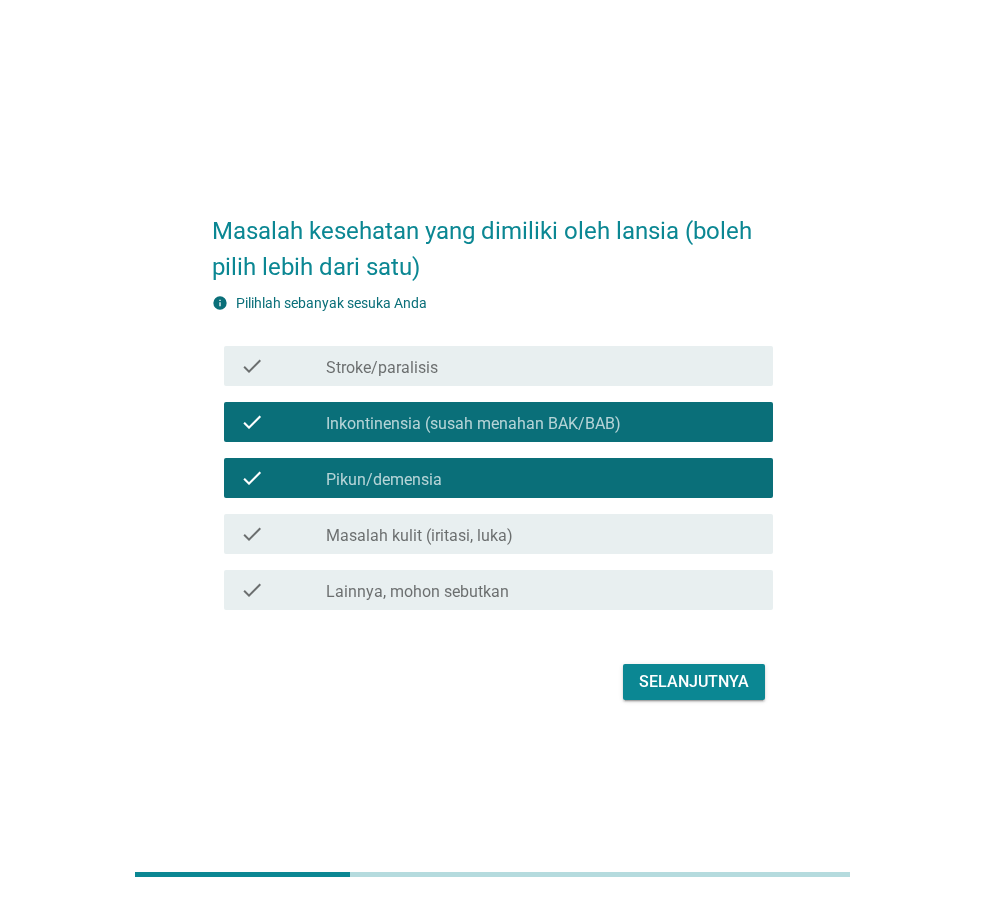 click on "Selanjutnya" at bounding box center (694, 682) 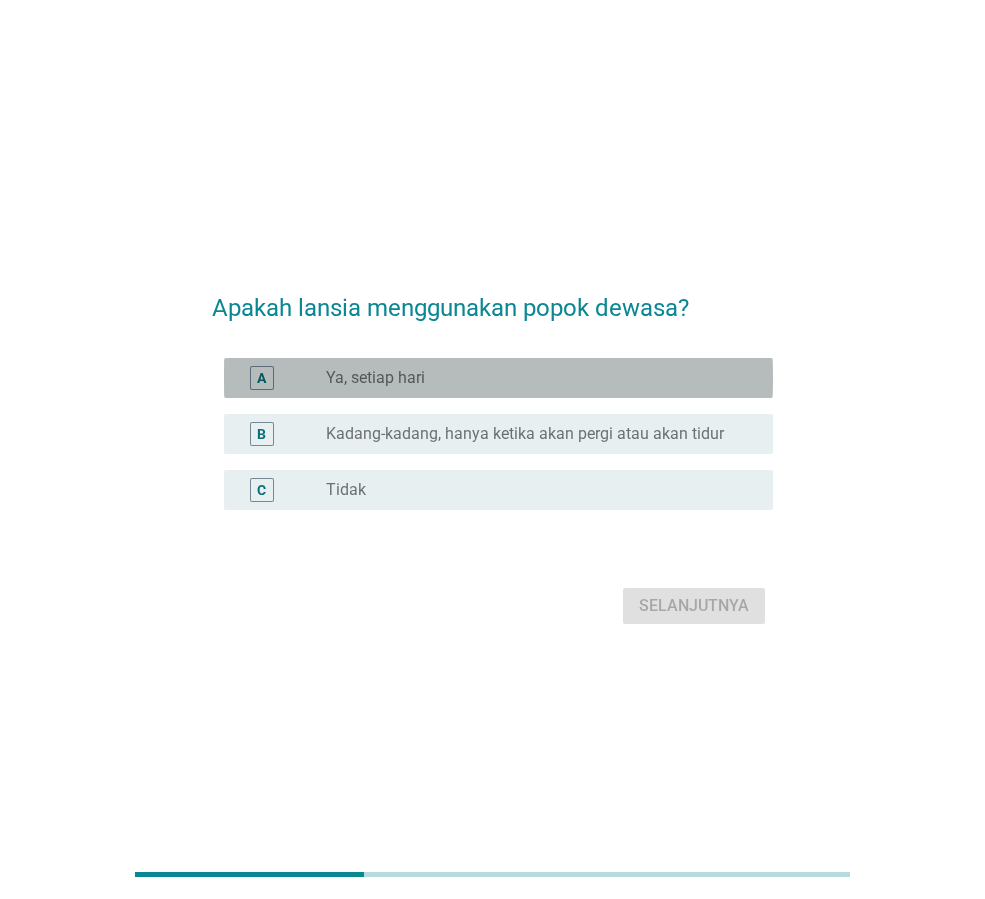click on "A     radio_button_unchecked Ya, setiap hari" at bounding box center (498, 378) 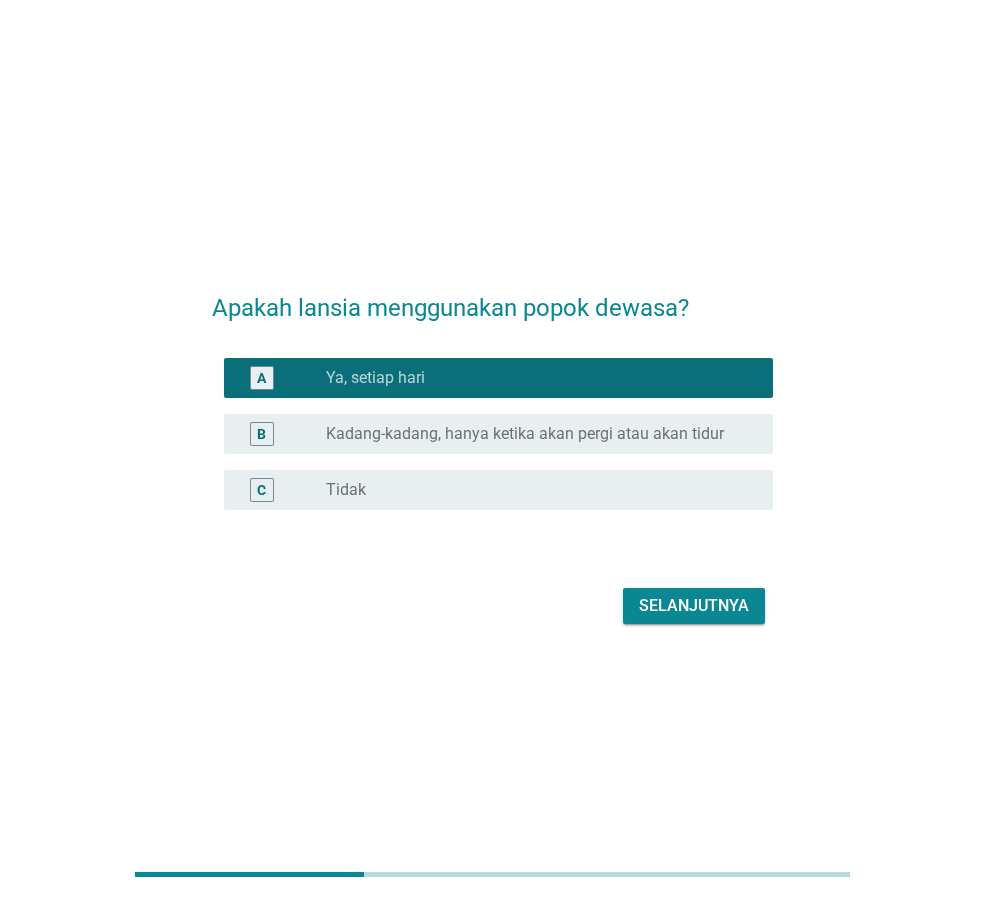click on "Selanjutnya" at bounding box center (694, 606) 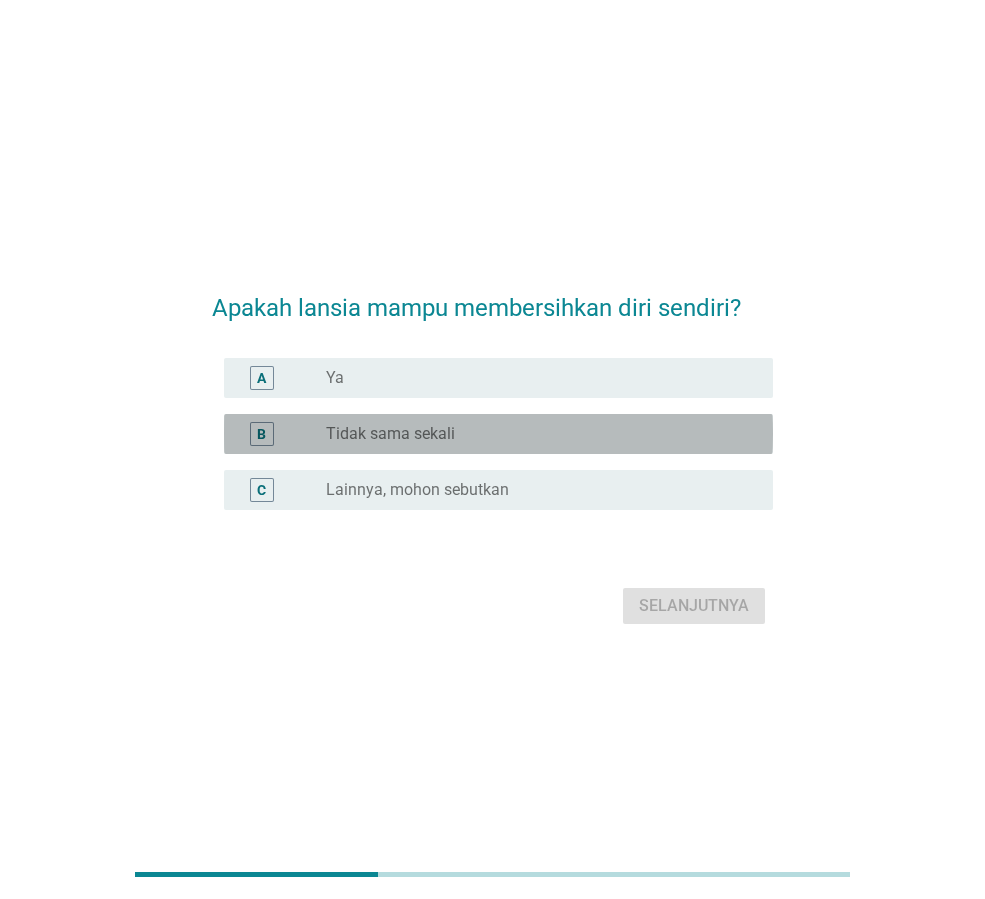 click on "B     radio_button_unchecked Tidak sama sekali" at bounding box center (498, 434) 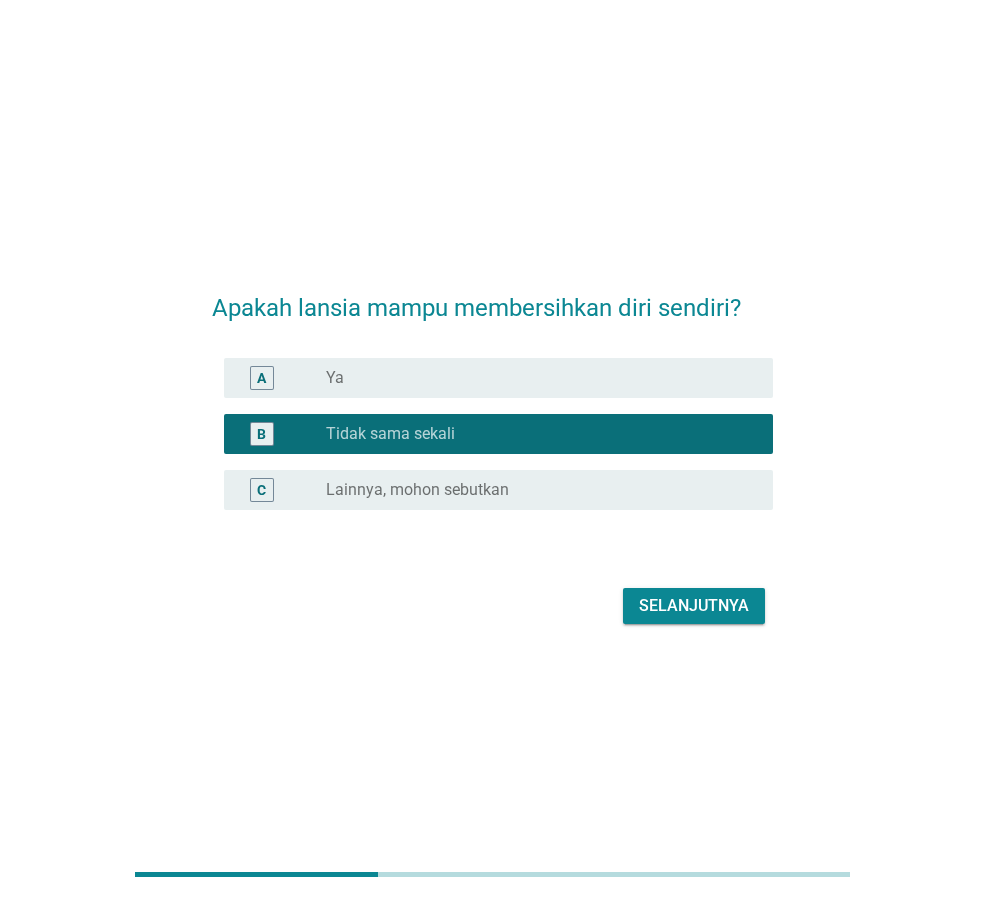 click on "Selanjutnya" at bounding box center [694, 606] 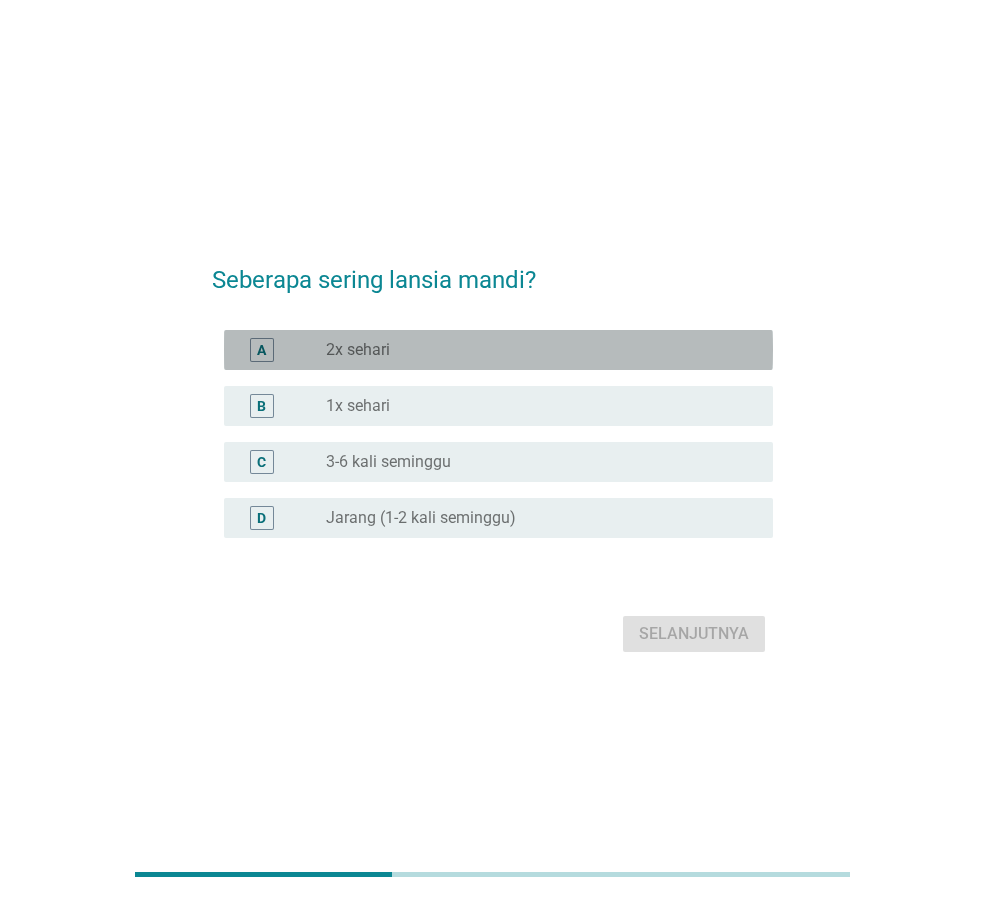 click on "radio_button_unchecked 2x sehari" at bounding box center [533, 350] 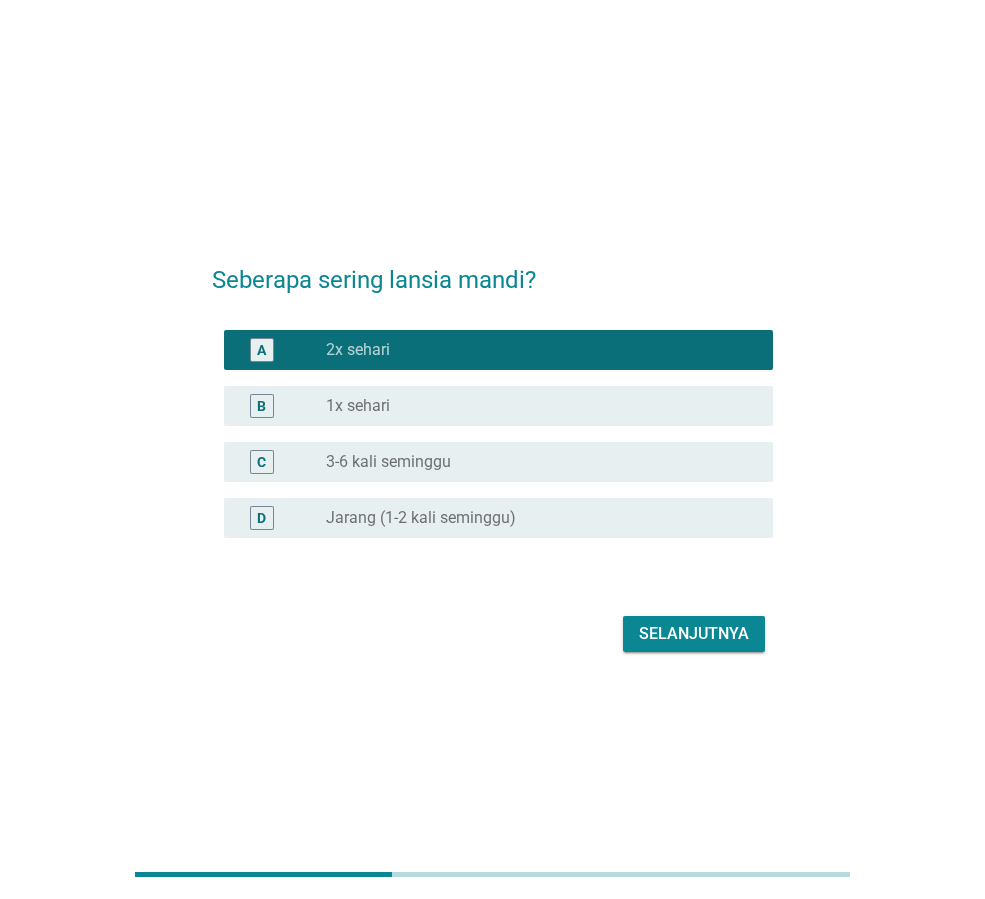 click on "Selanjutnya" at bounding box center [694, 634] 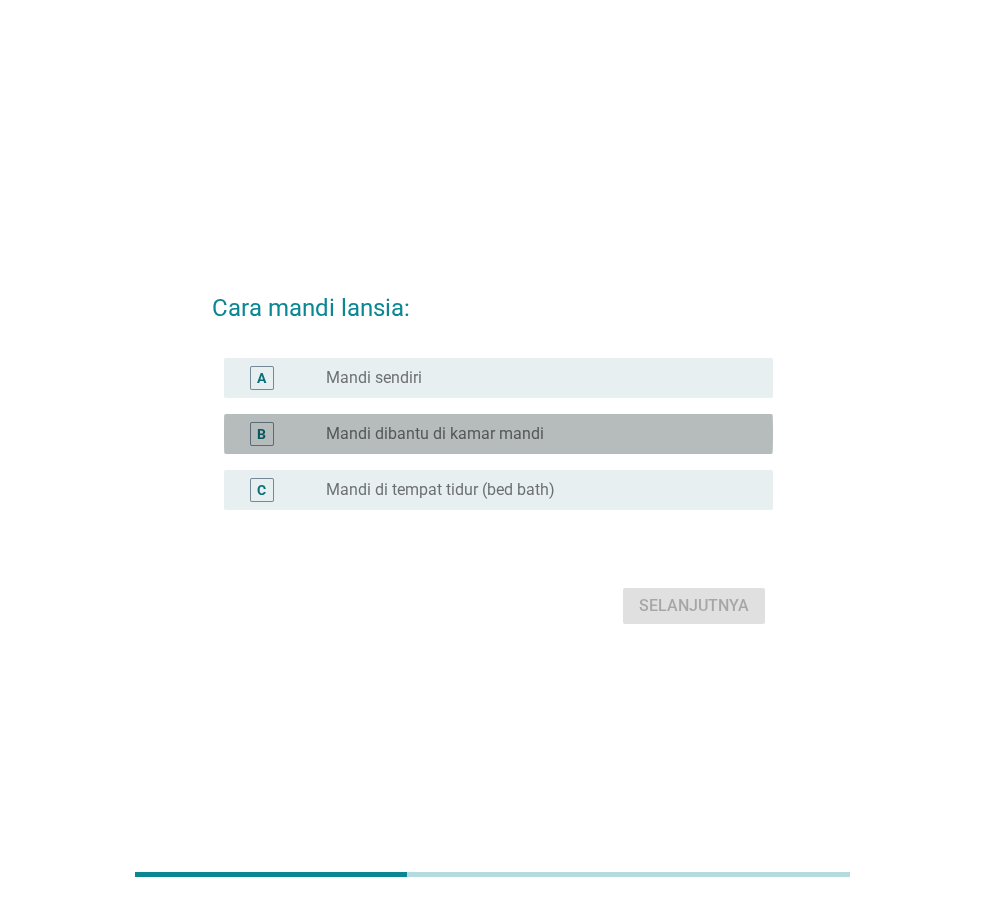 click on "Mandi dibantu di kamar mandi" at bounding box center [435, 434] 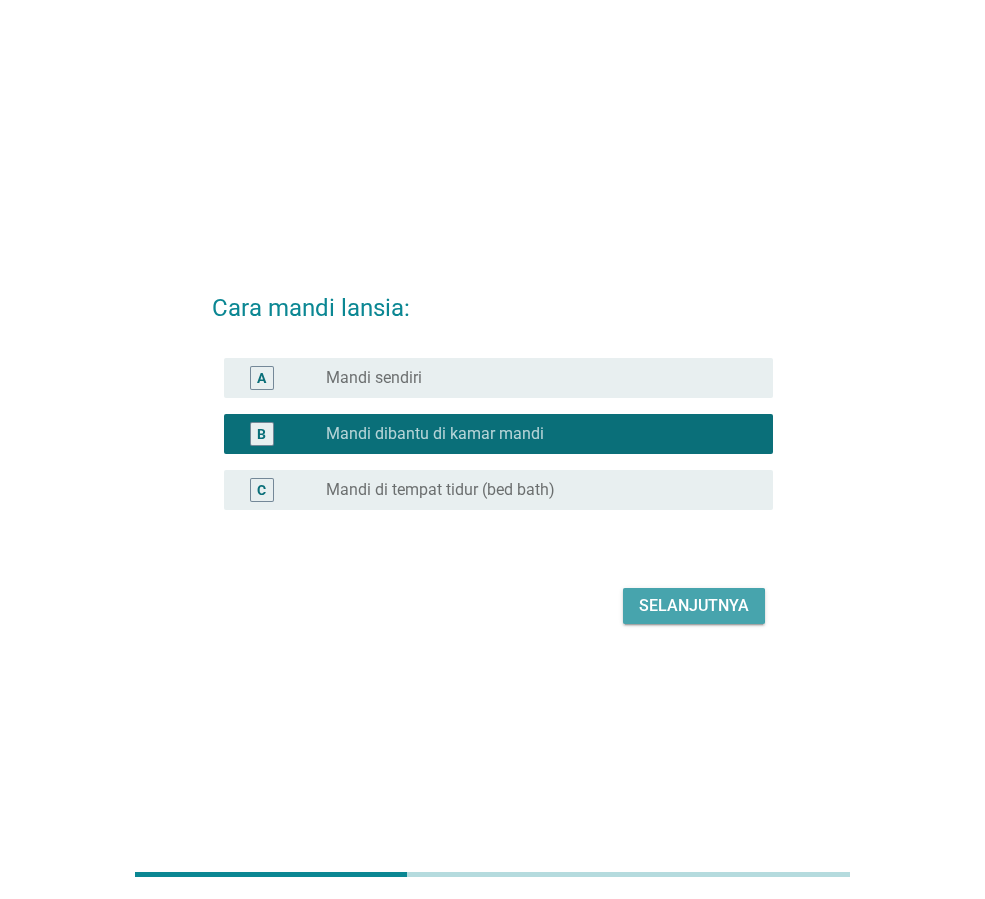 click on "Selanjutnya" at bounding box center (694, 606) 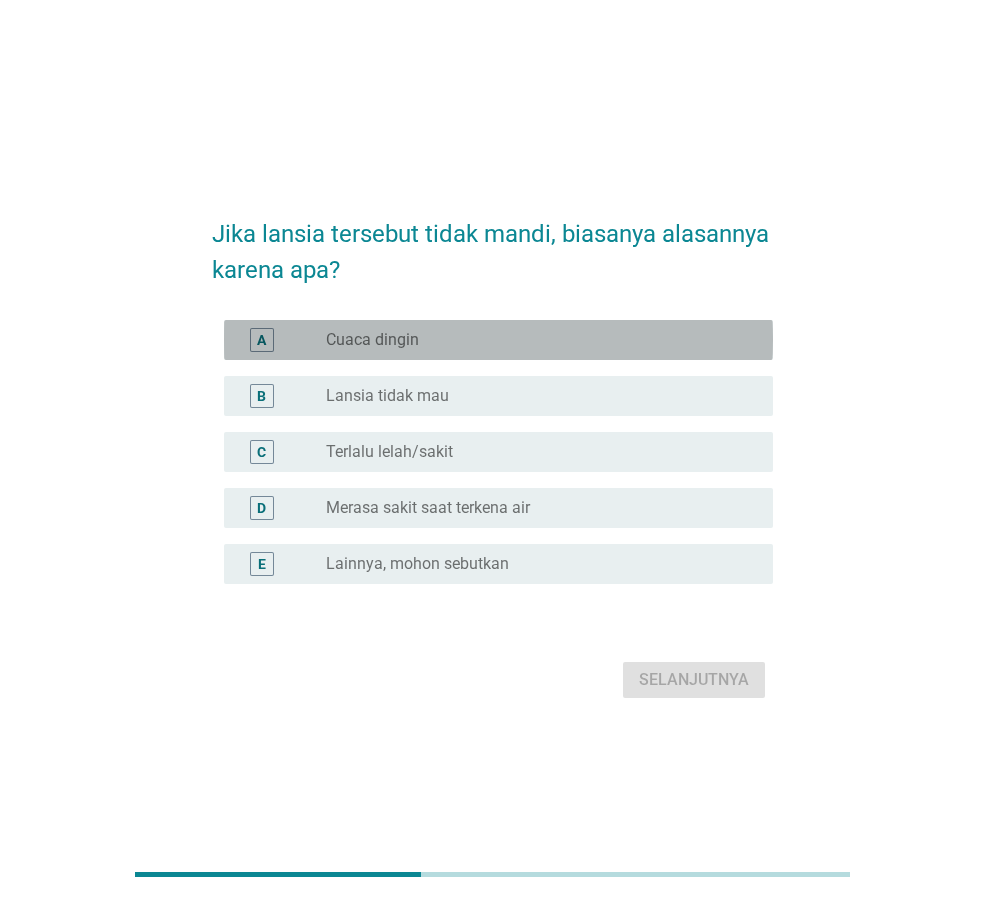 click on "radio_button_unchecked Cuaca dingin" at bounding box center [533, 340] 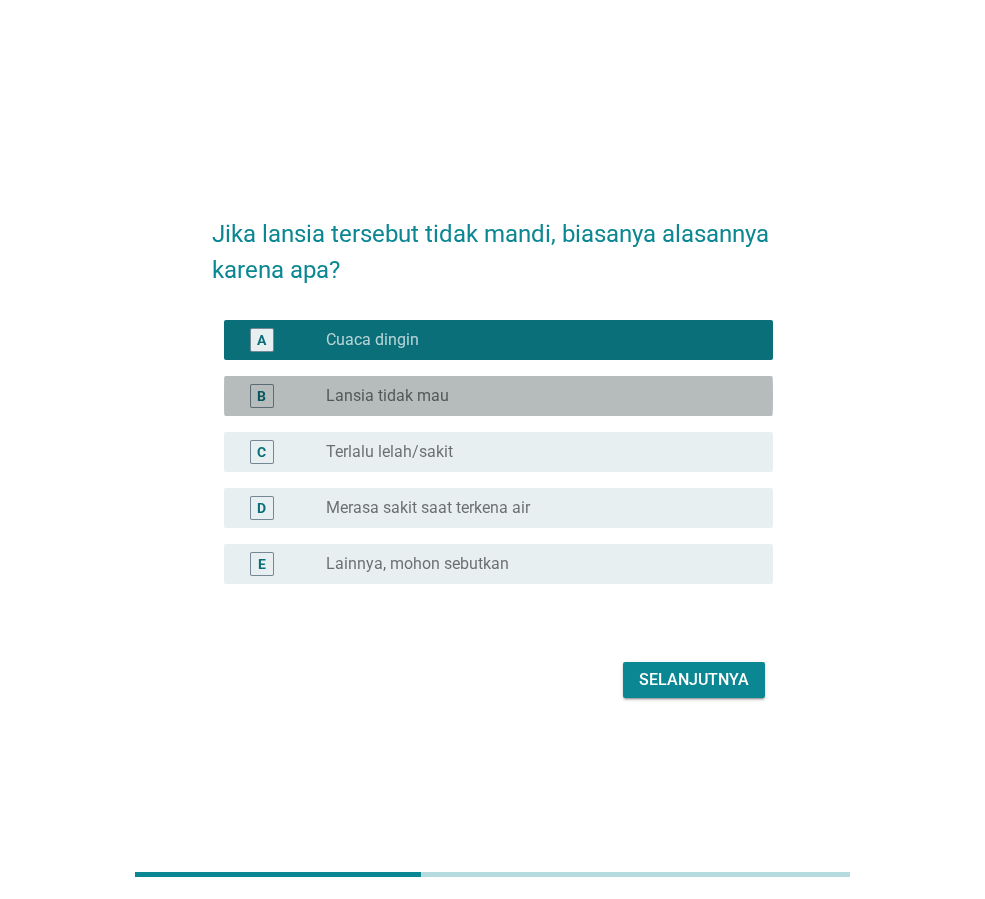 click on "radio_button_unchecked Lansia tidak mau" at bounding box center [533, 396] 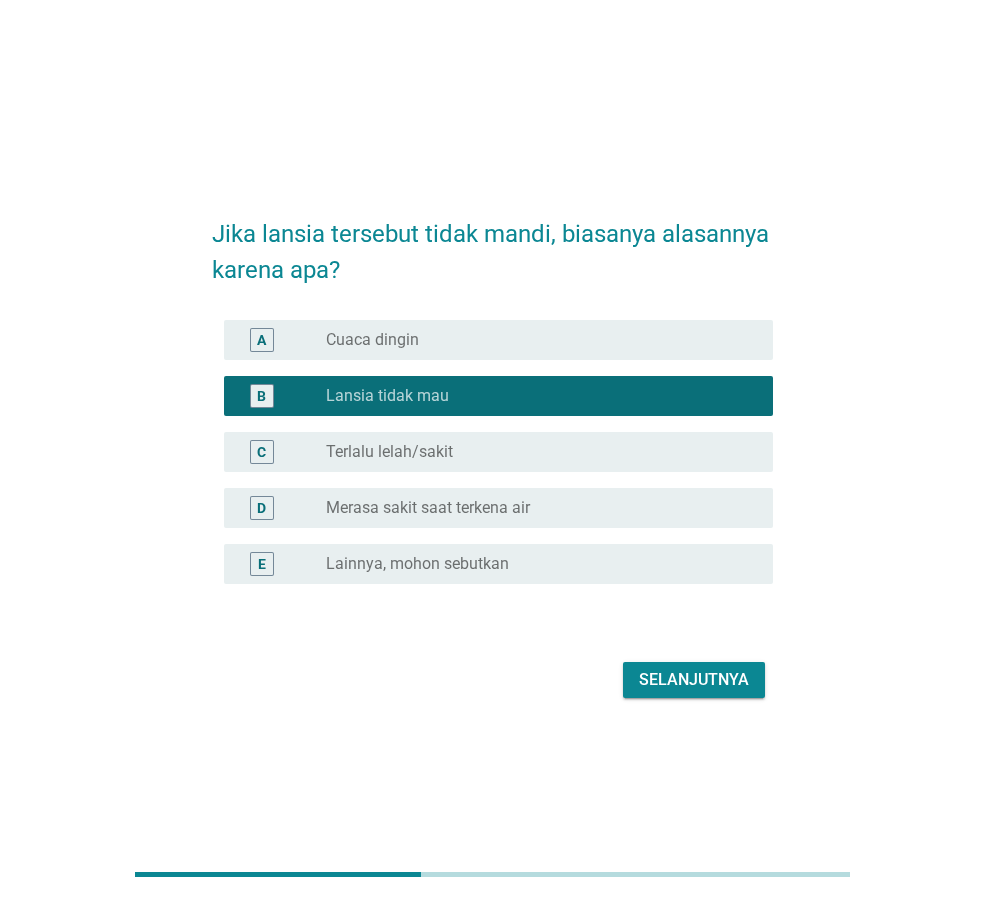 click on "Selanjutnya" at bounding box center [694, 680] 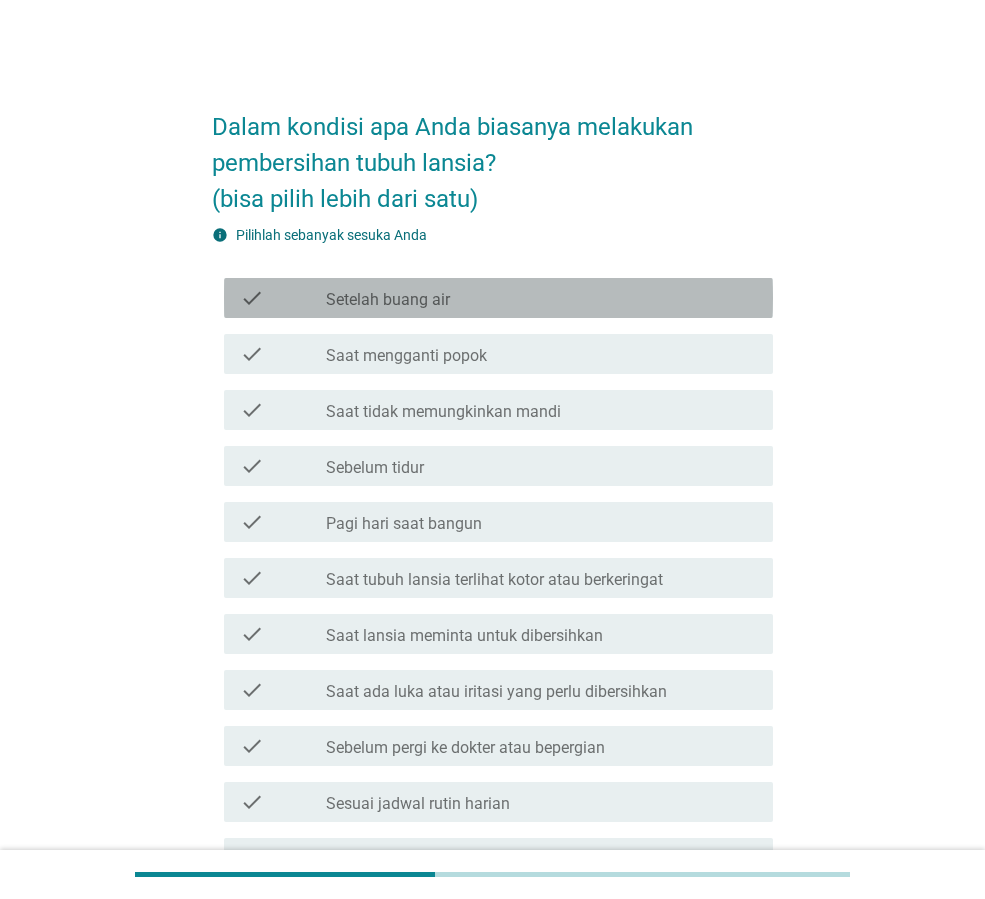 click on "check_box_outline_blank Setelah buang air" at bounding box center (541, 298) 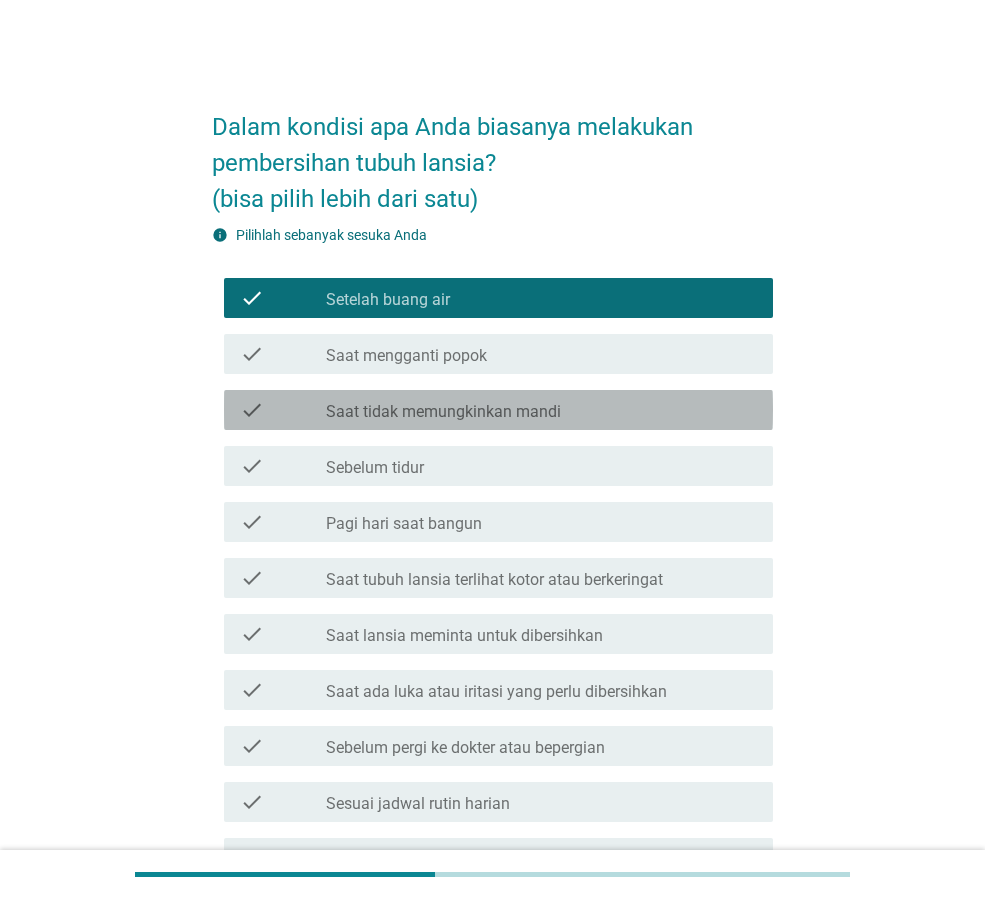 click on "check_box_outline_blank Saat tidak memungkinkan mandi" at bounding box center [541, 410] 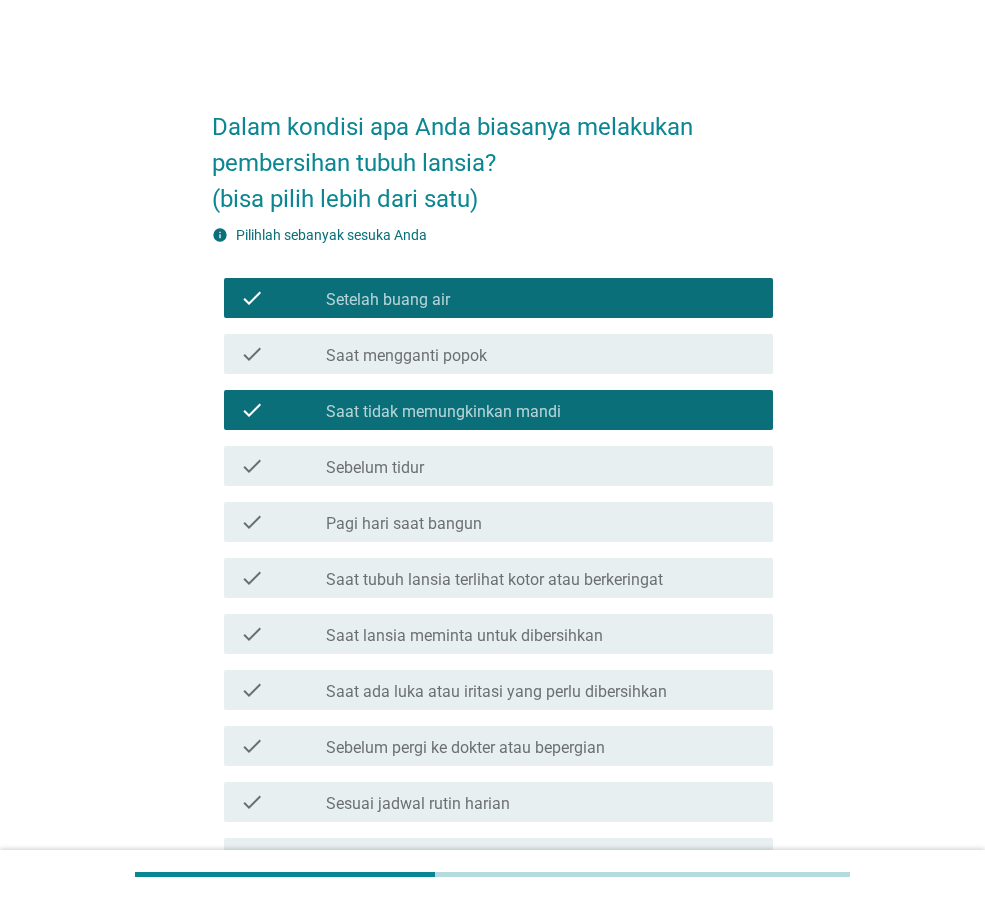 click on "check_box_outline_blank Sebelum tidur" at bounding box center [541, 466] 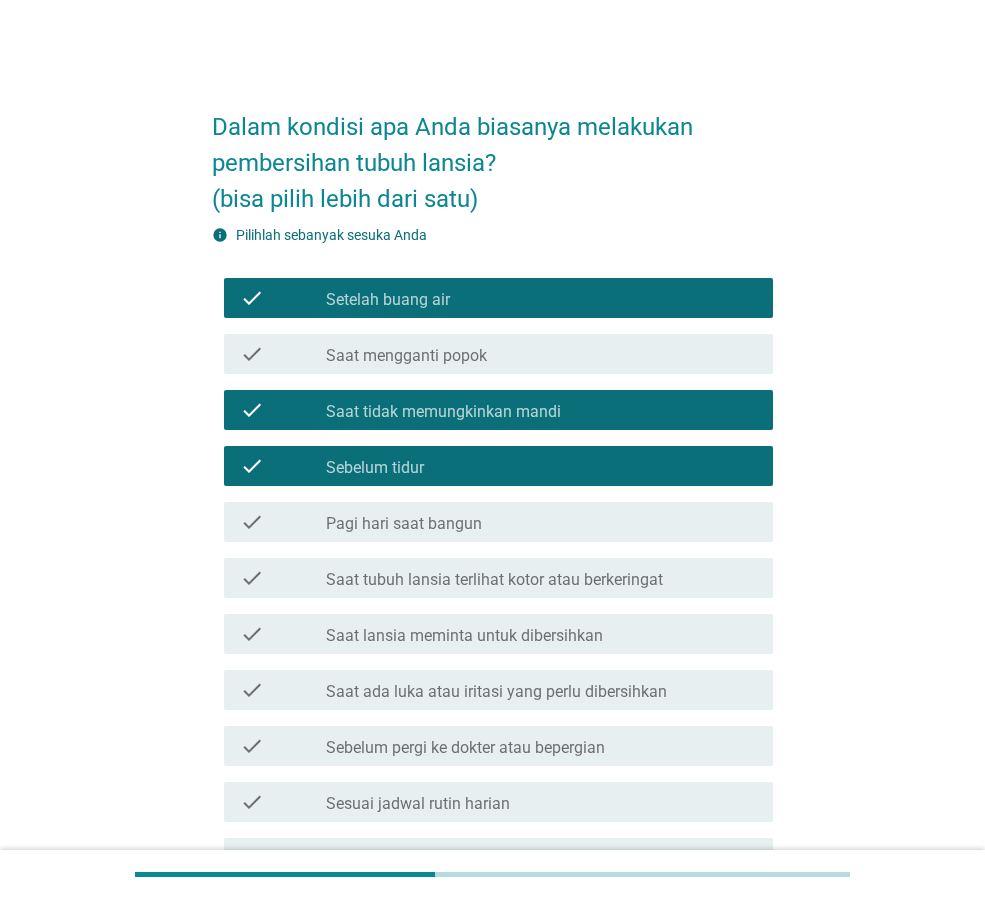 click on "check_box_outline_blank Pagi hari saat bangun" at bounding box center (541, 522) 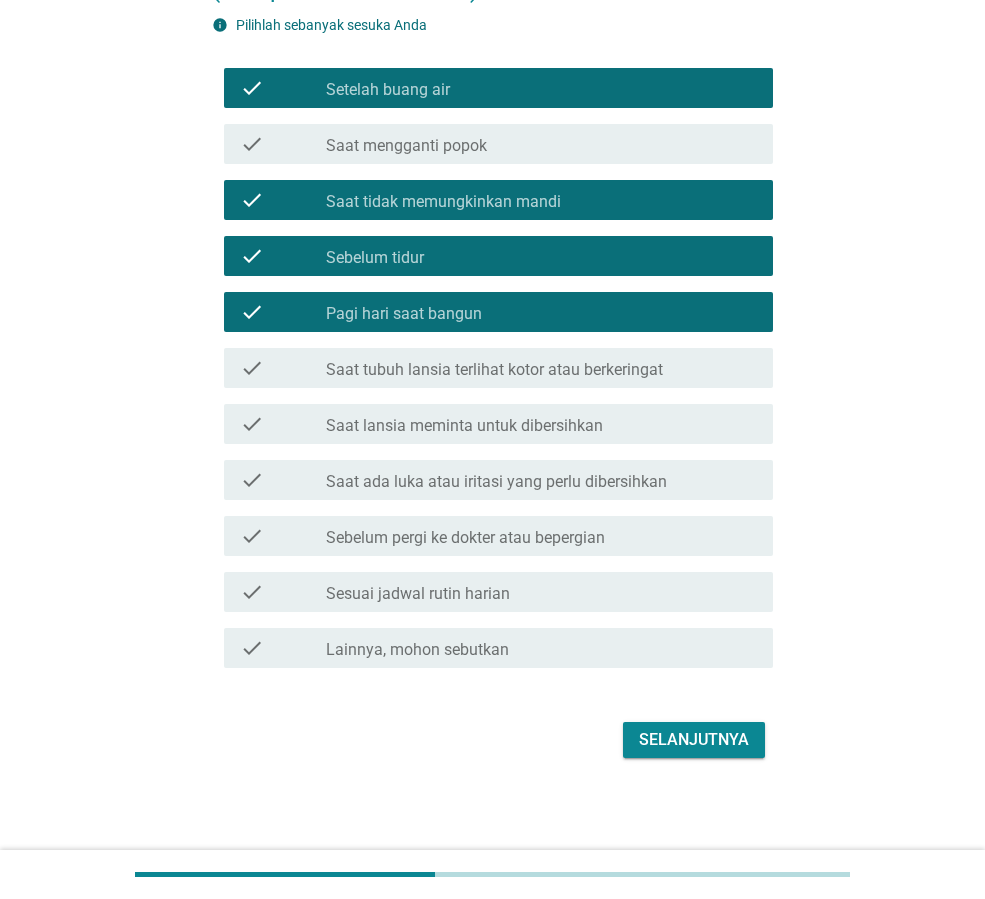 scroll, scrollTop: 212, scrollLeft: 0, axis: vertical 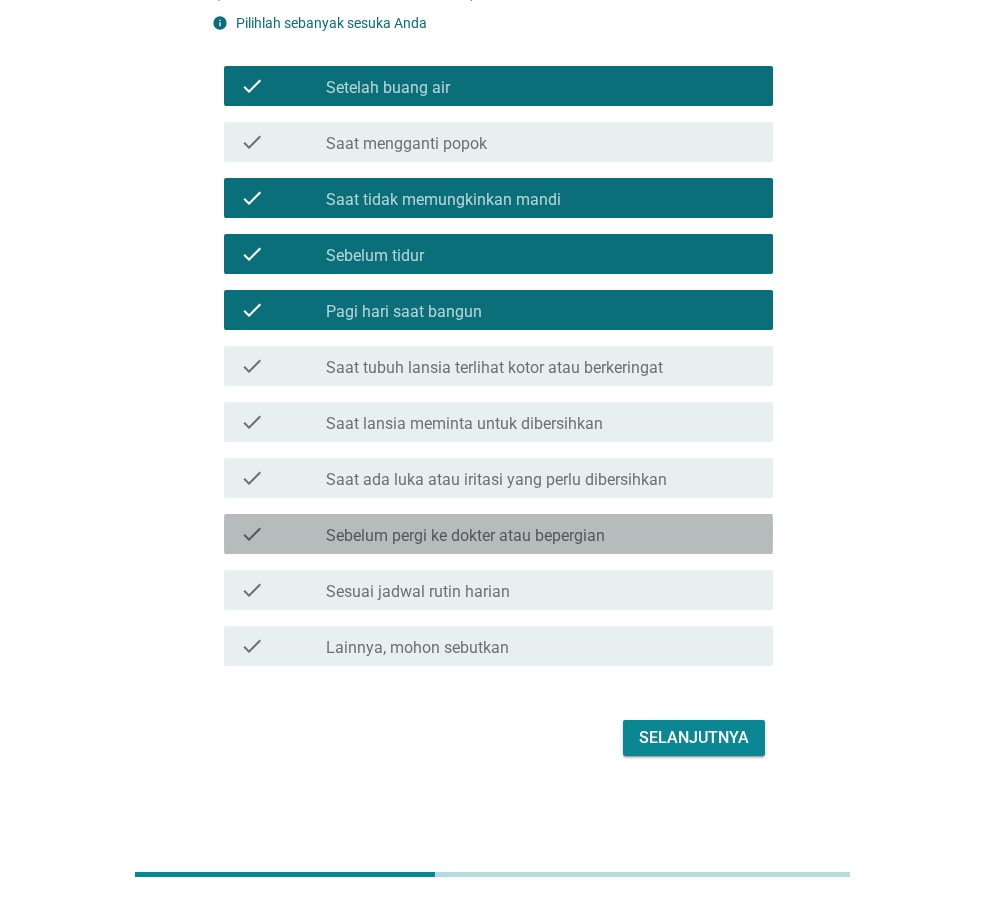 click on "check_box_outline_blank Sebelum pergi ke dokter atau bepergian" at bounding box center [541, 534] 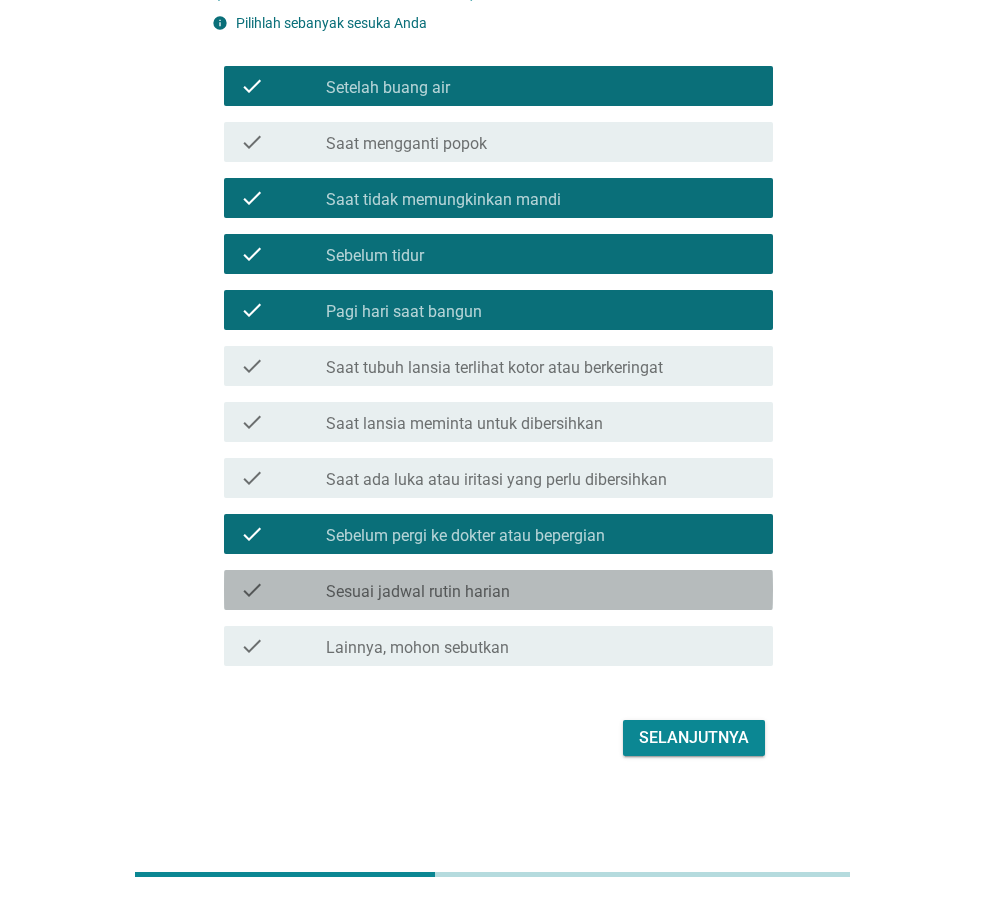 click on "check_box_outline_blank Sesuai jadwal rutin harian" at bounding box center [541, 590] 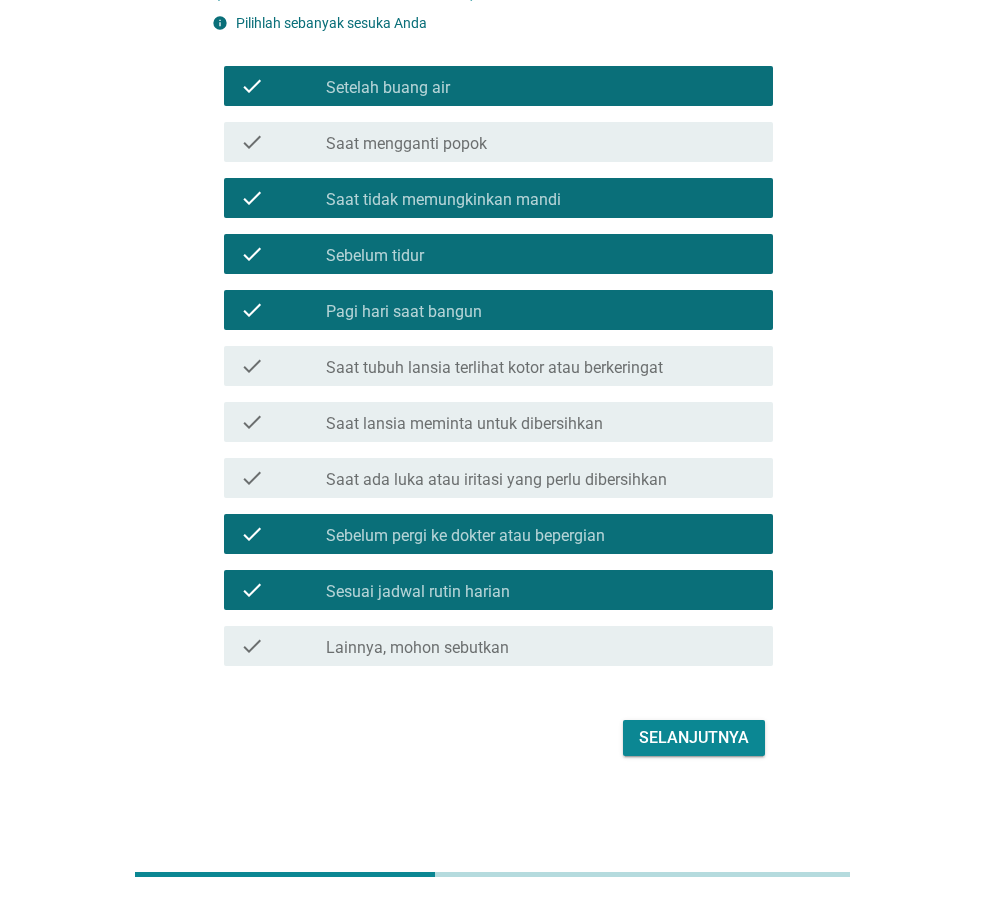 click on "Selanjutnya" at bounding box center (694, 738) 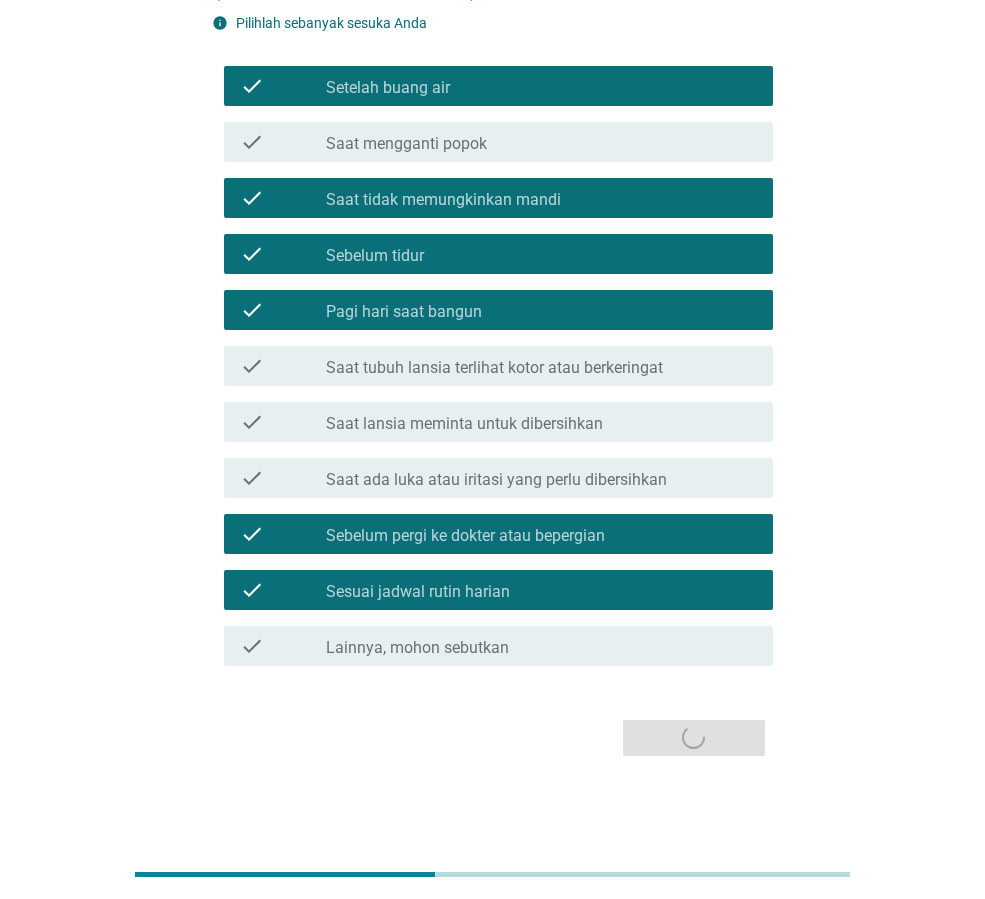 scroll, scrollTop: 0, scrollLeft: 0, axis: both 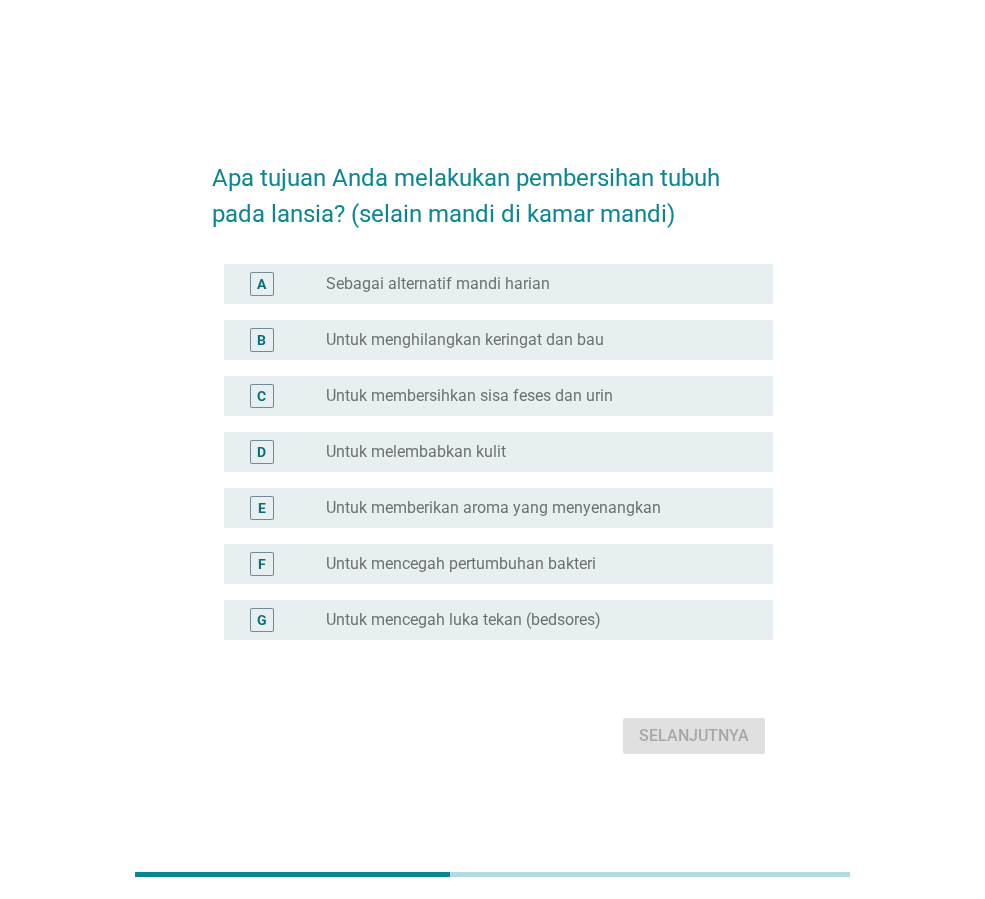 click on "Untuk menghilangkan keringat dan bau" at bounding box center (465, 340) 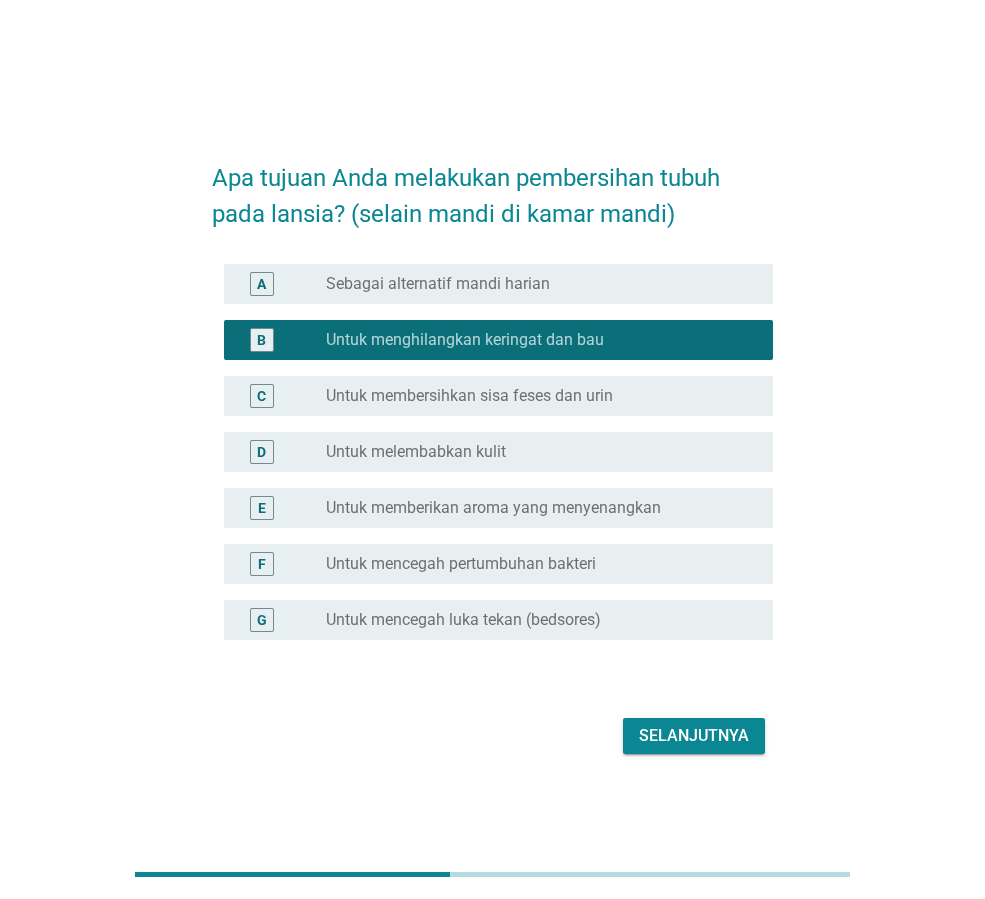 click on "Untuk membersihkan sisa feses dan urin" at bounding box center [469, 396] 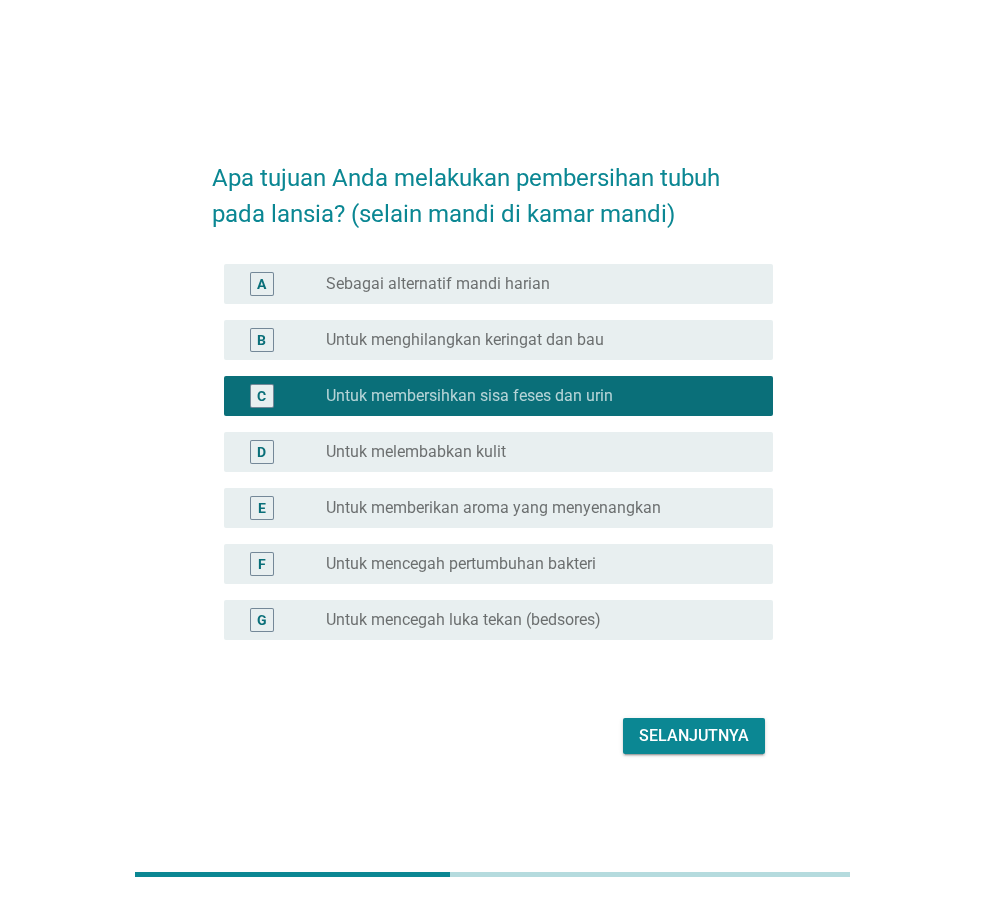 click on "Untuk menghilangkan keringat dan bau" at bounding box center (465, 340) 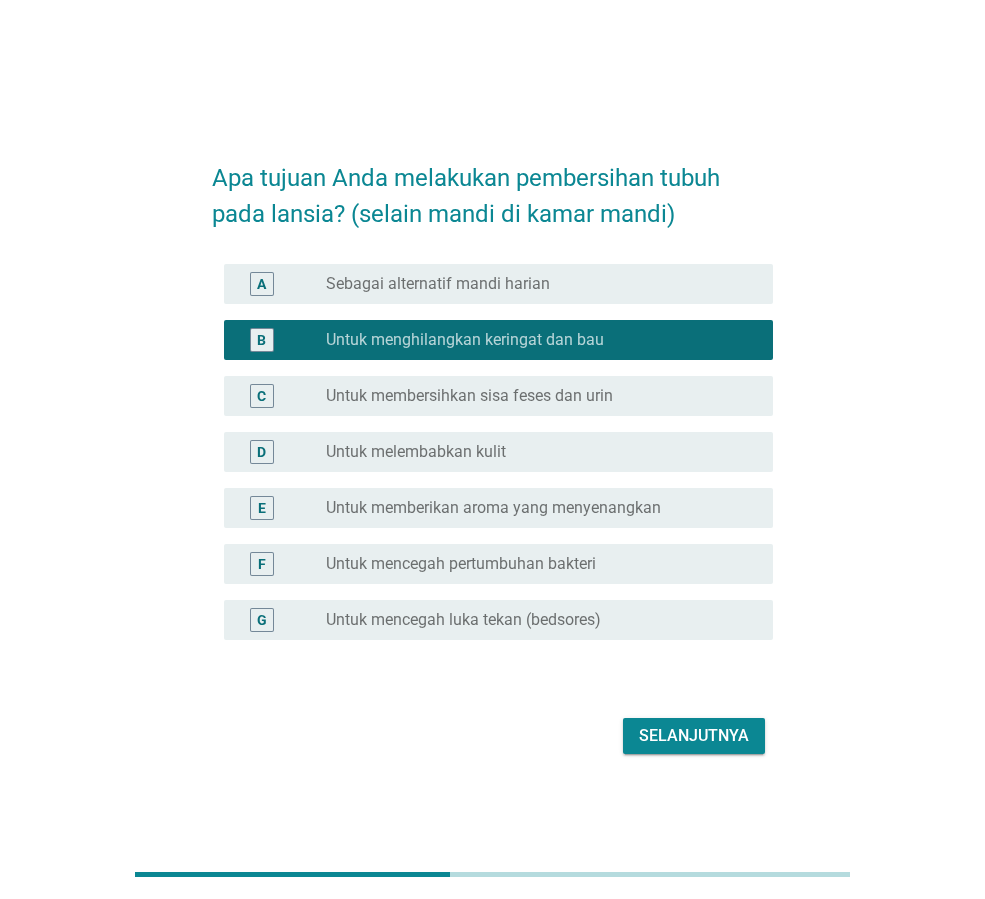 click on "Selanjutnya" at bounding box center [694, 736] 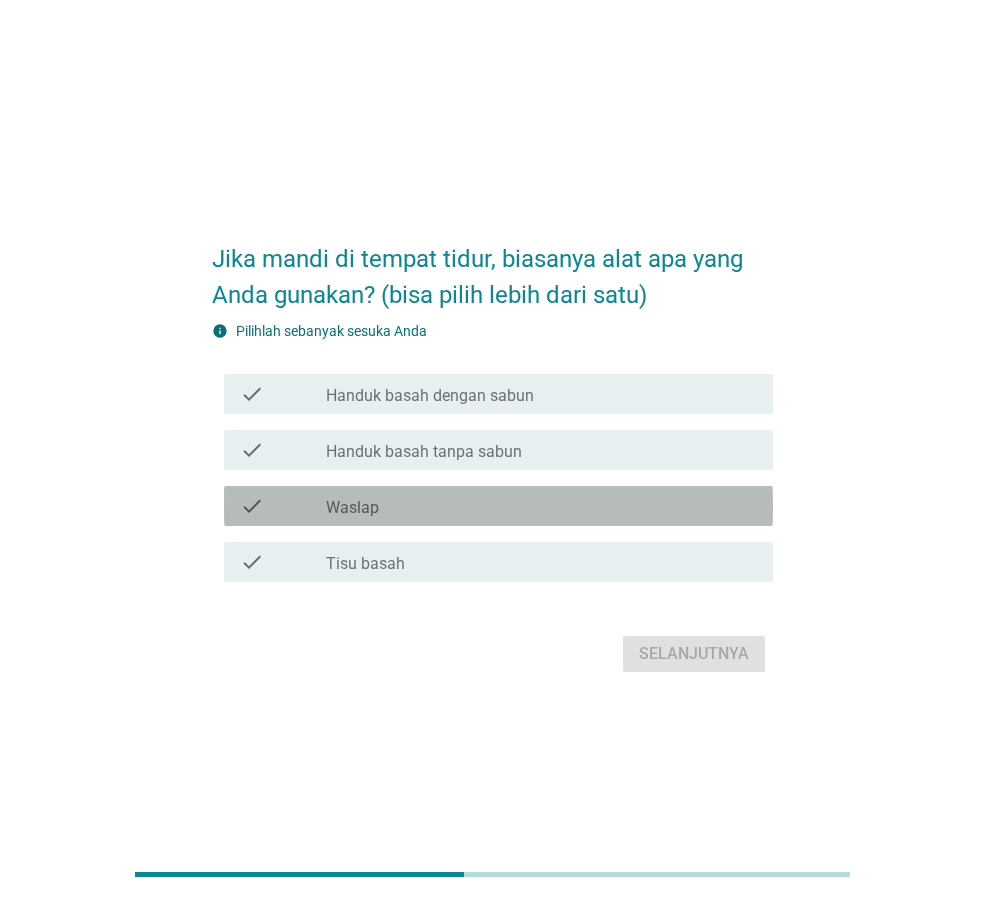 click on "check_box_outline_blank Waslap" at bounding box center (541, 506) 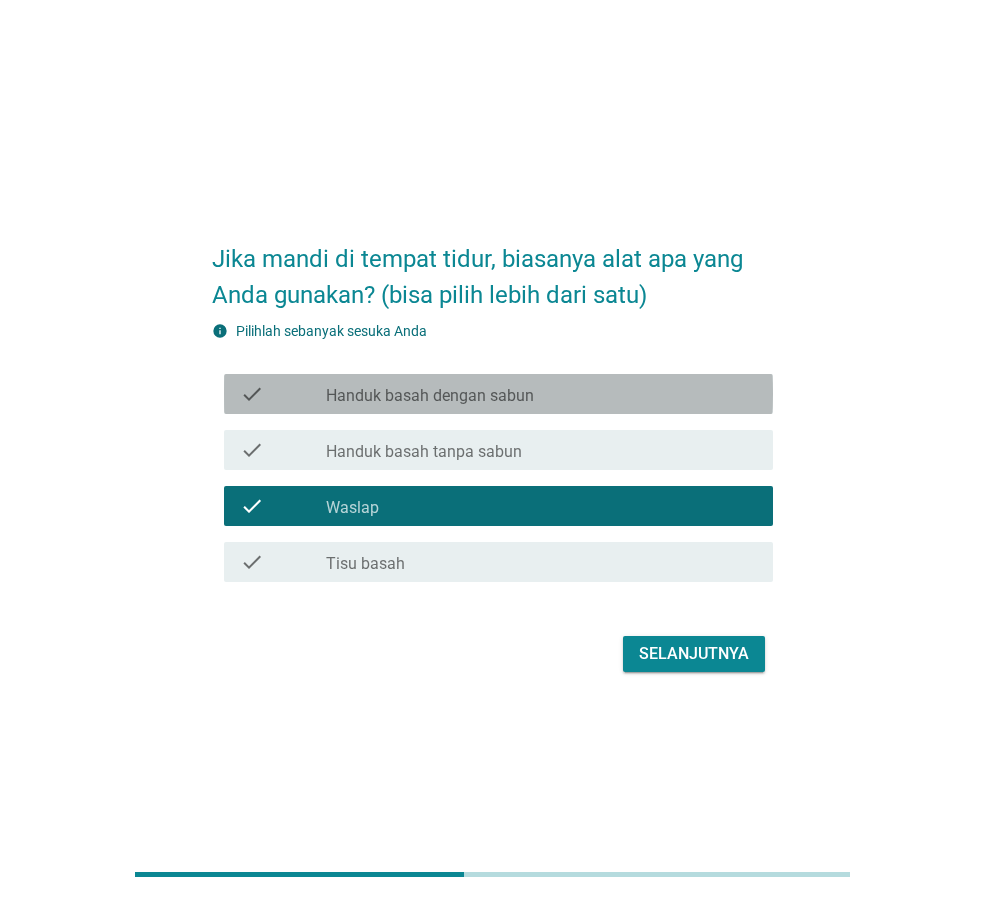 click on "check_box_outline_blank Handuk basah dengan sabun" at bounding box center [541, 394] 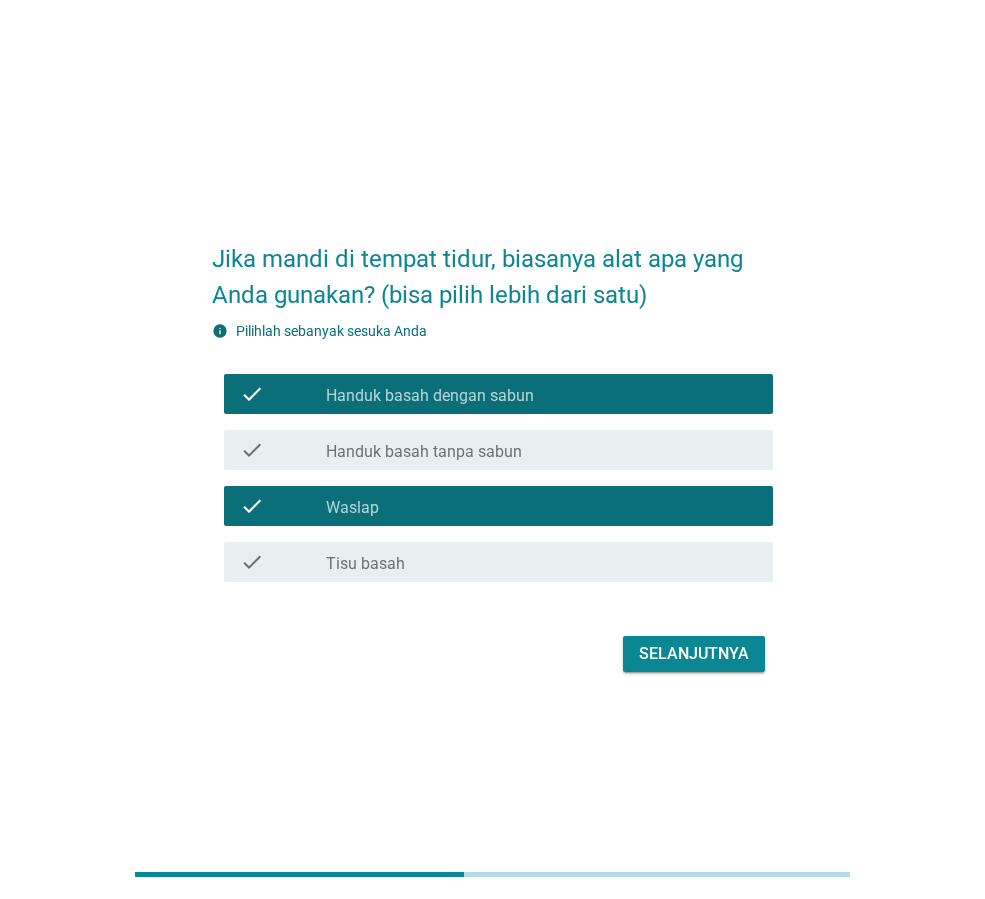 click on "Selanjutnya" at bounding box center (694, 654) 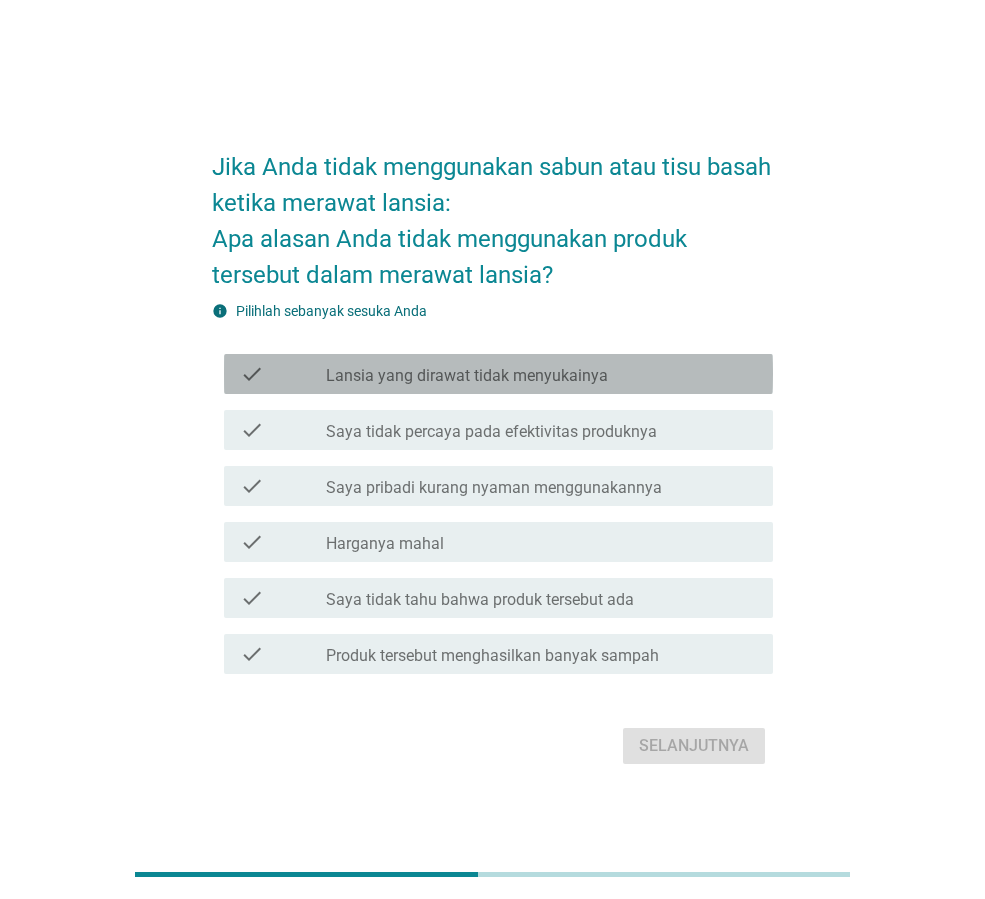click on "check     check_box_outline_blank Lansia yang dirawat tidak menyukainya" at bounding box center (498, 374) 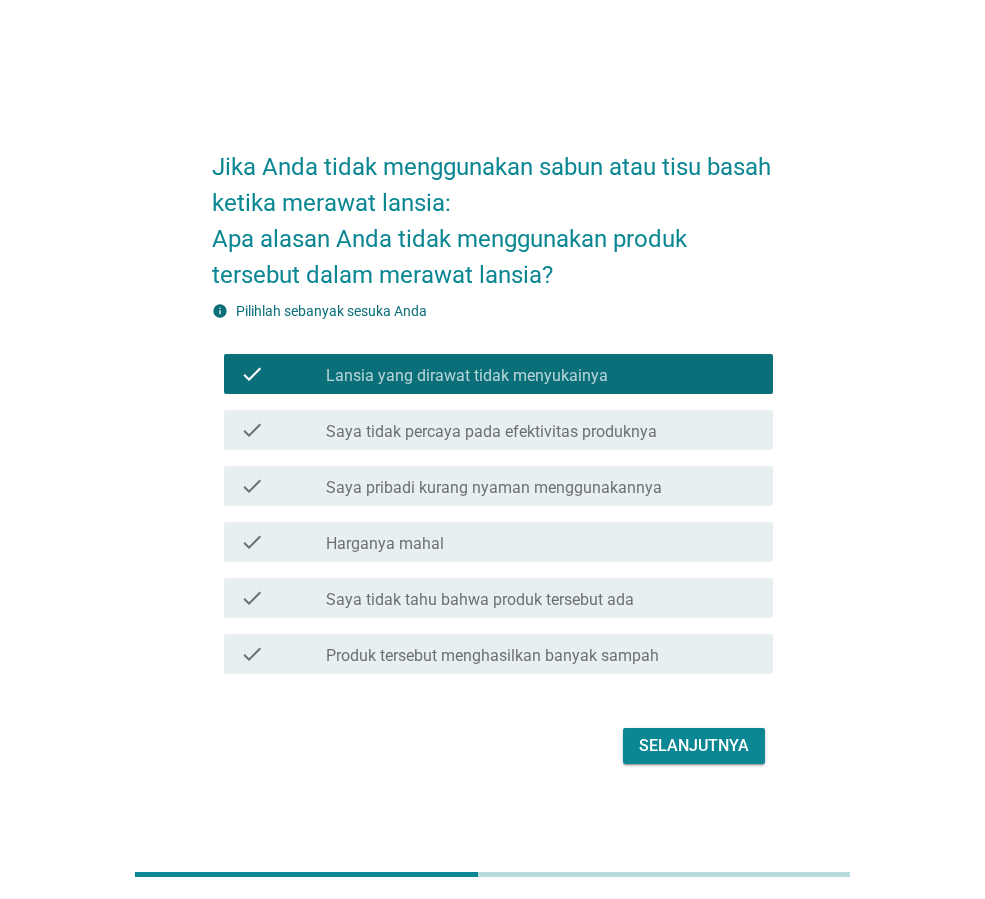click on "Selanjutnya" at bounding box center (694, 746) 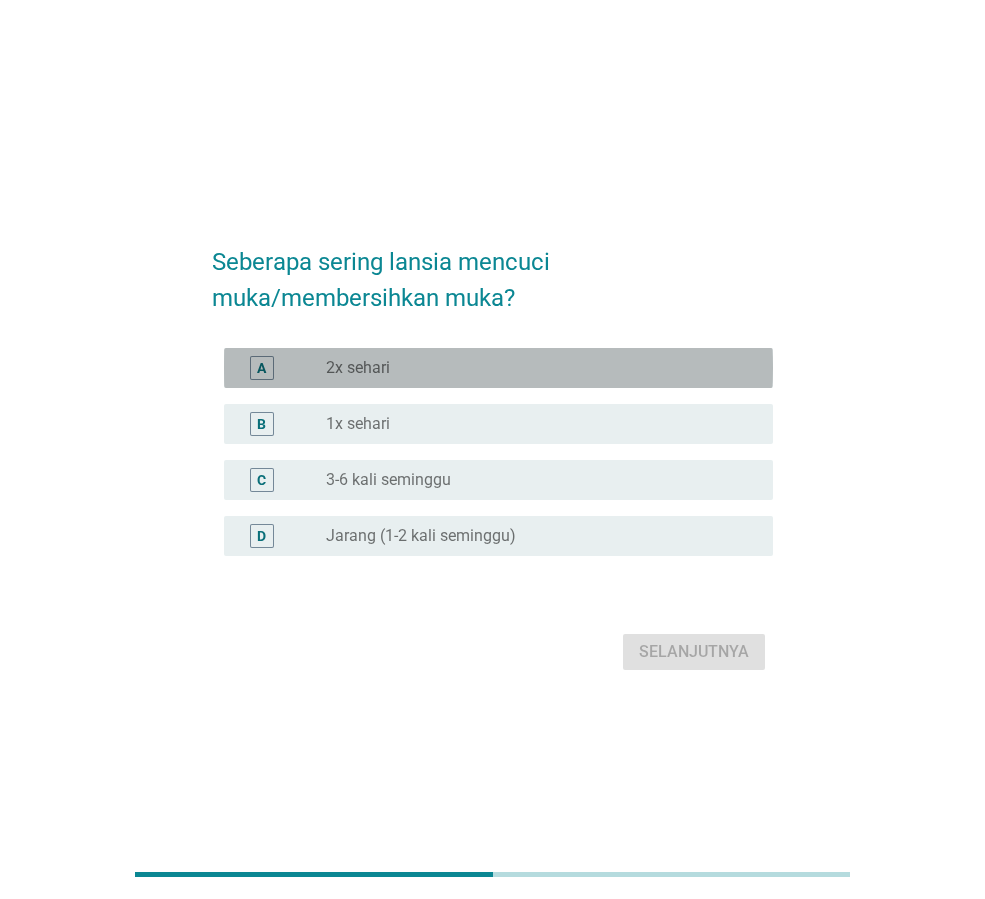 click on "radio_button_unchecked 2x sehari" at bounding box center (533, 368) 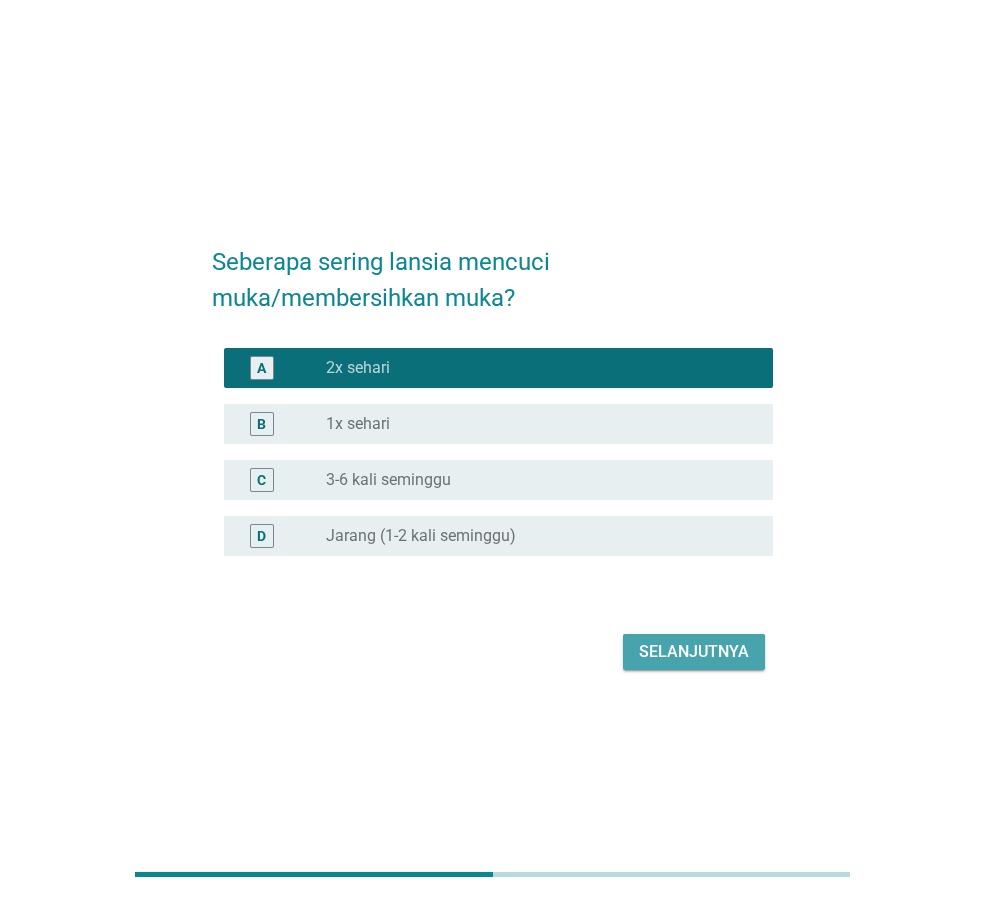 click on "Selanjutnya" at bounding box center (694, 652) 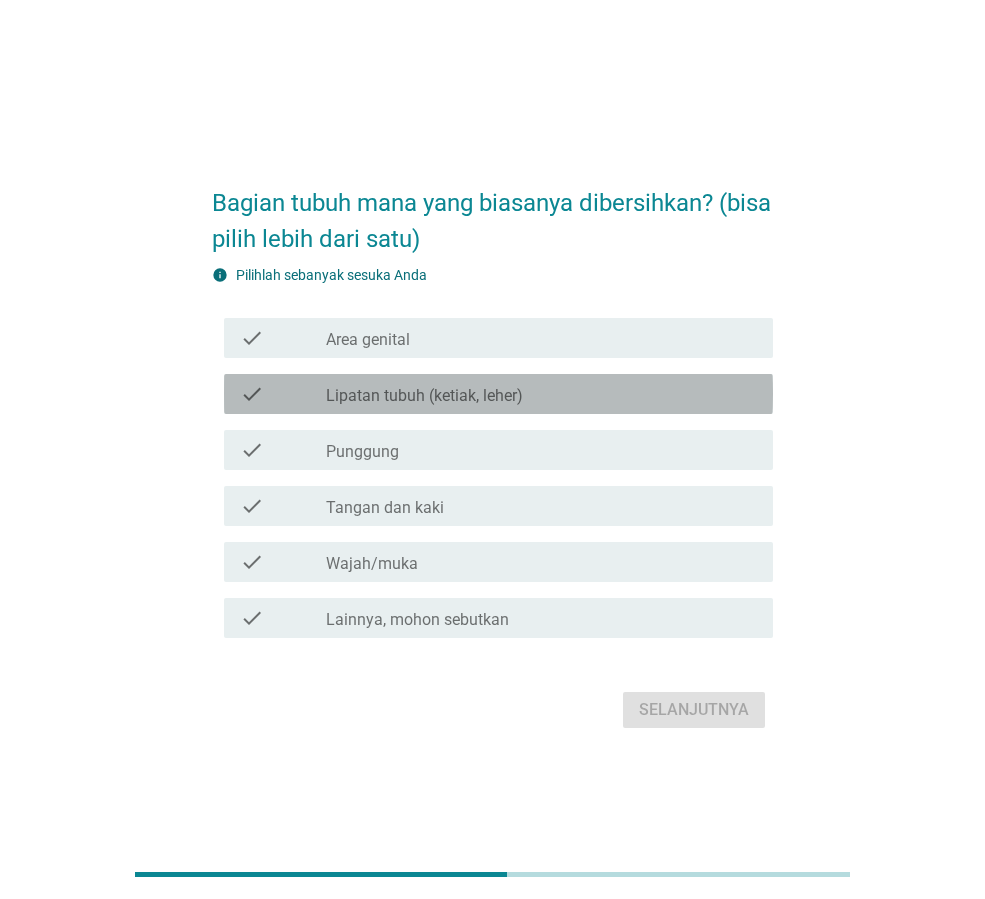 click on "Lipatan tubuh (ketiak, leher)" at bounding box center [424, 396] 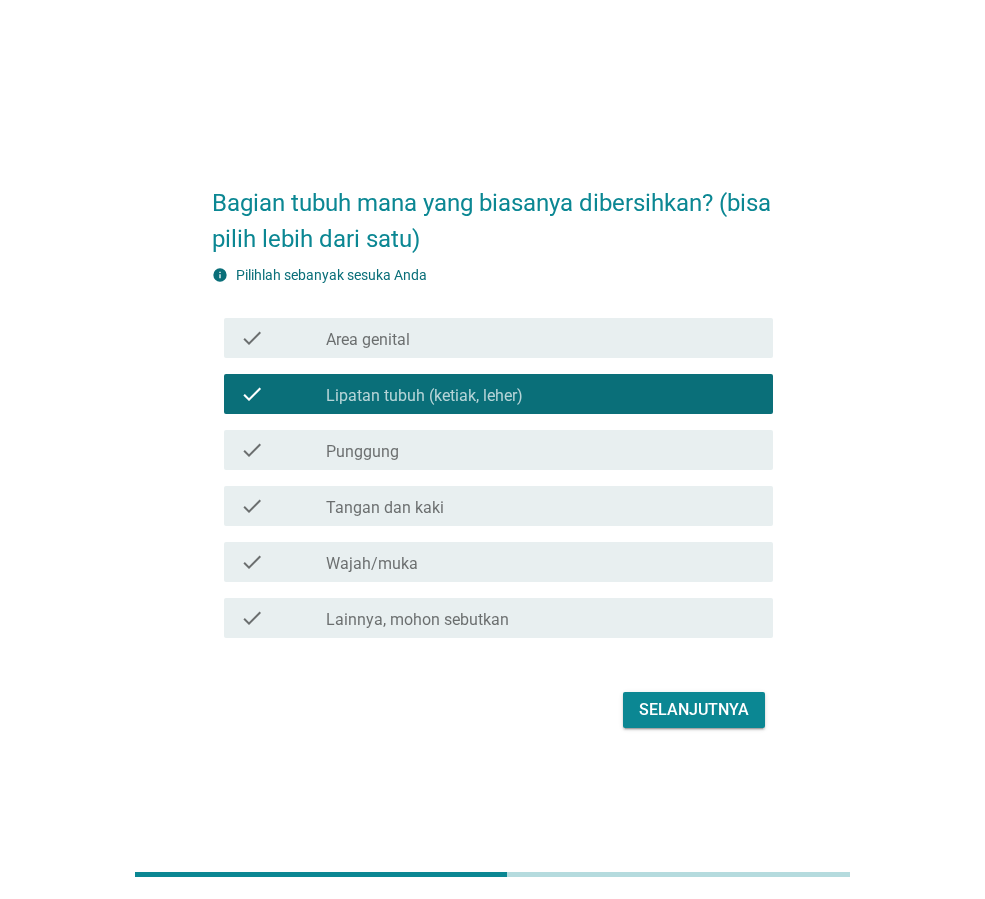 click on "Selanjutnya" at bounding box center (694, 710) 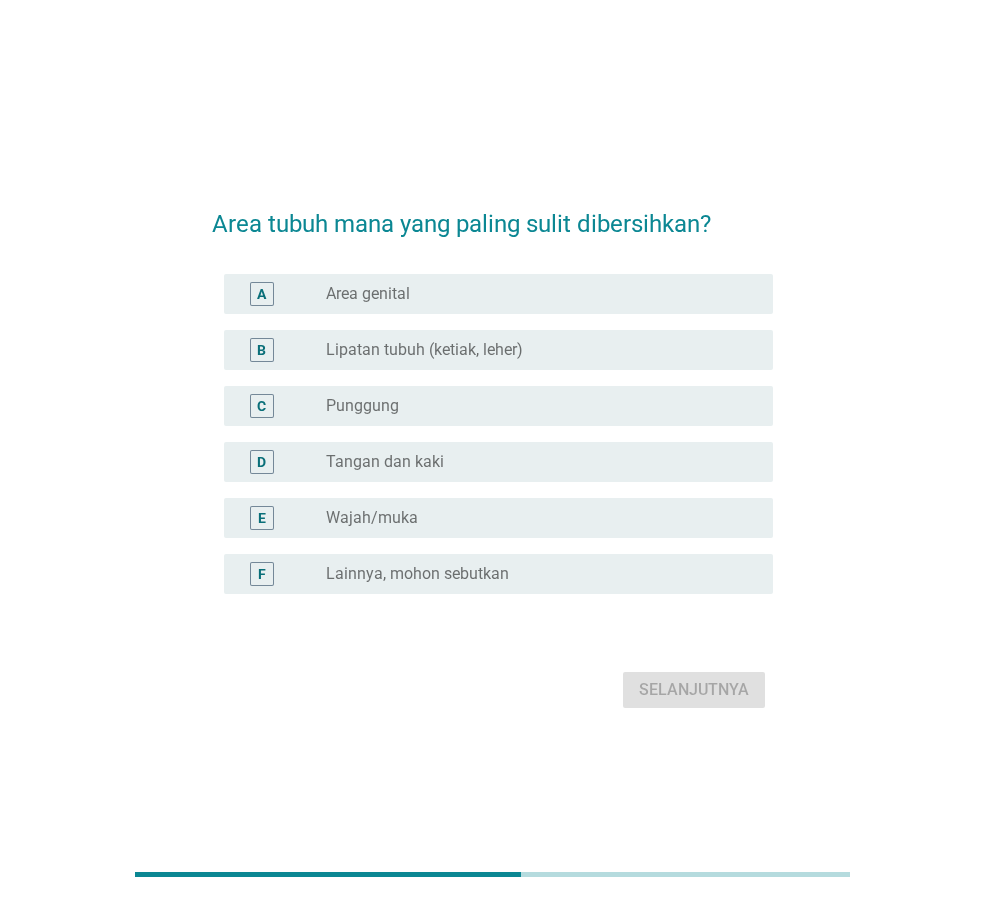 click on "radio_button_unchecked Punggung" at bounding box center (533, 406) 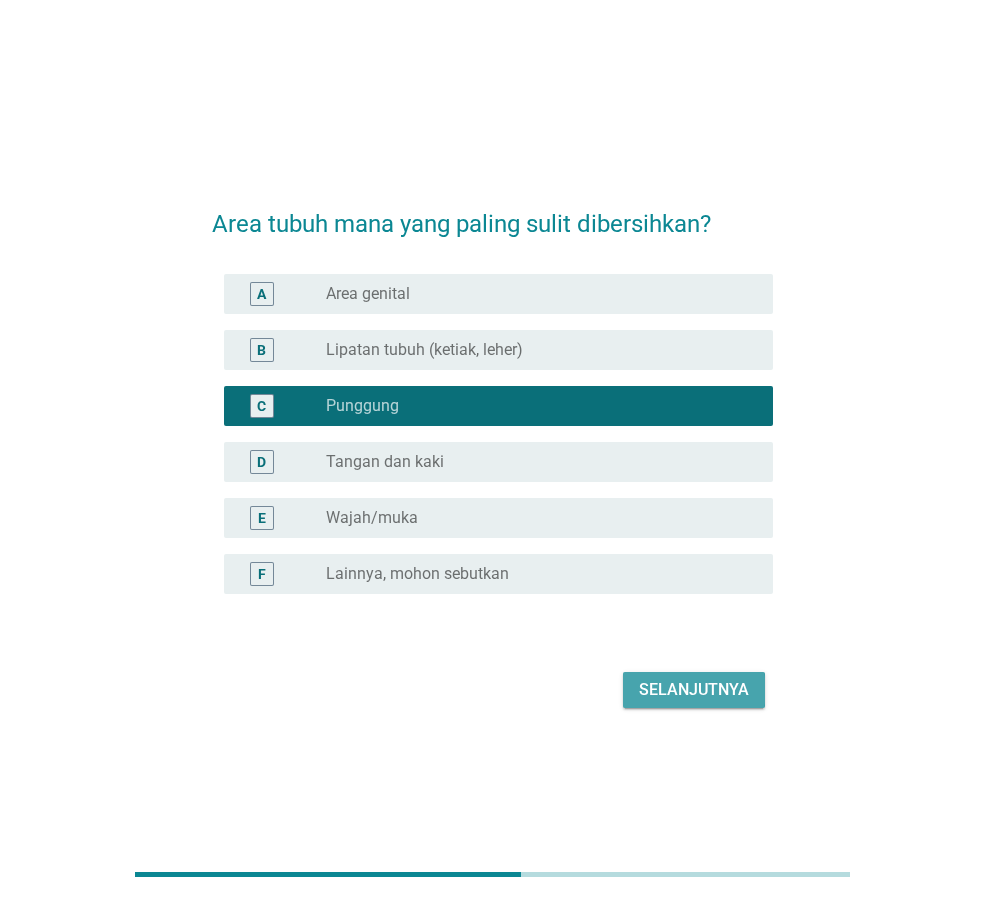 click on "Selanjutnya" at bounding box center (694, 690) 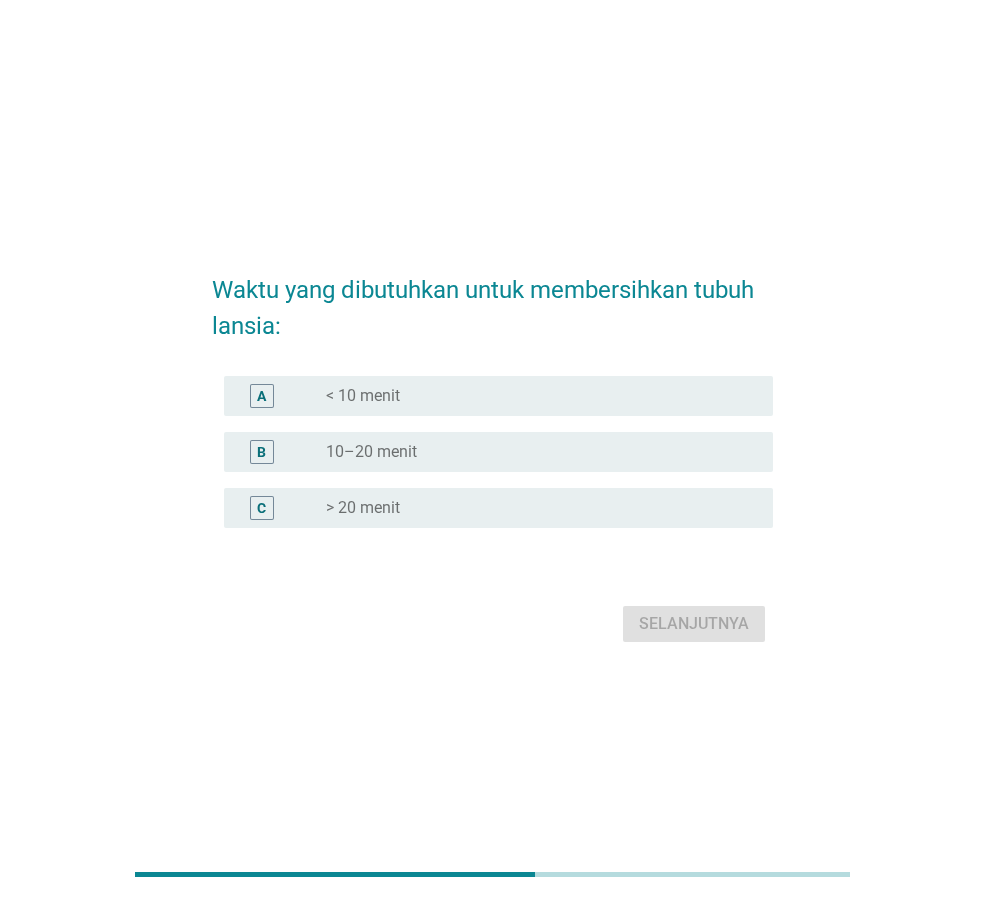 click on "radio_button_unchecked 10–20 menit" at bounding box center [533, 452] 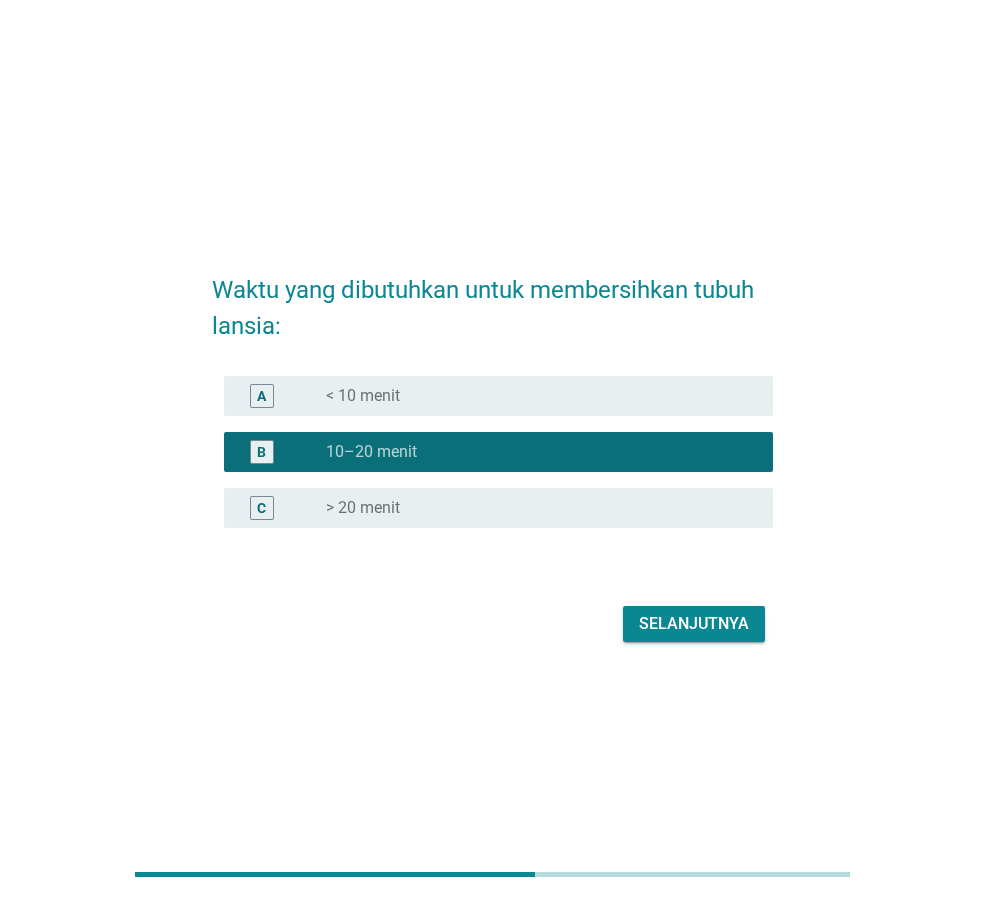 click on "Selanjutnya" at bounding box center [694, 624] 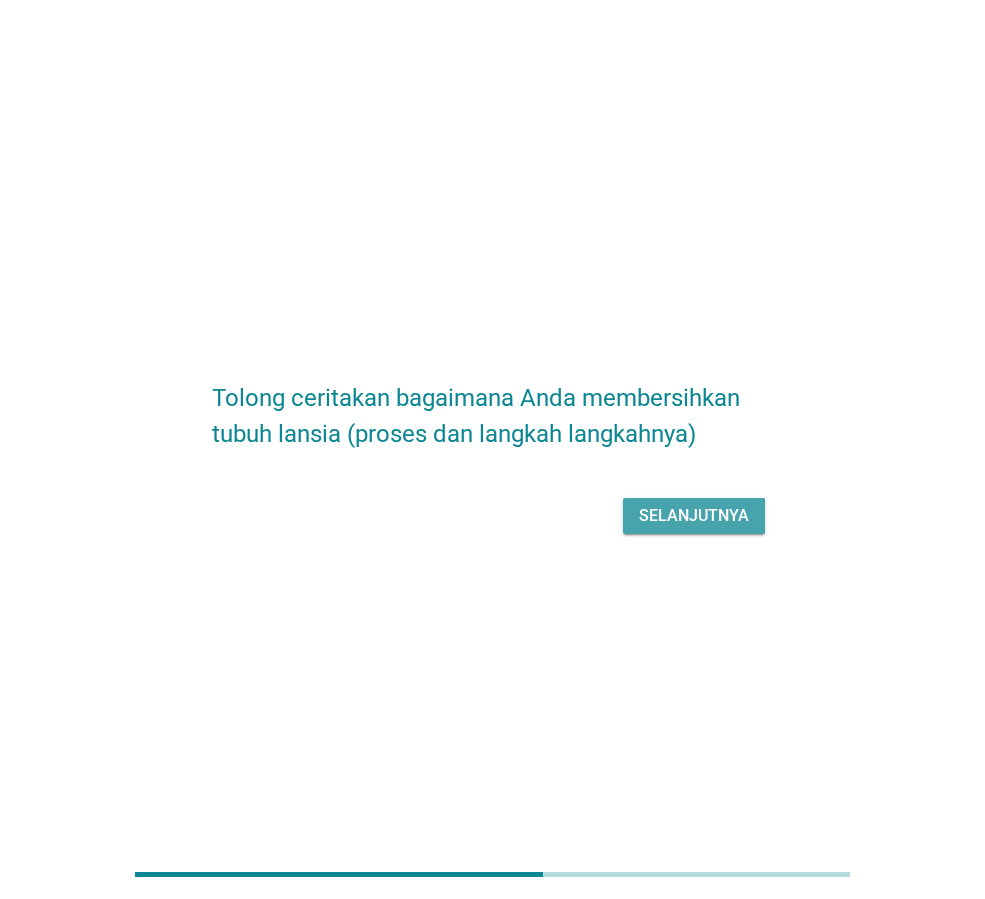 click on "Selanjutnya" at bounding box center [694, 516] 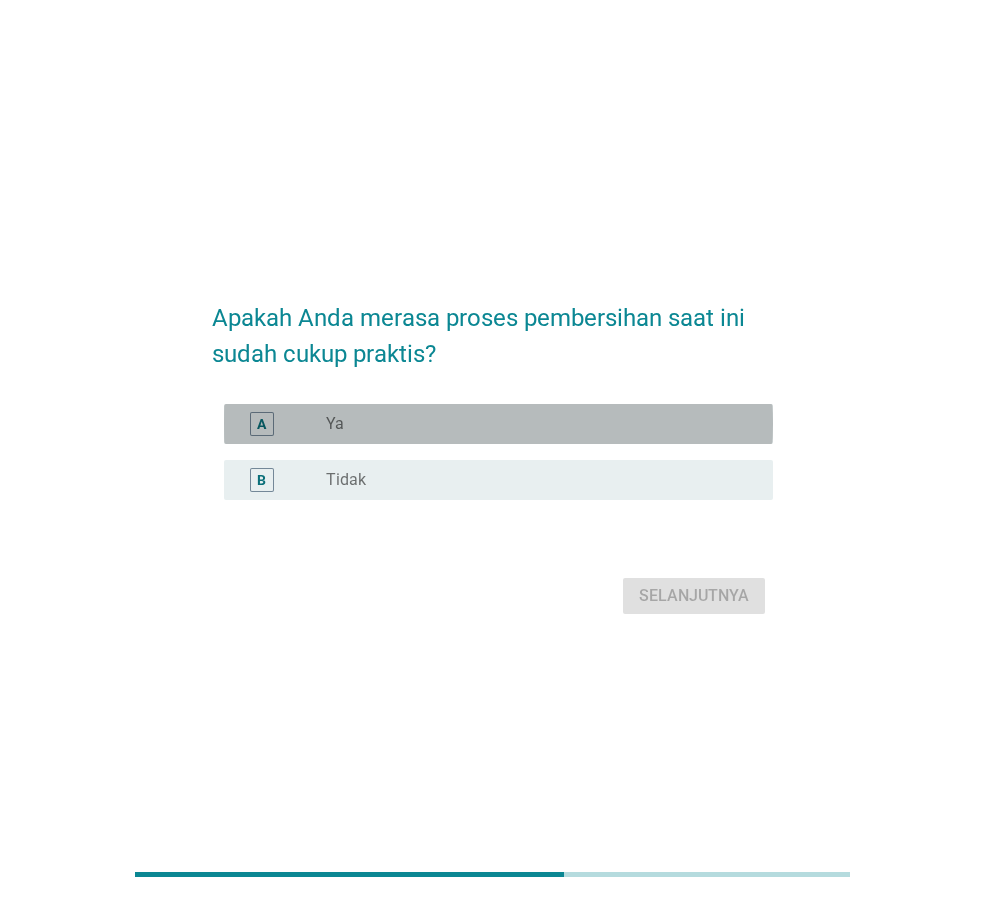 click on "radio_button_unchecked Ya" at bounding box center (533, 424) 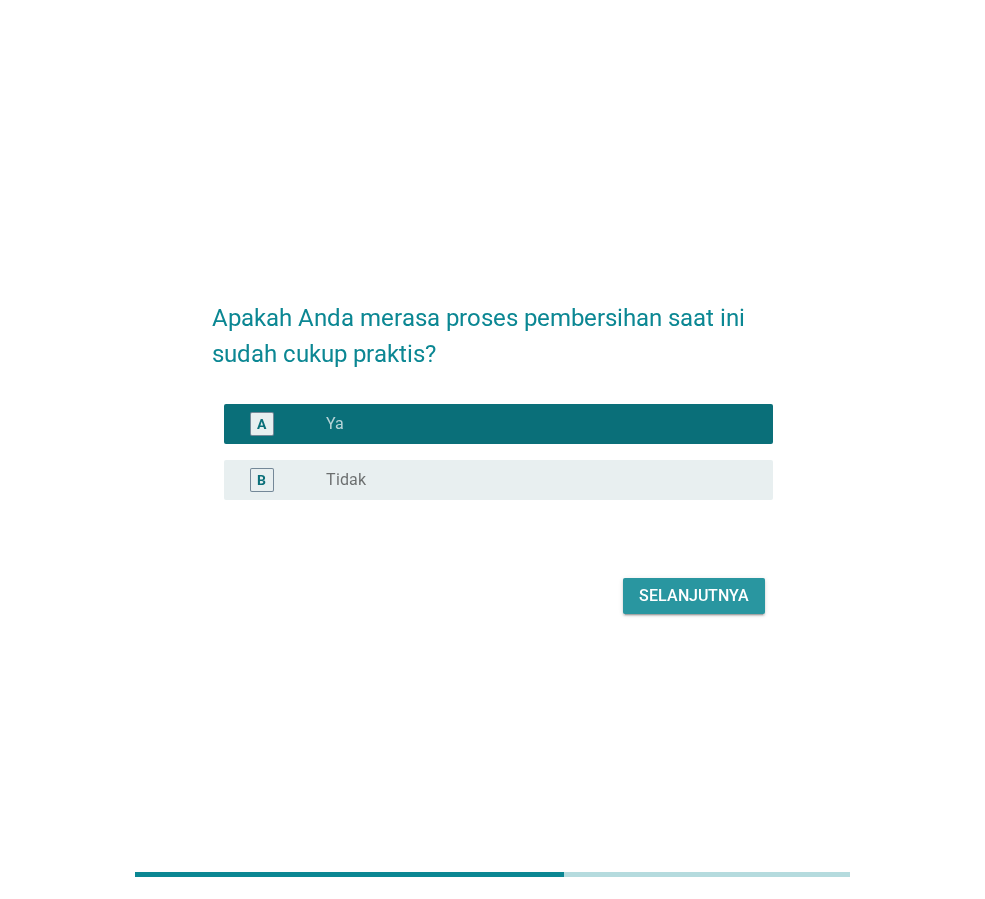 click on "Selanjutnya" at bounding box center (694, 596) 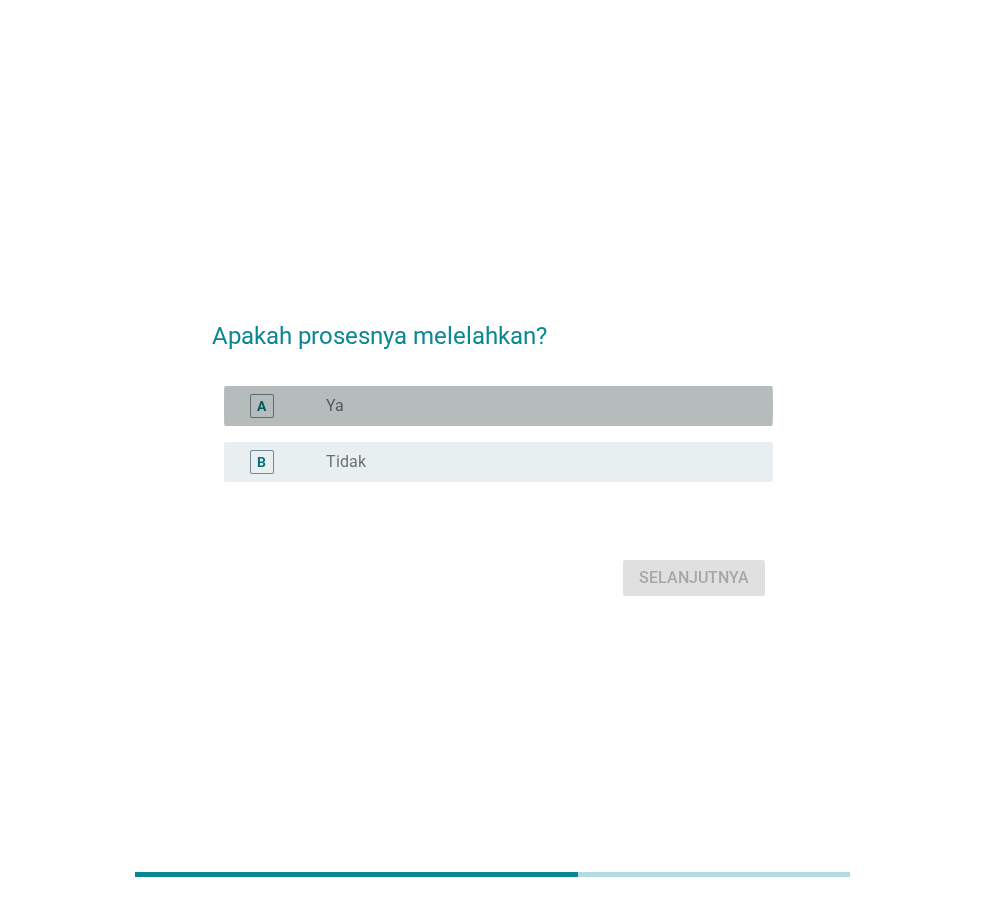 click on "radio_button_unchecked Ya" at bounding box center [533, 406] 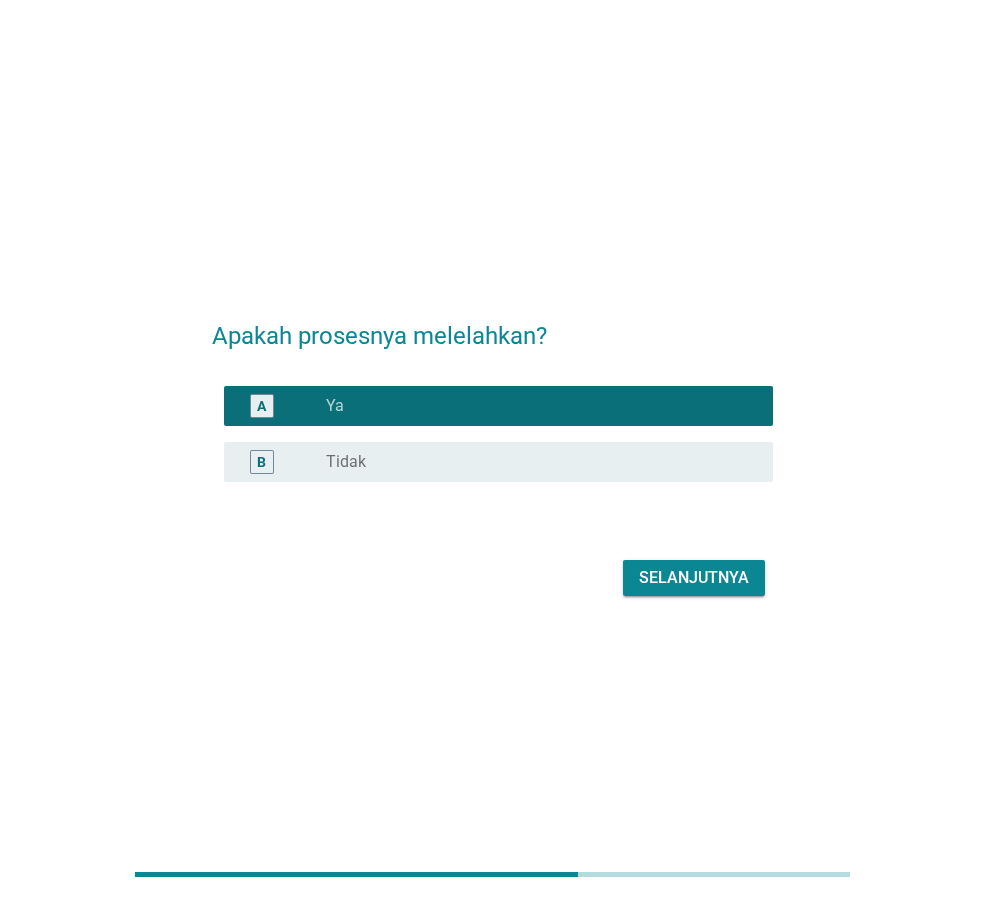 click on "Selanjutnya" at bounding box center (694, 578) 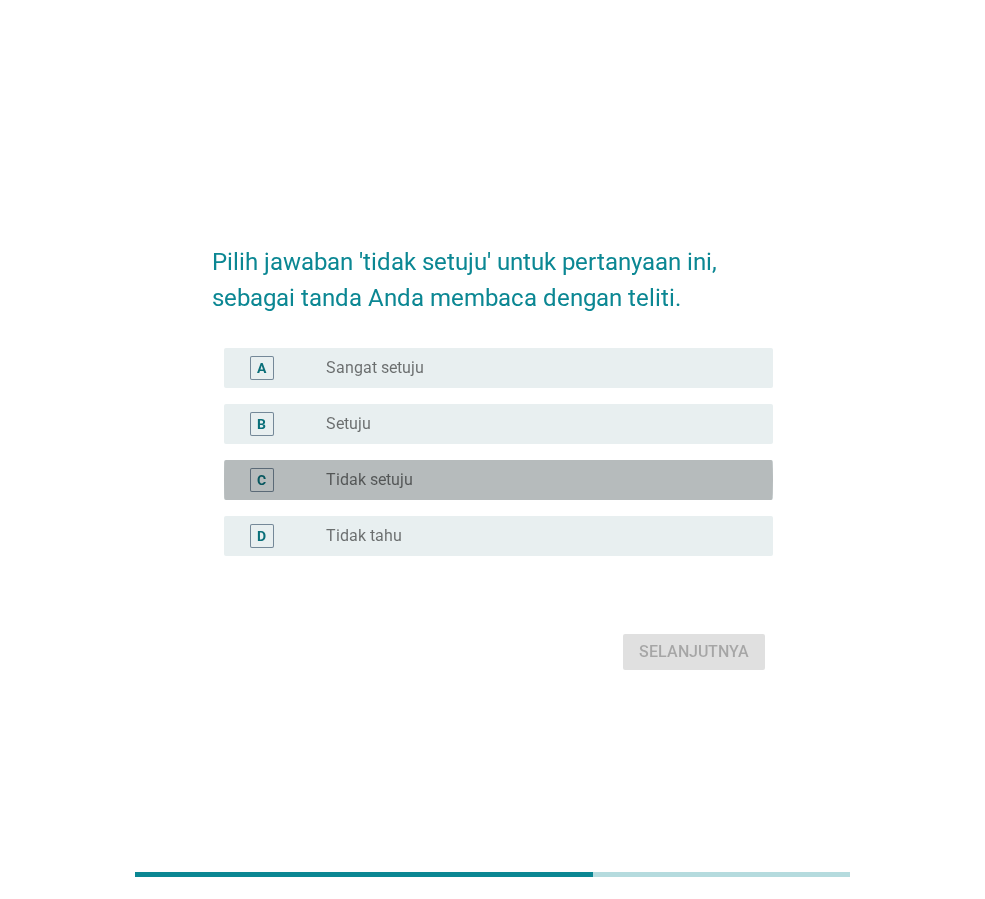 click on "radio_button_unchecked Tidak setuju" at bounding box center (533, 480) 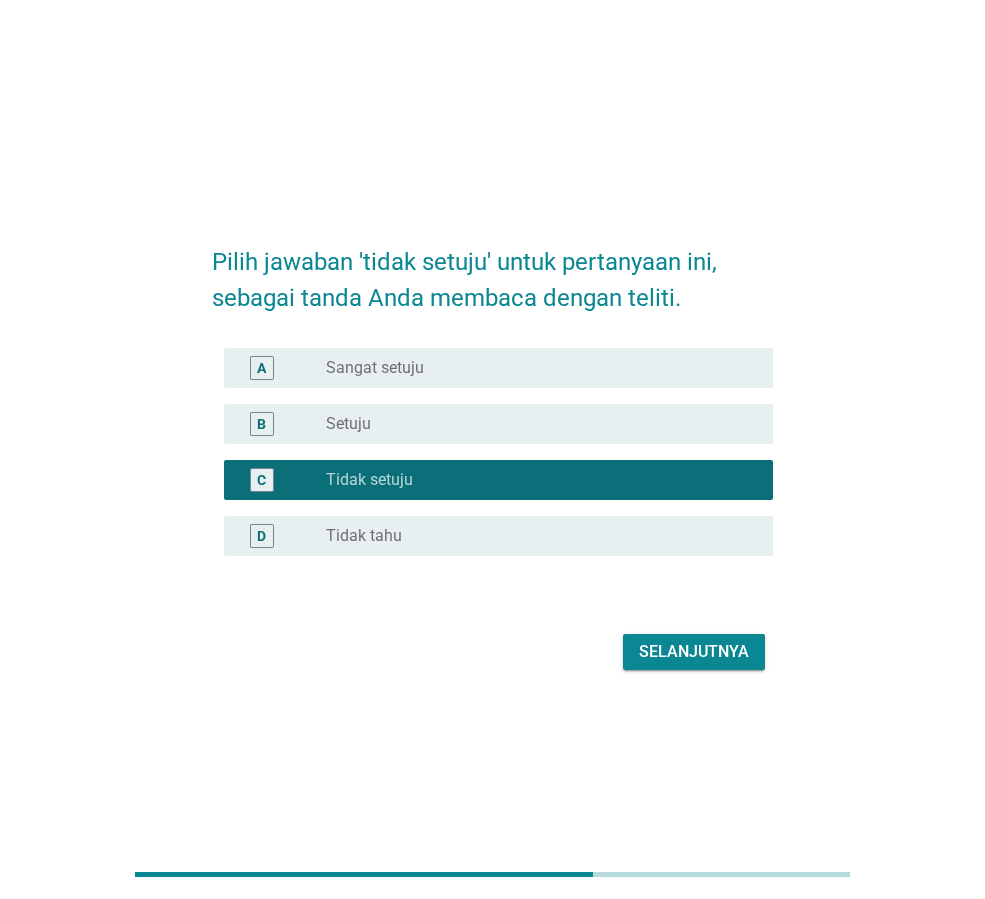 click on "Selanjutnya" at bounding box center (694, 652) 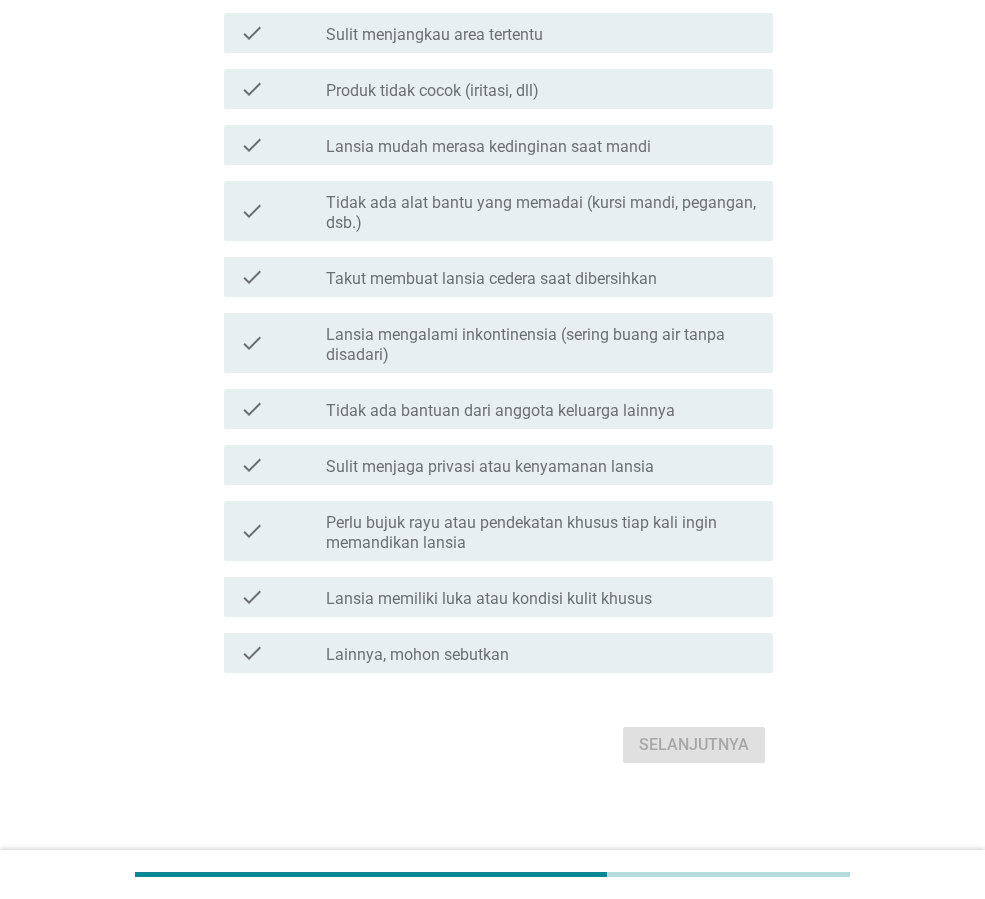 scroll, scrollTop: 404, scrollLeft: 0, axis: vertical 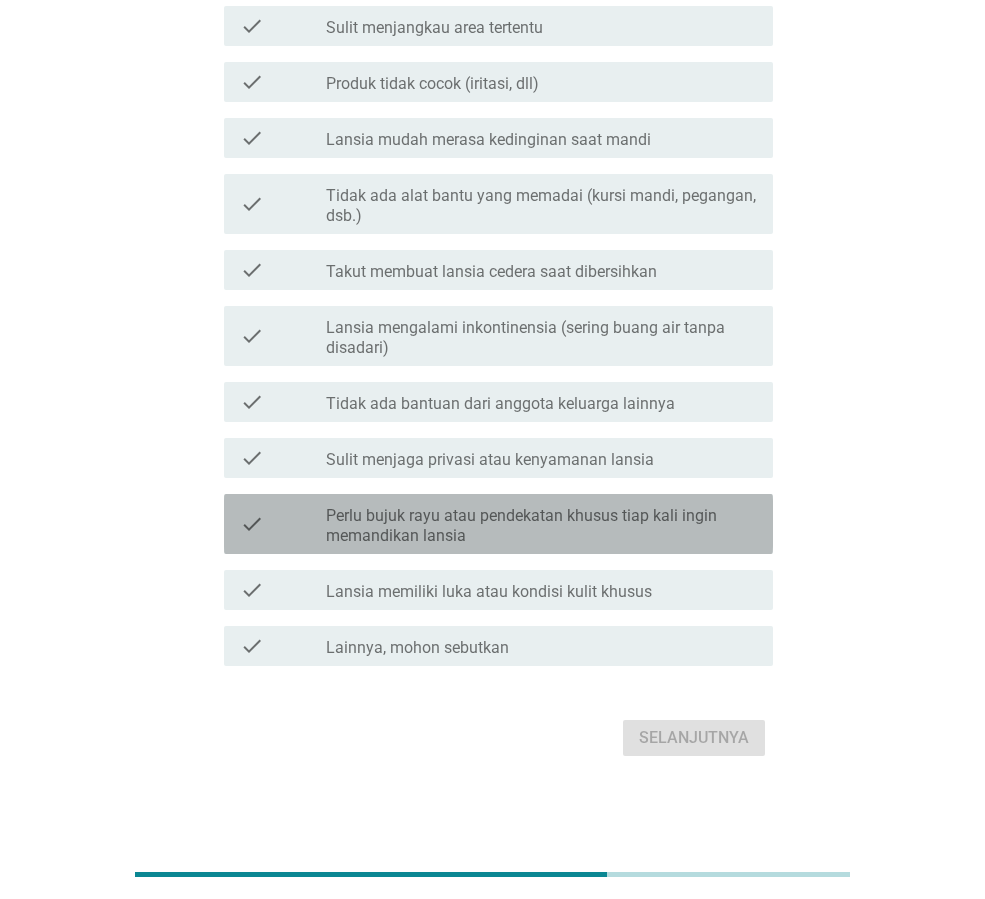 click on "Perlu bujuk rayu atau pendekatan khusus tiap kali ingin memandikan lansia" at bounding box center (541, 526) 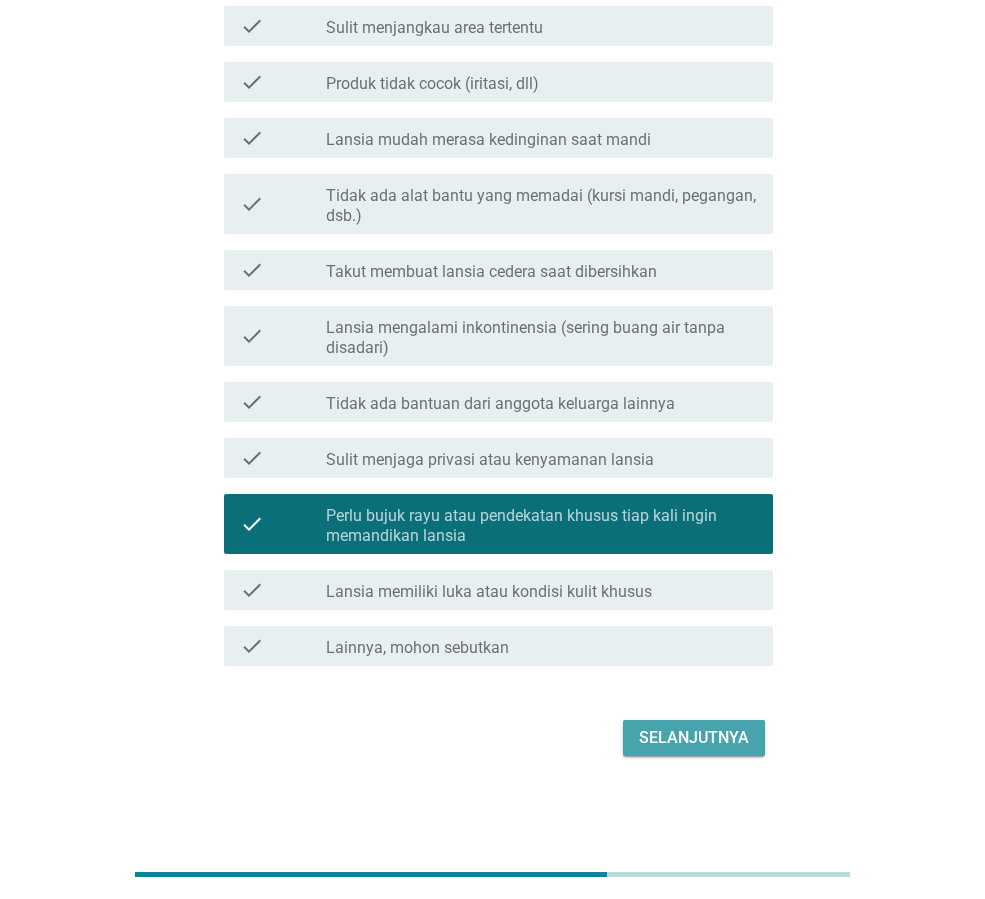 click on "Selanjutnya" at bounding box center (694, 738) 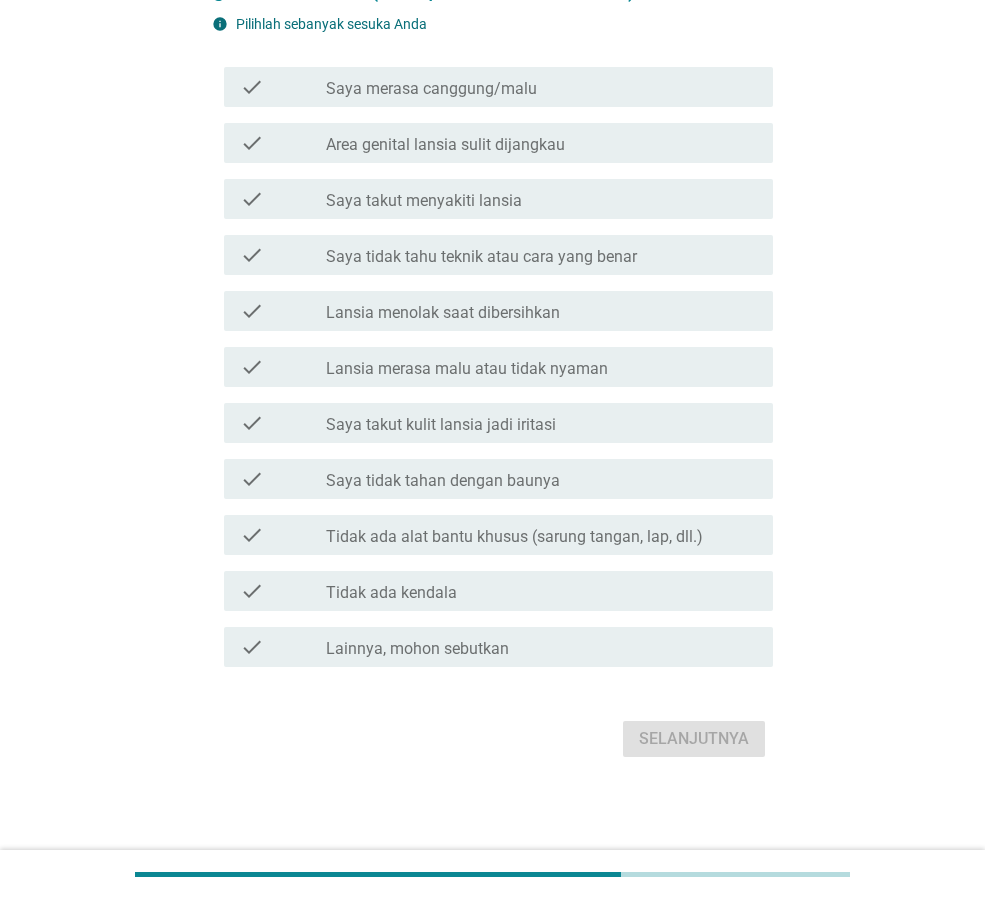 scroll, scrollTop: 176, scrollLeft: 0, axis: vertical 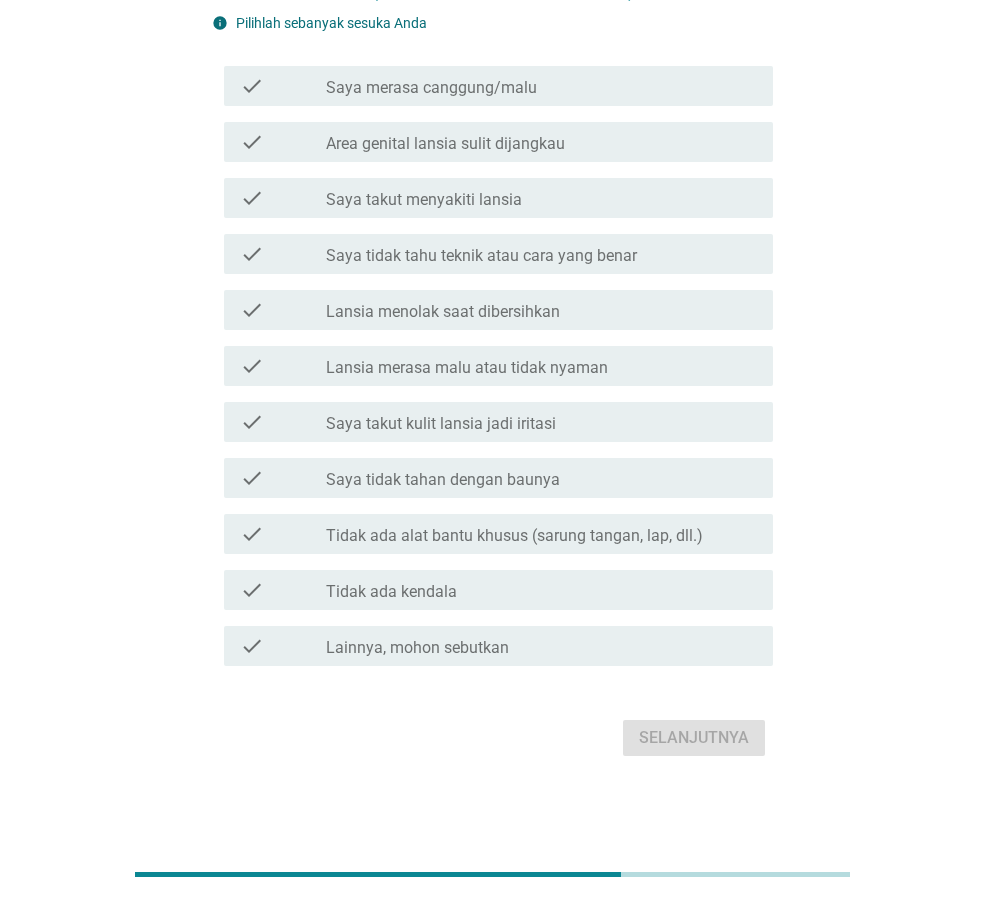 click on "check_box_outline_blank Lansia merasa malu atau tidak nyaman" at bounding box center [541, 366] 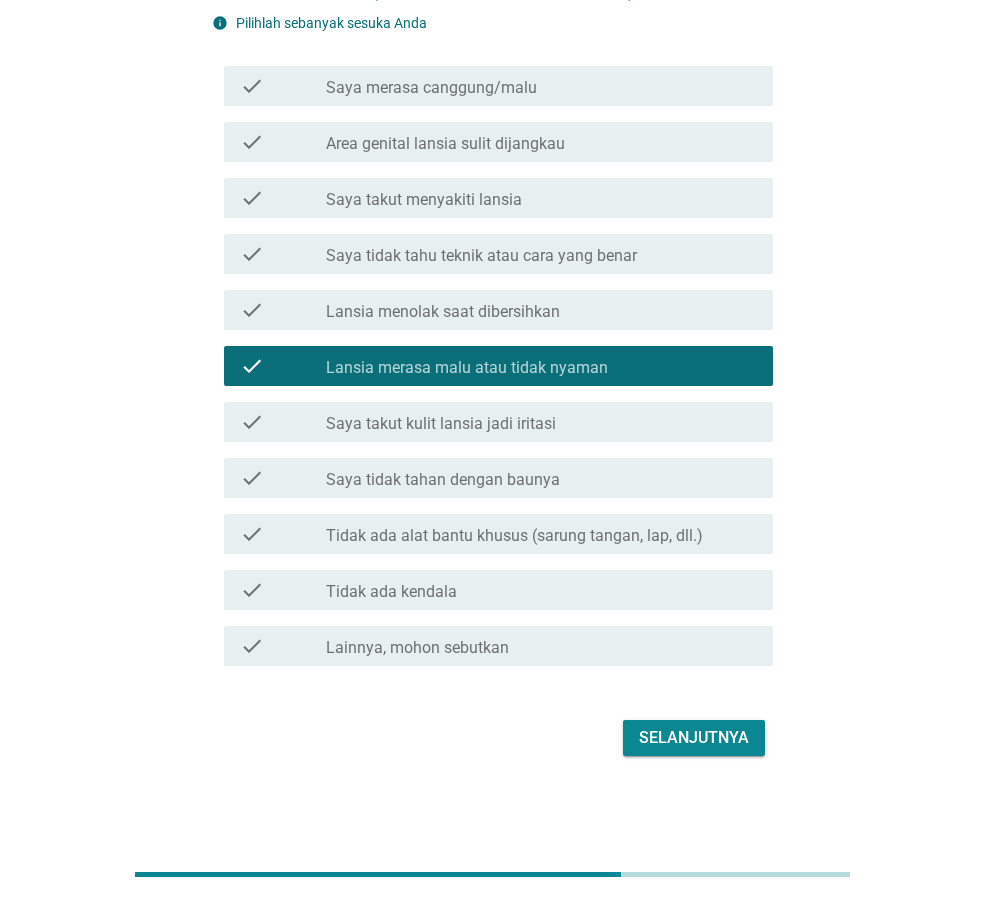 click on "Selanjutnya" at bounding box center (694, 738) 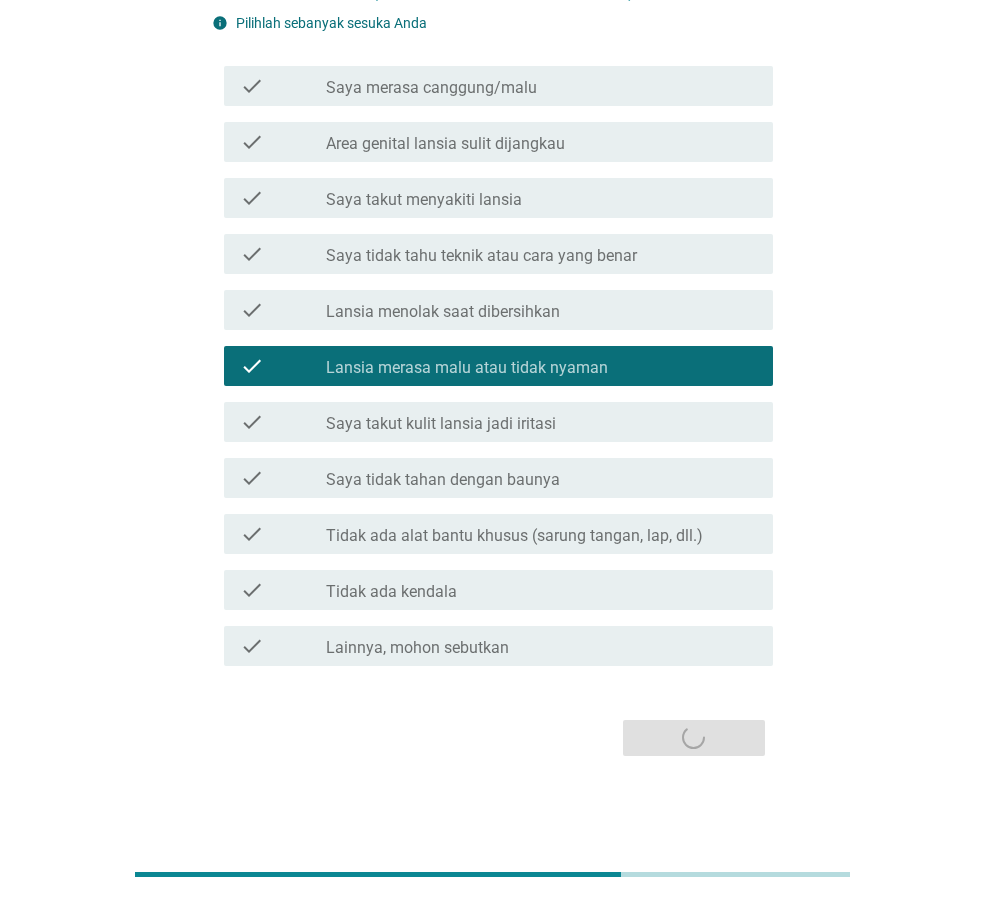 scroll, scrollTop: 0, scrollLeft: 0, axis: both 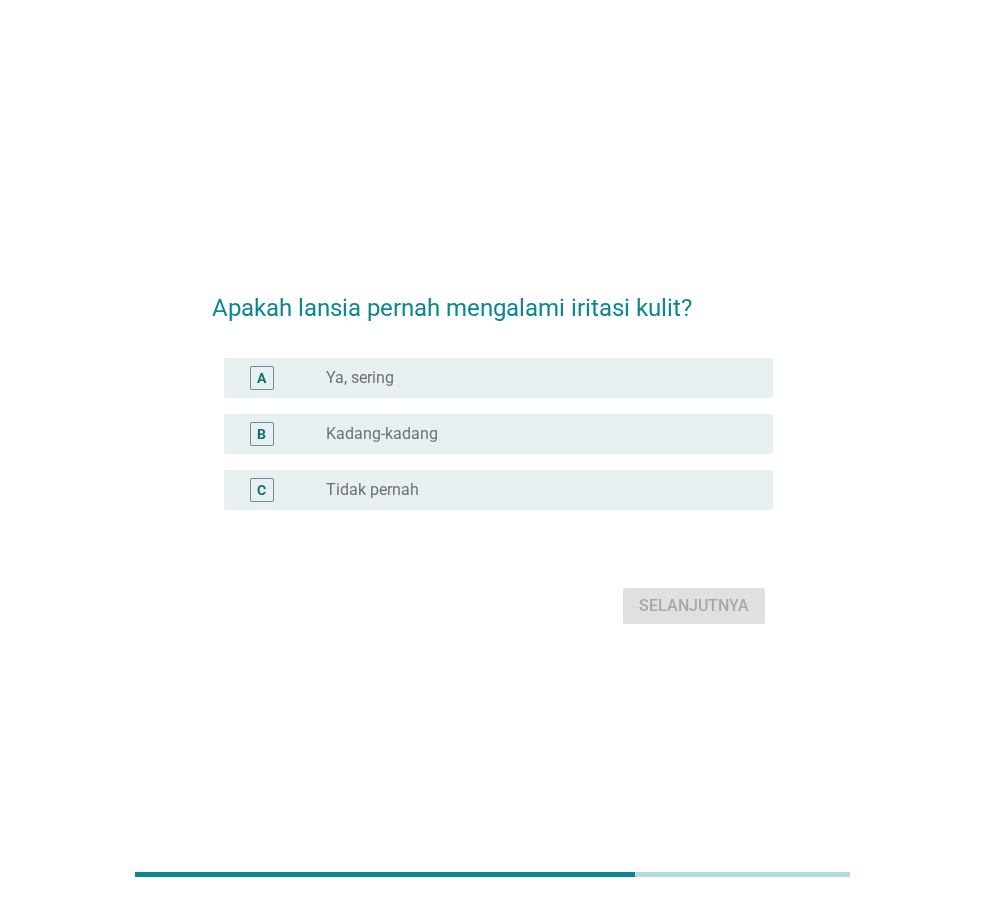 click on "B     radio_button_unchecked Kadang-kadang" at bounding box center [492, 434] 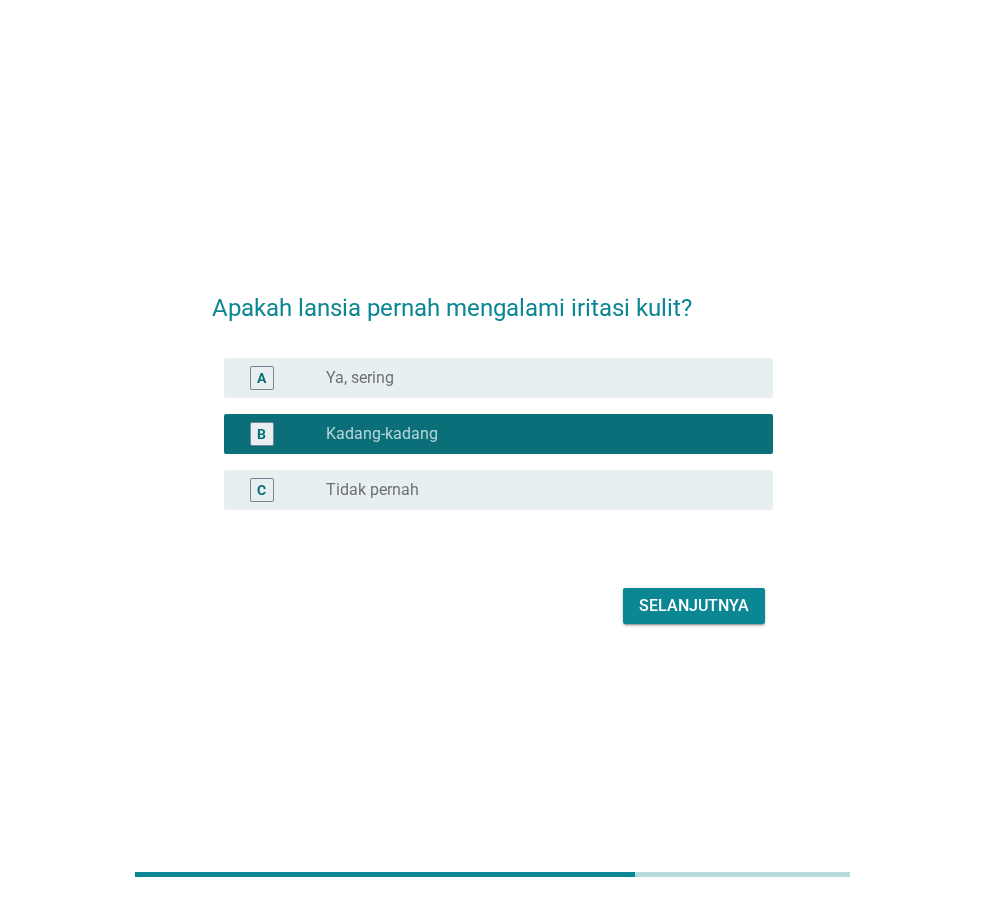 click on "Selanjutnya" at bounding box center [694, 606] 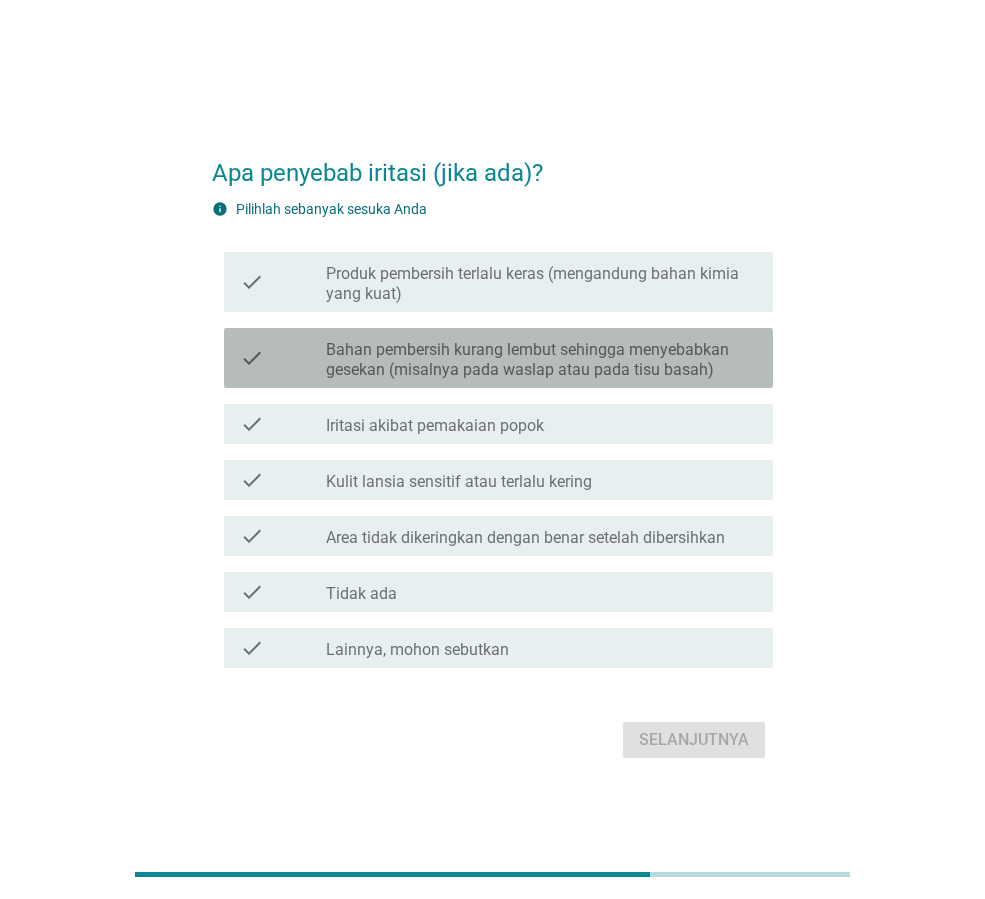 click on "Bahan pembersih kurang lembut sehingga menyebabkan gesekan (misalnya pada waslap atau pada tisu basah)" at bounding box center (541, 360) 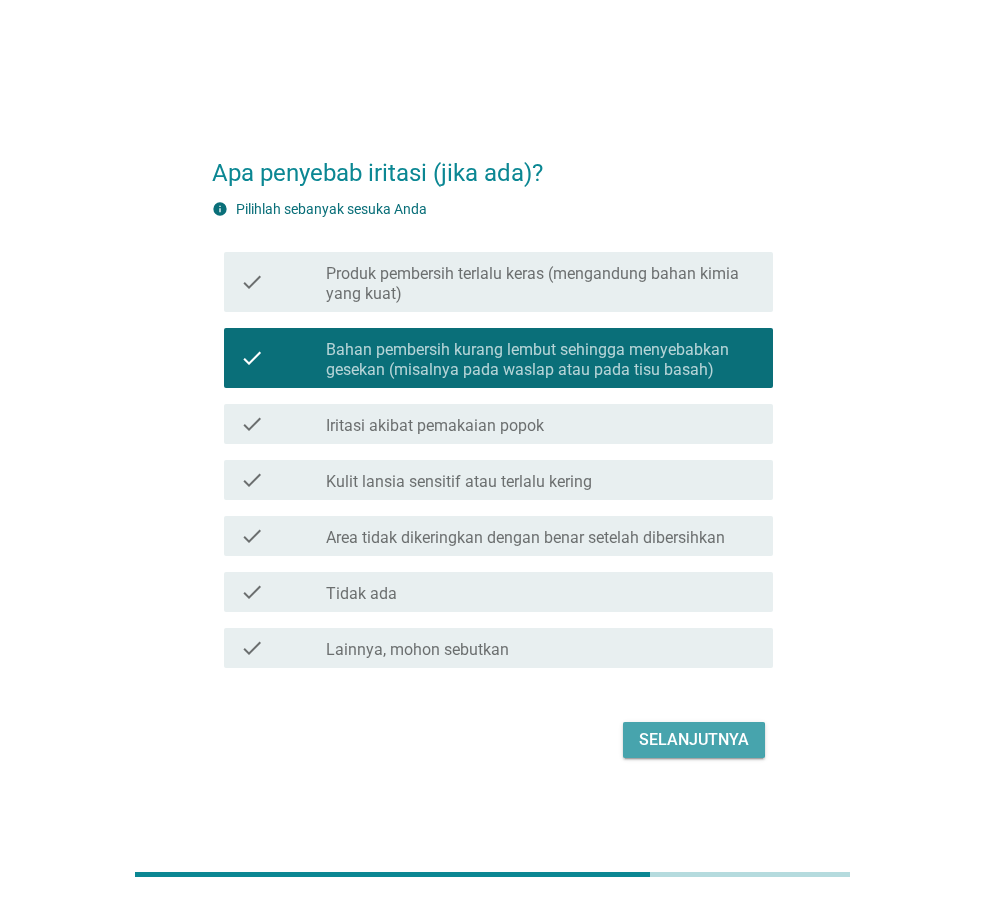 click on "Selanjutnya" at bounding box center (694, 740) 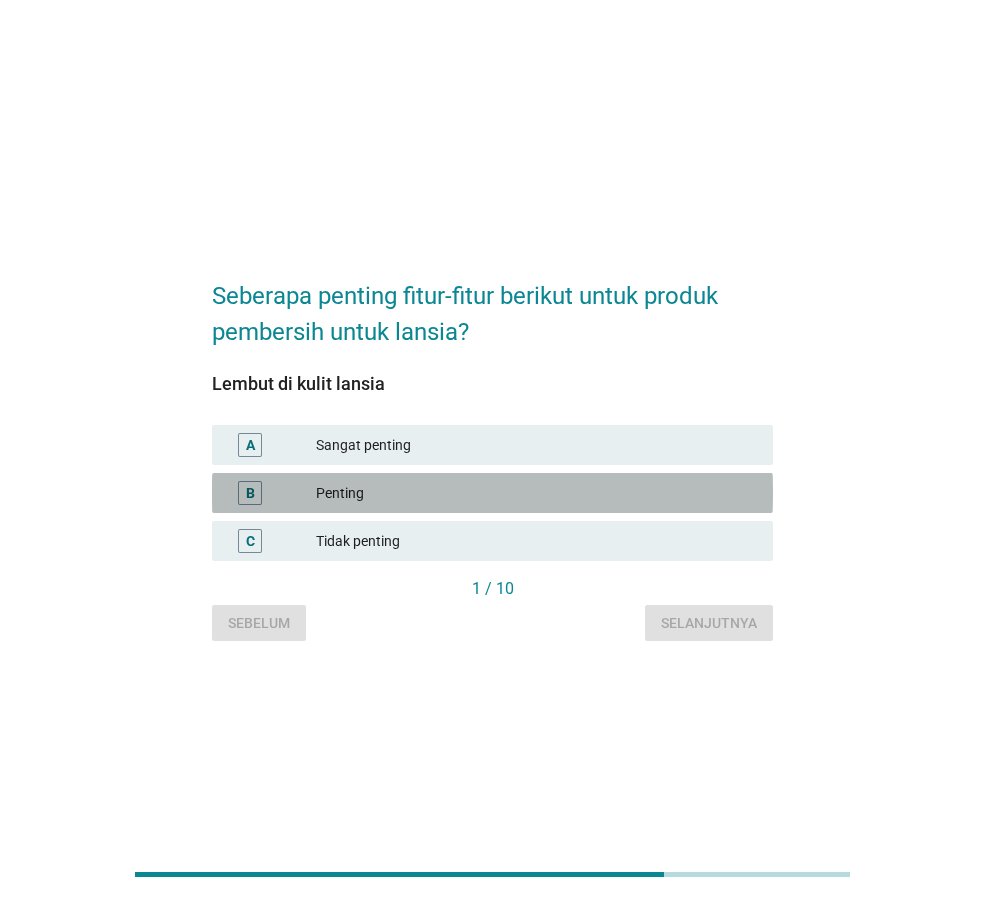 click on "Penting" at bounding box center [536, 493] 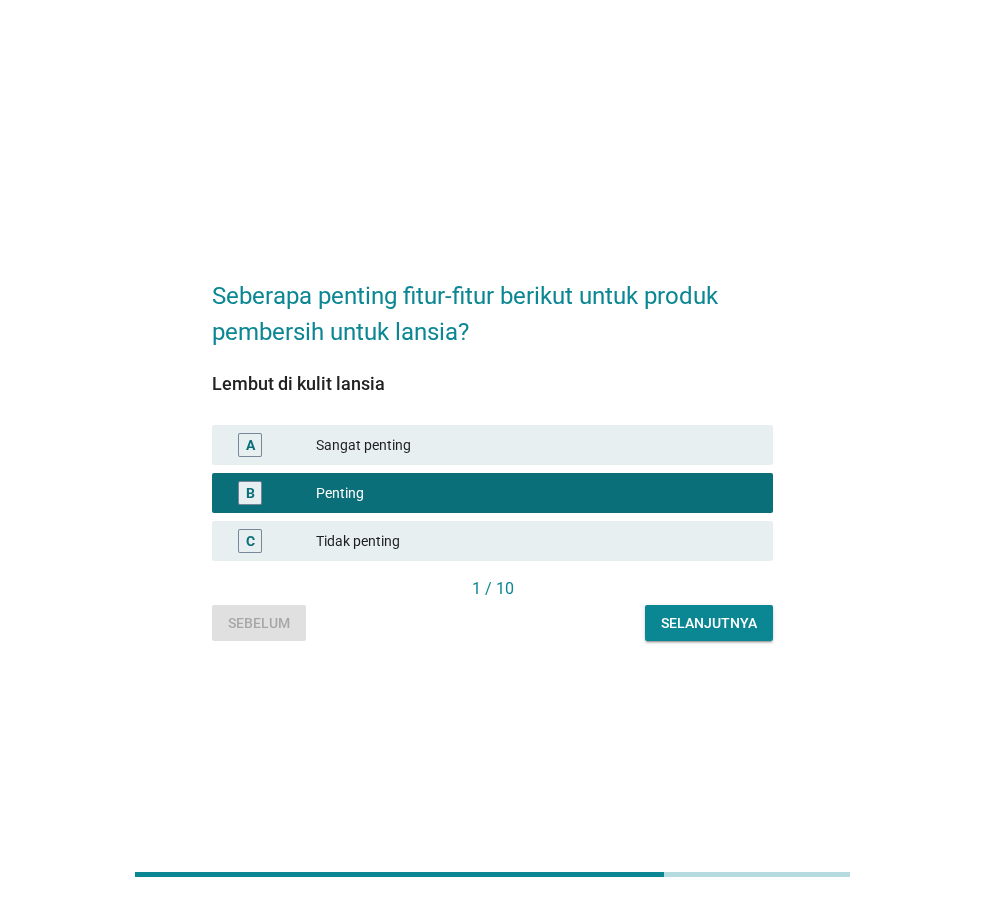 click on "Selanjutnya" at bounding box center (709, 623) 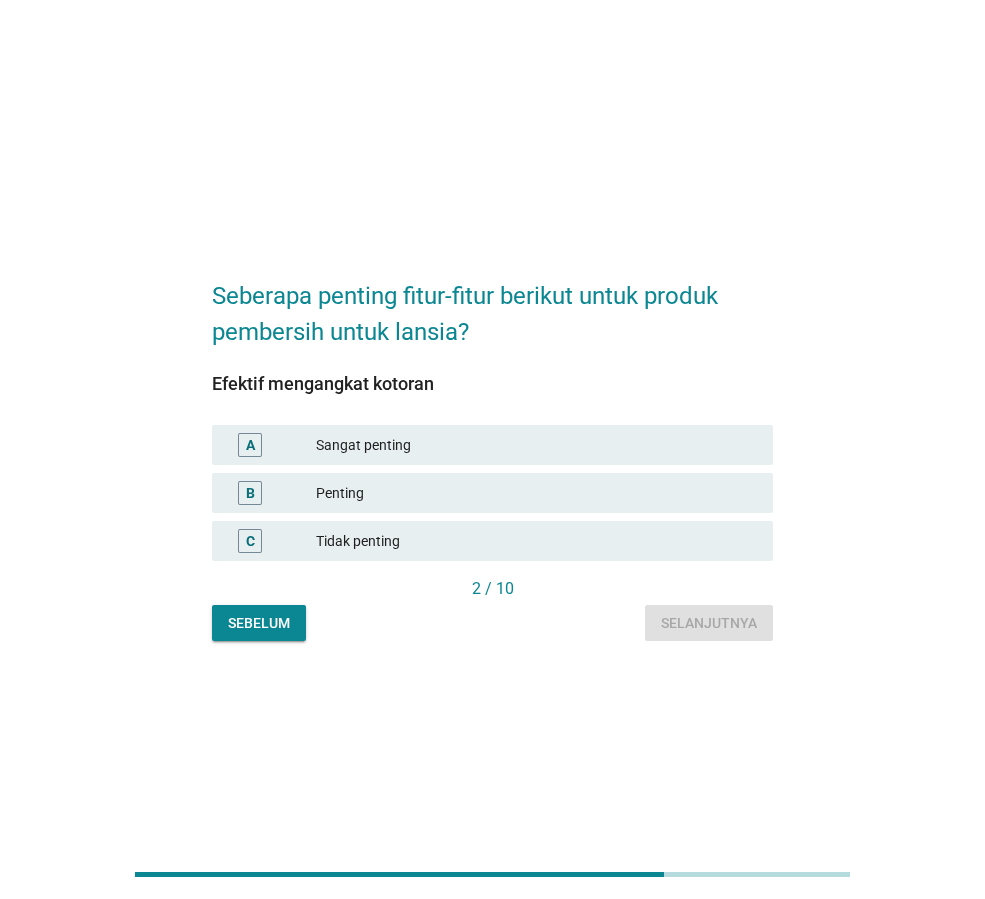 click on "A   Sangat penting" at bounding box center [492, 445] 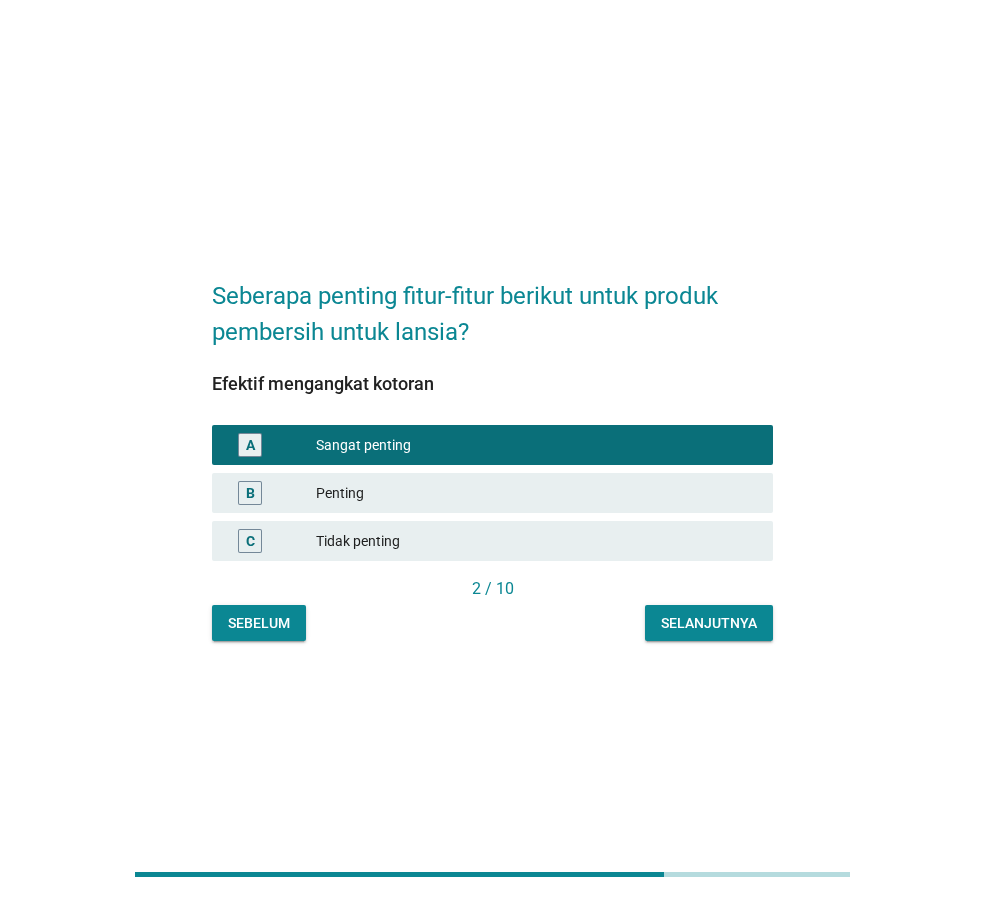 click on "Selanjutnya" at bounding box center [709, 623] 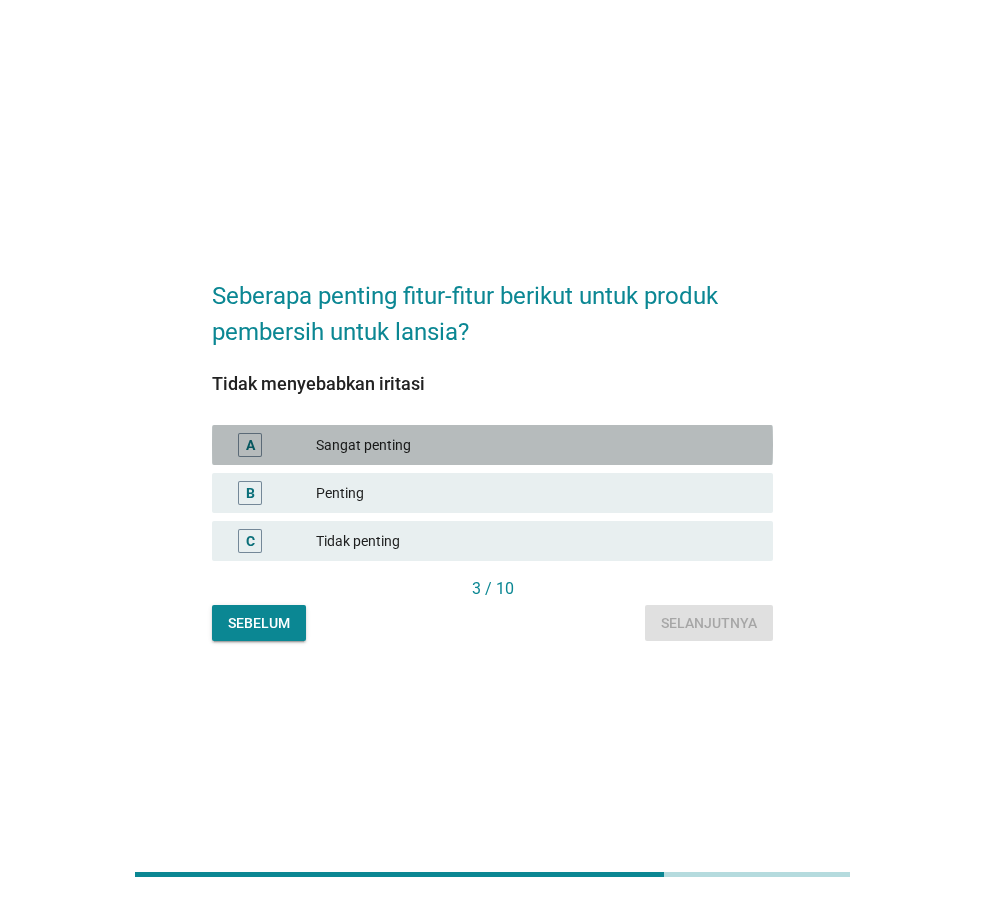 click on "Sangat penting" at bounding box center [536, 445] 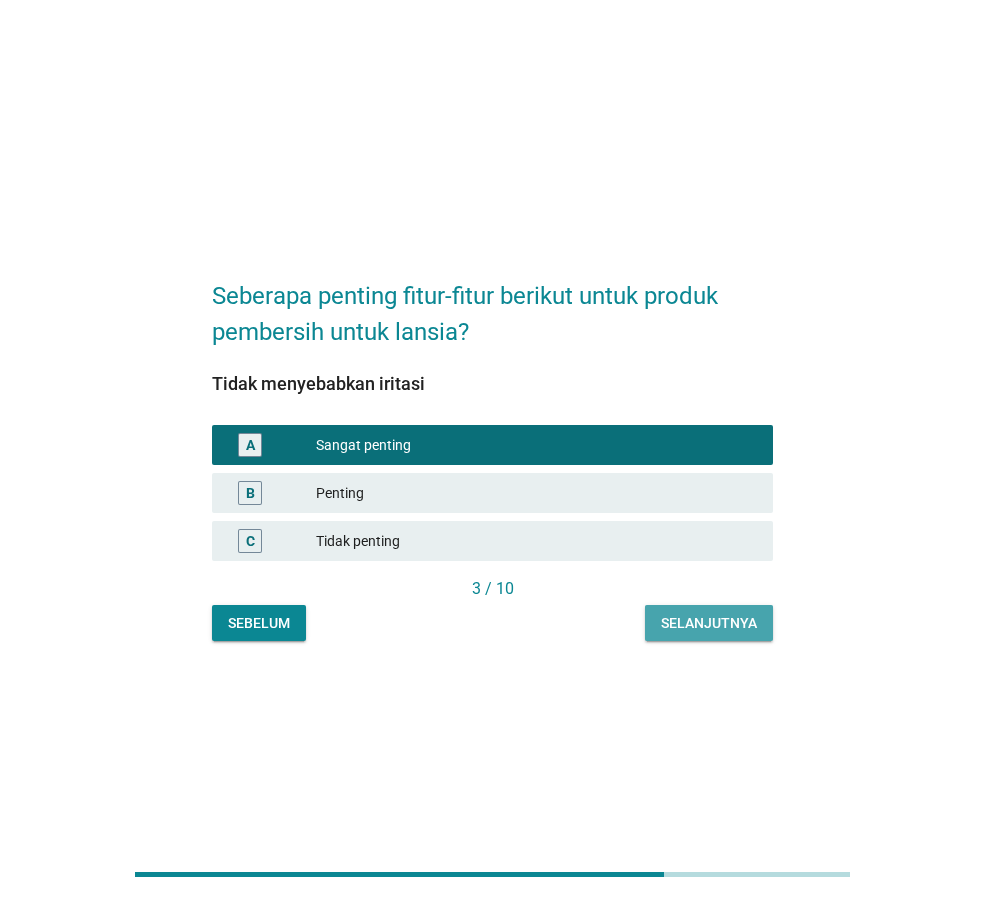 click on "Selanjutnya" at bounding box center [709, 623] 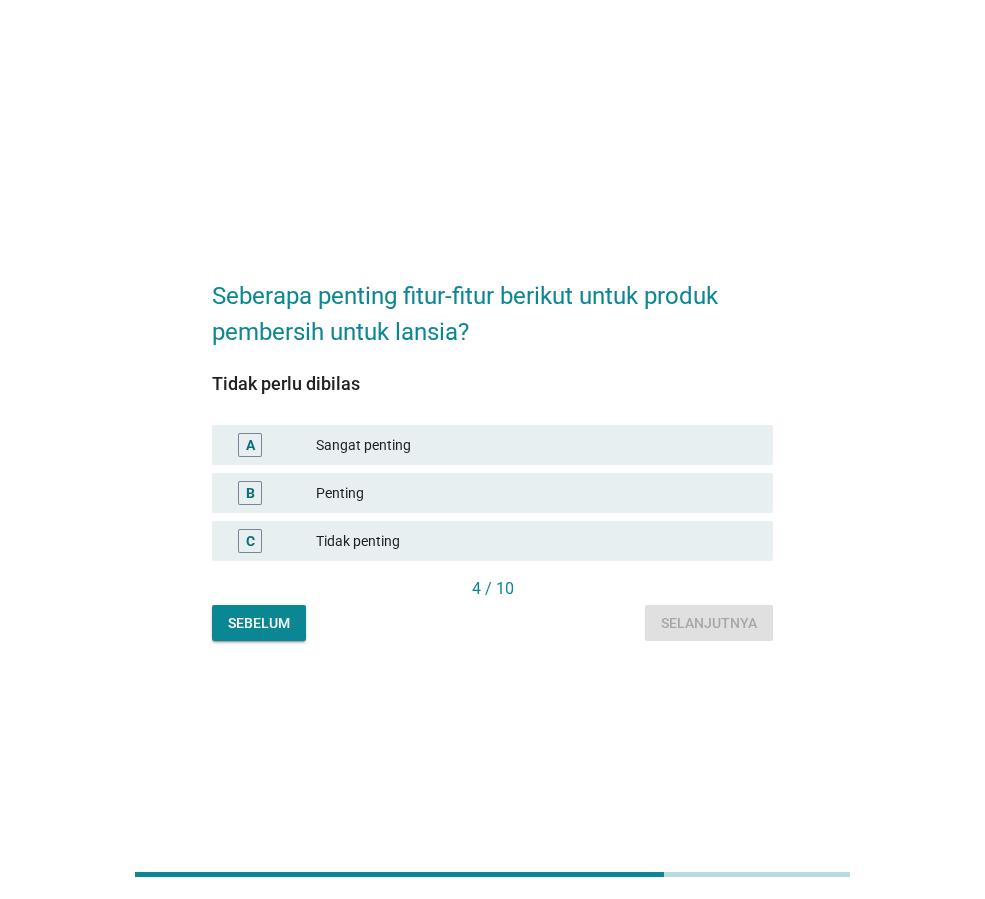 click on "Penting" at bounding box center [536, 493] 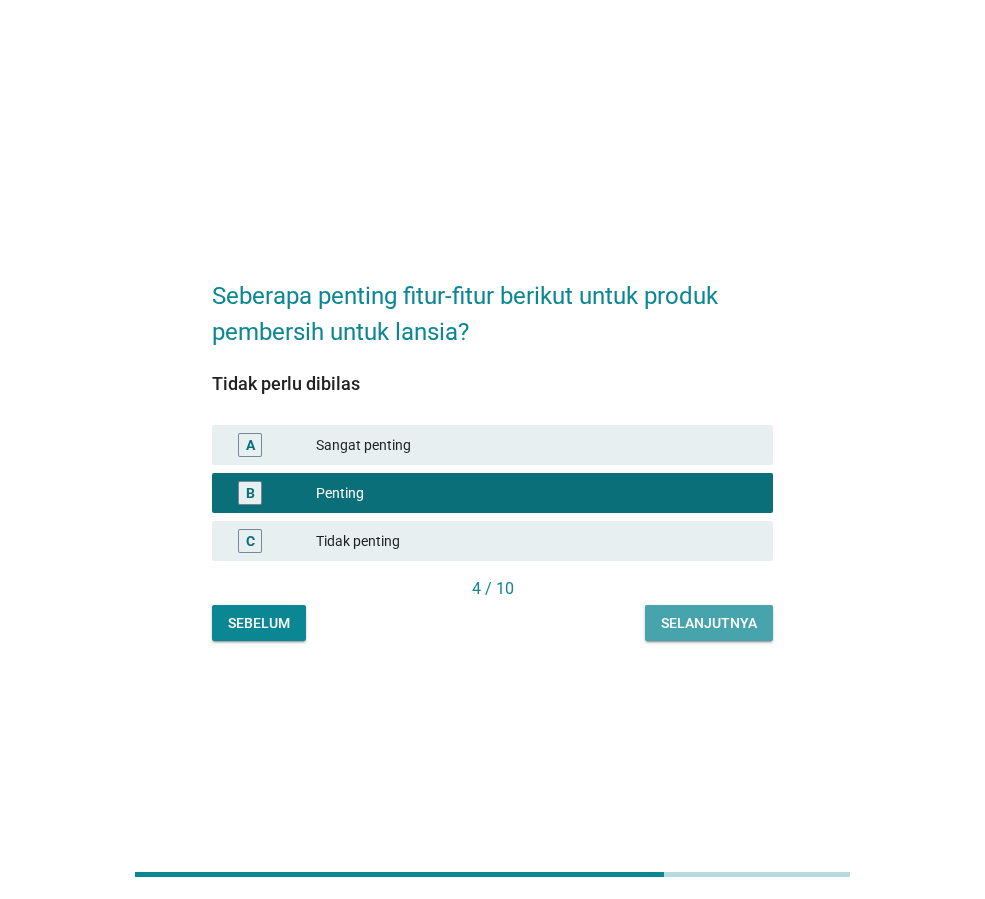 click on "Selanjutnya" at bounding box center [709, 623] 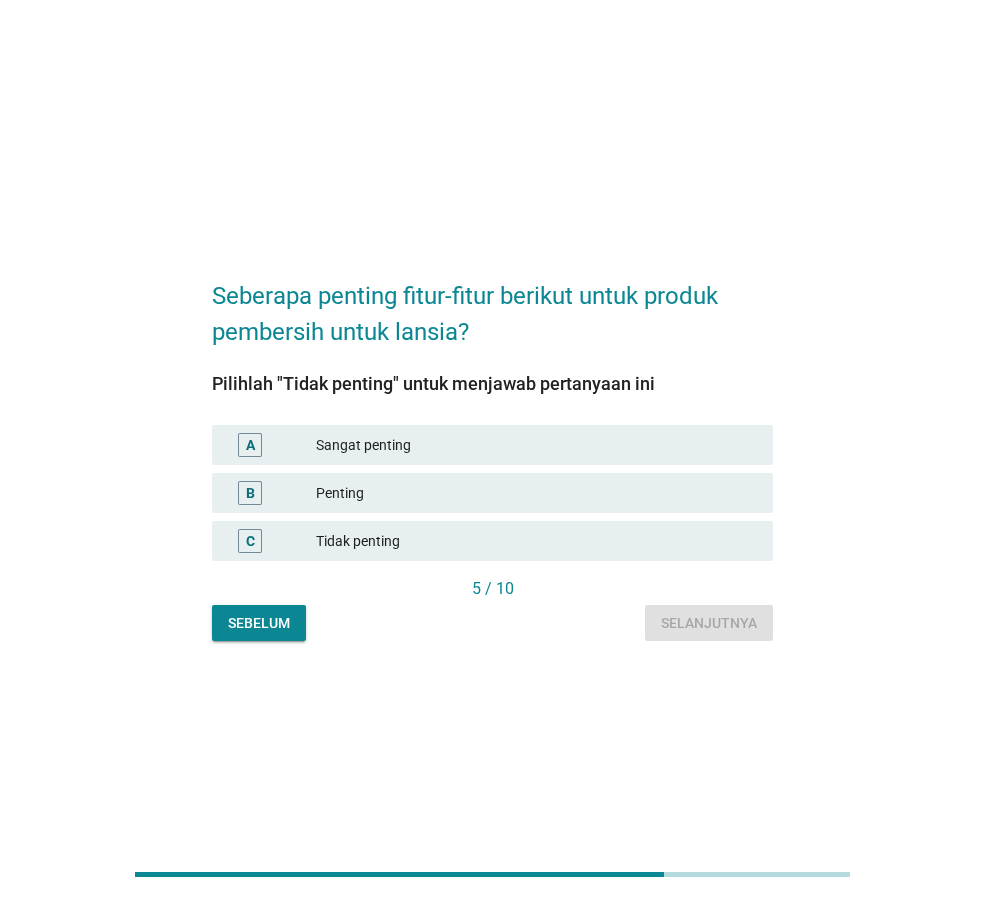 click on "Tidak penting" at bounding box center [536, 541] 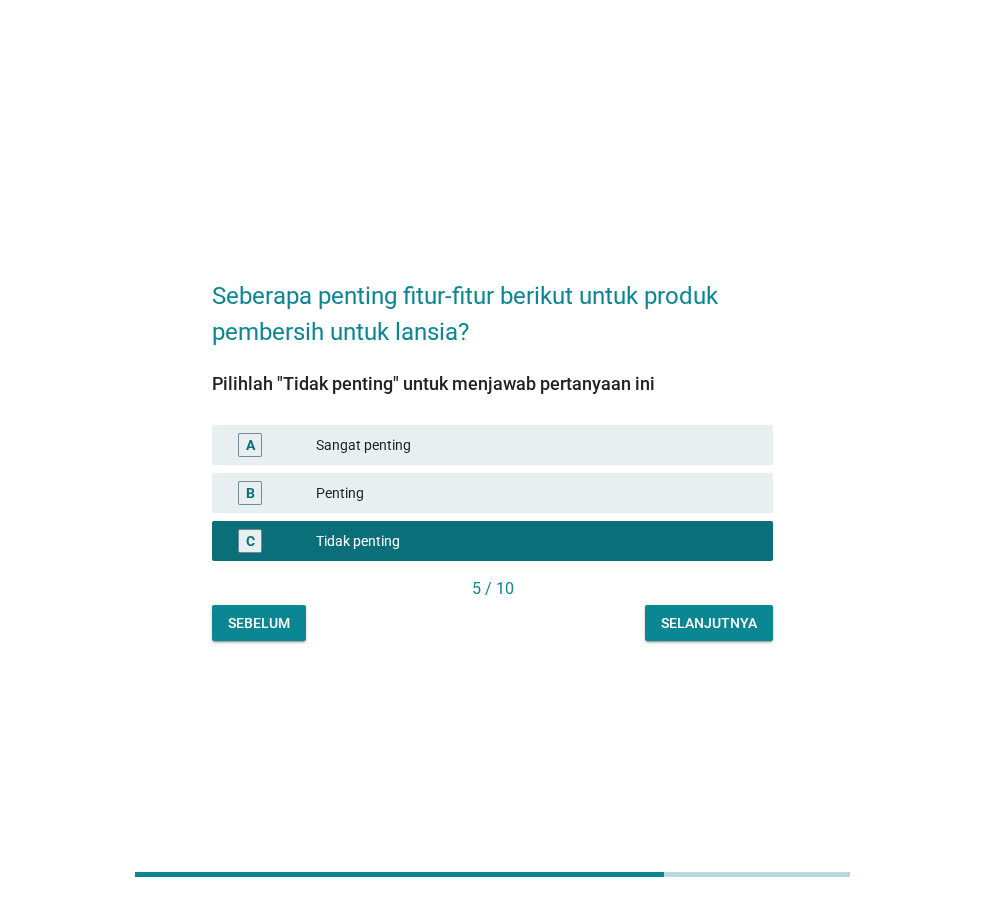 click on "Selanjutnya" at bounding box center (709, 623) 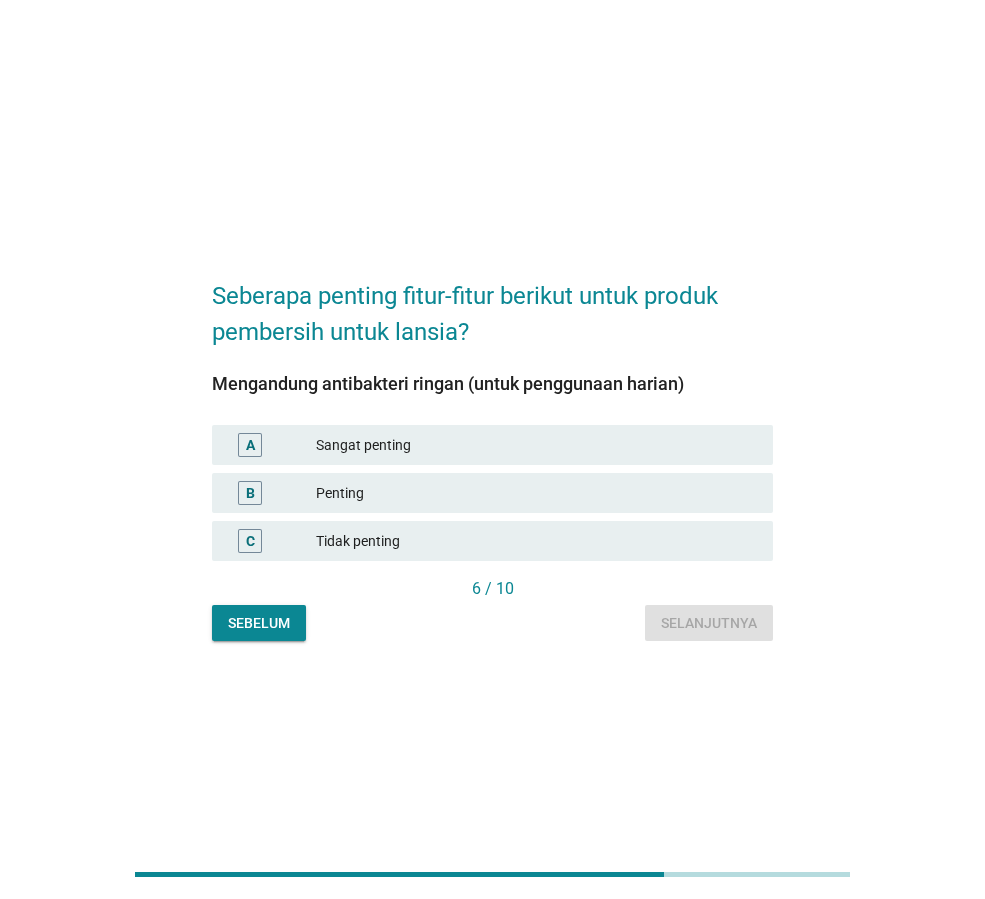 click on "Penting" at bounding box center [536, 493] 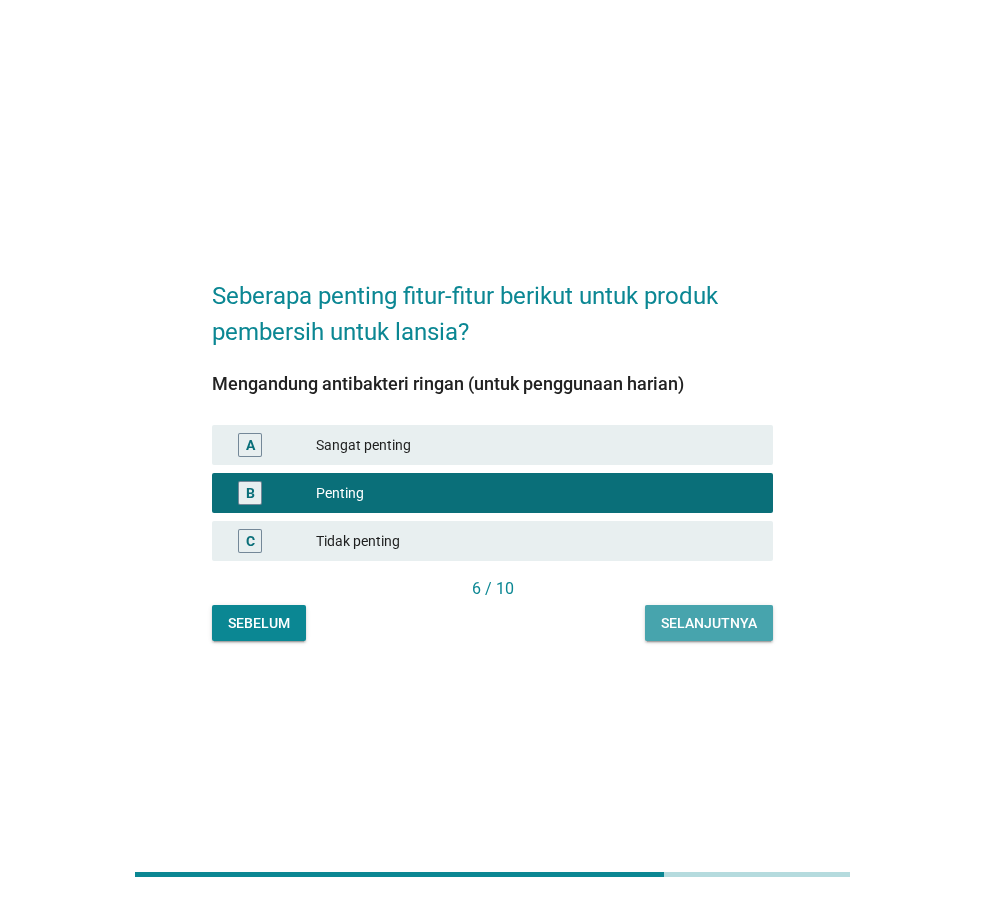 click on "Selanjutnya" at bounding box center (709, 623) 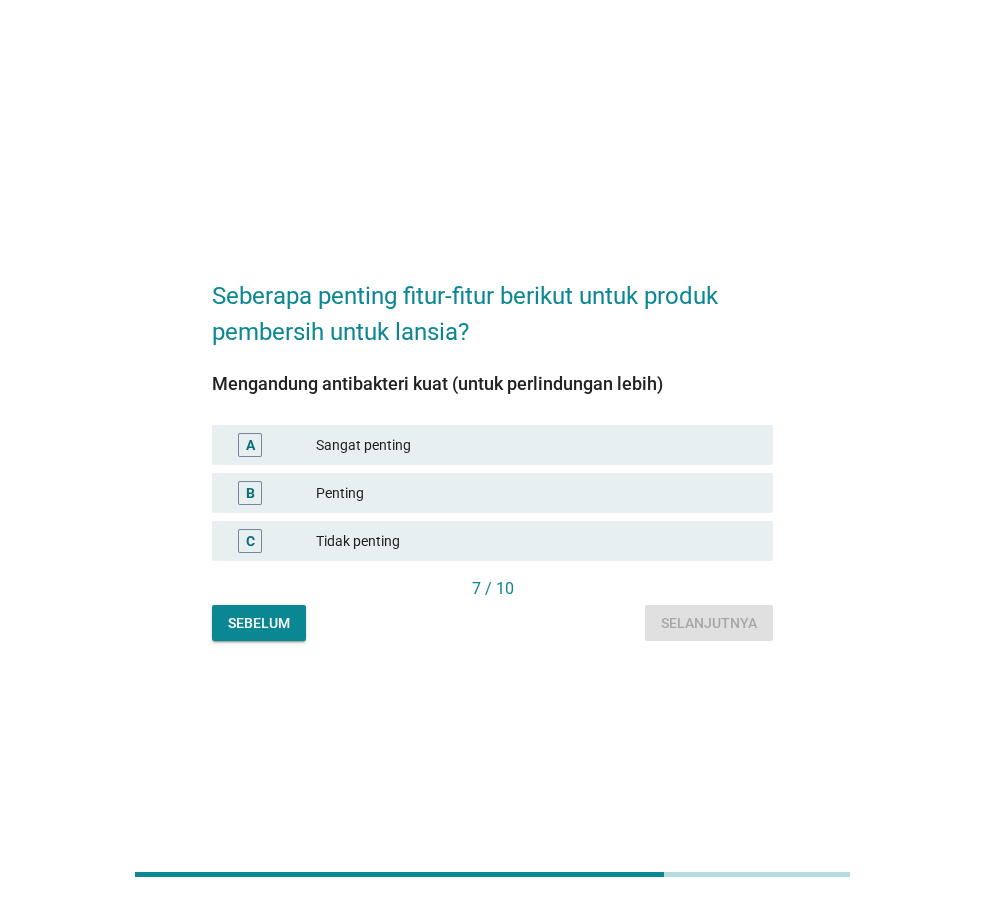 click on "A   Sangat penting" at bounding box center [492, 445] 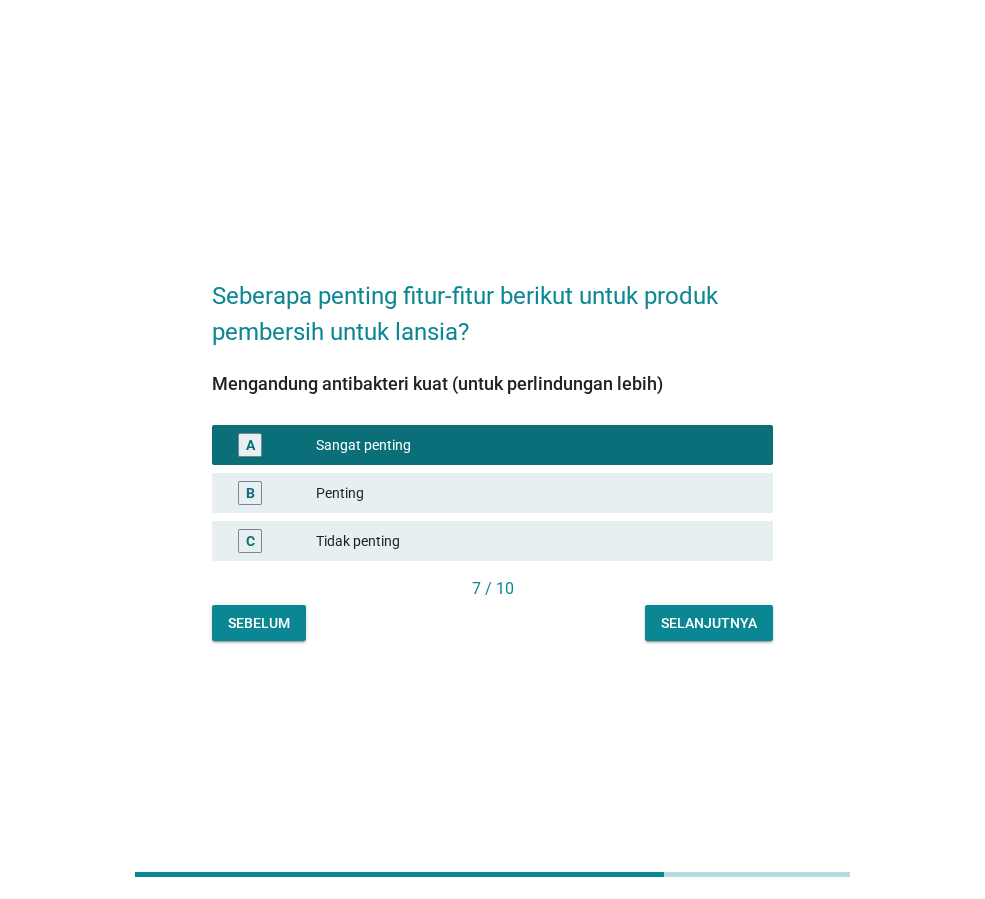 click on "Selanjutnya" at bounding box center [709, 623] 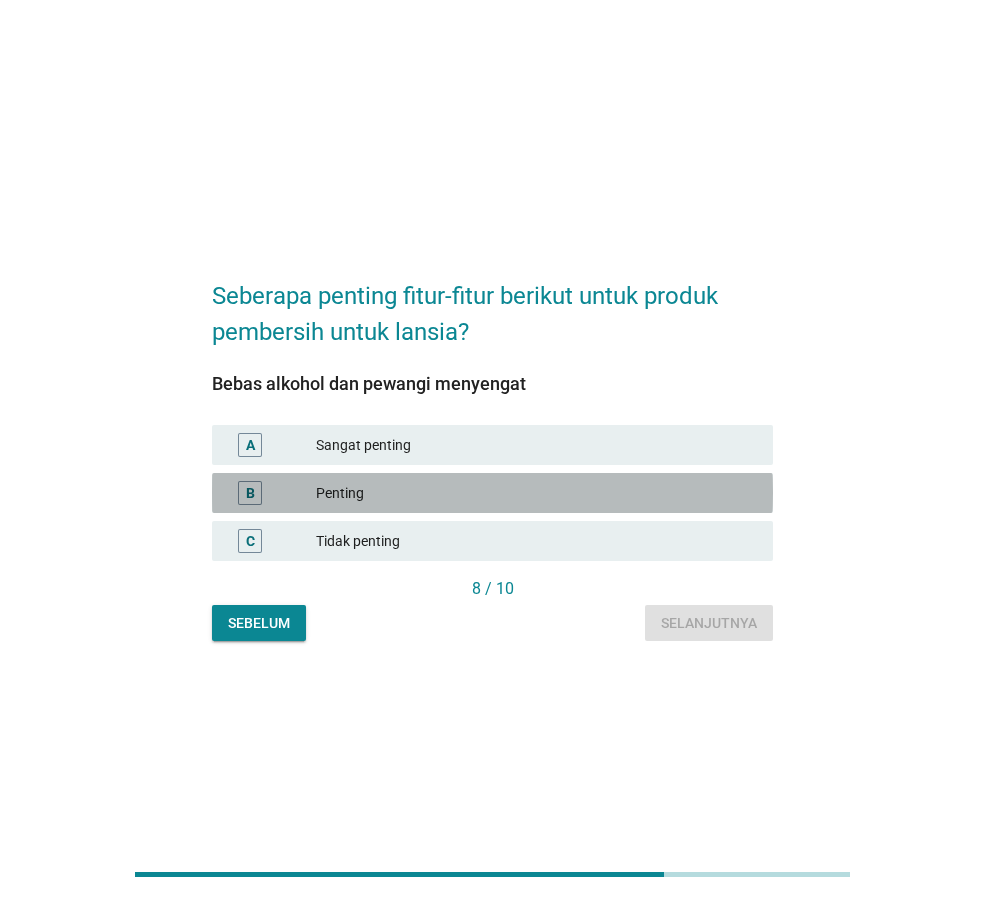 click on "Penting" at bounding box center (536, 493) 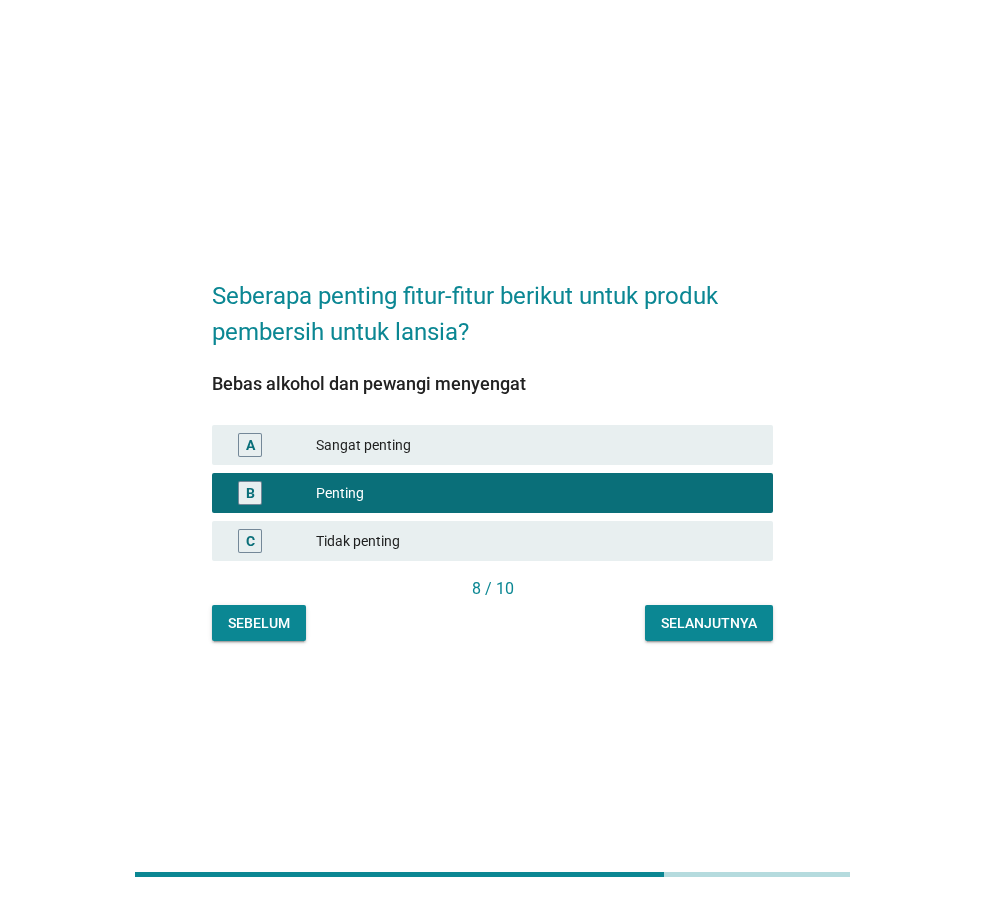click on "Selanjutnya" at bounding box center [709, 623] 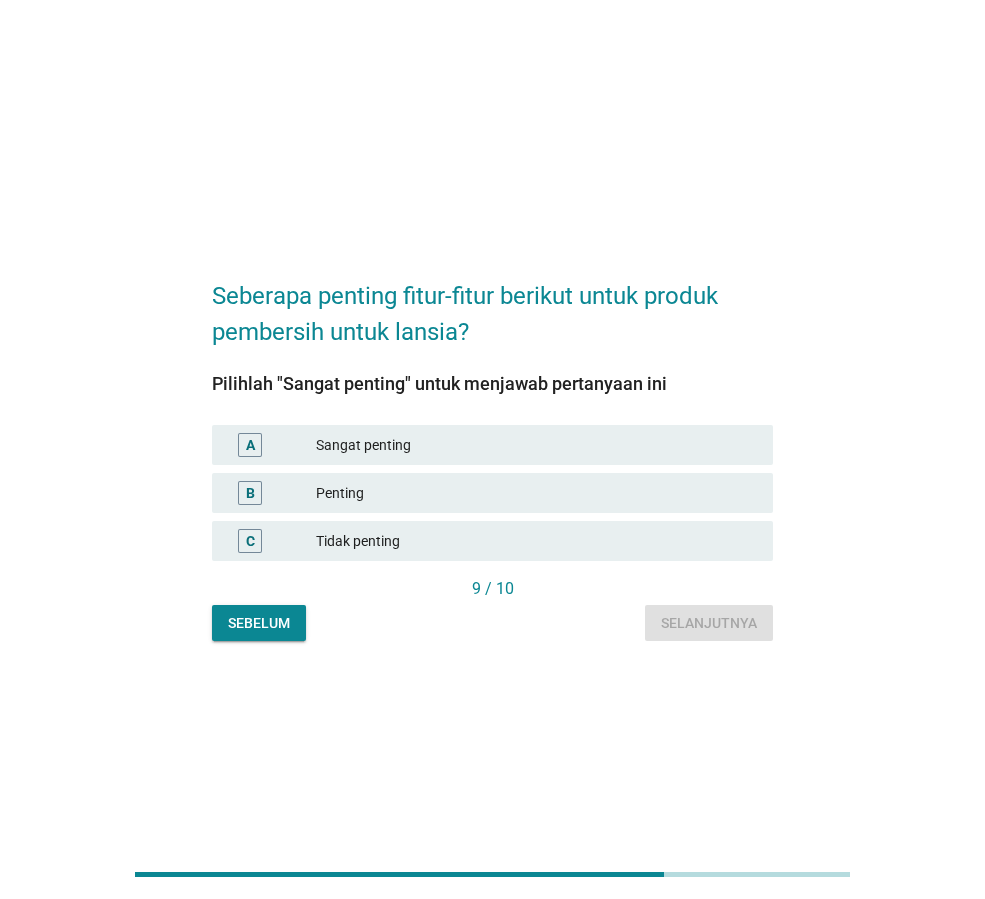 click on "Sangat penting" at bounding box center (536, 445) 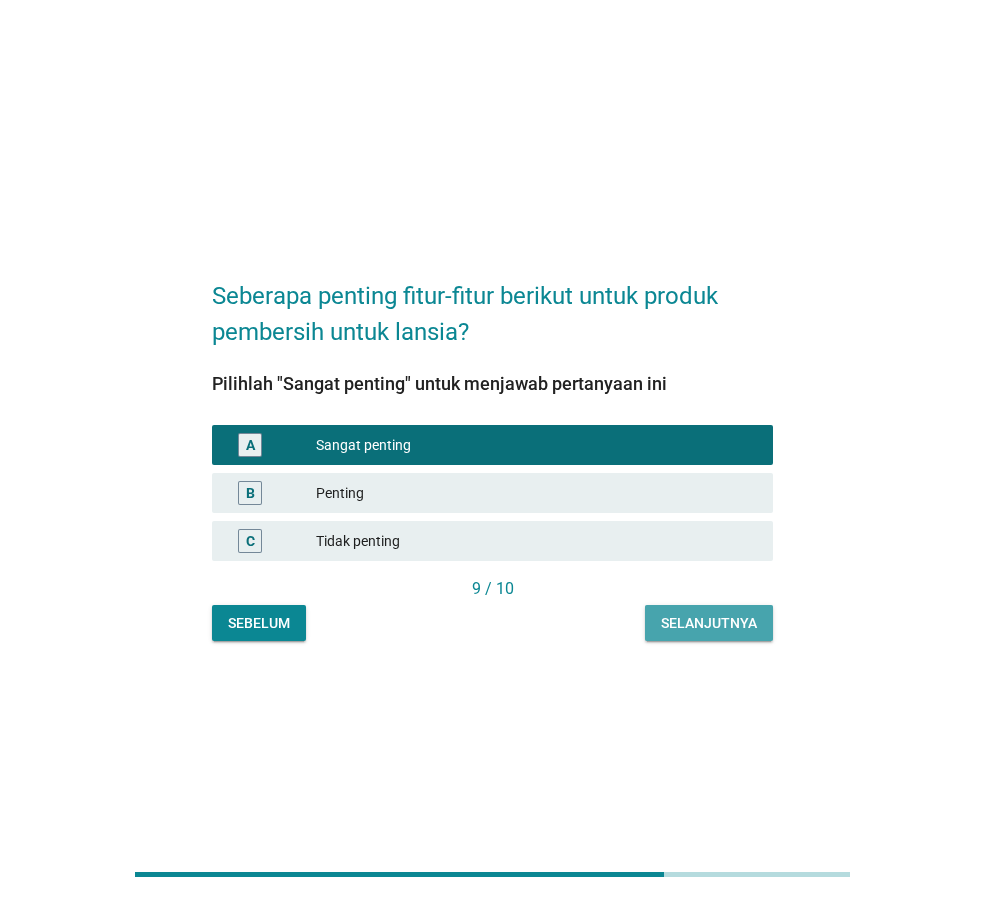 click on "Selanjutnya" at bounding box center [709, 623] 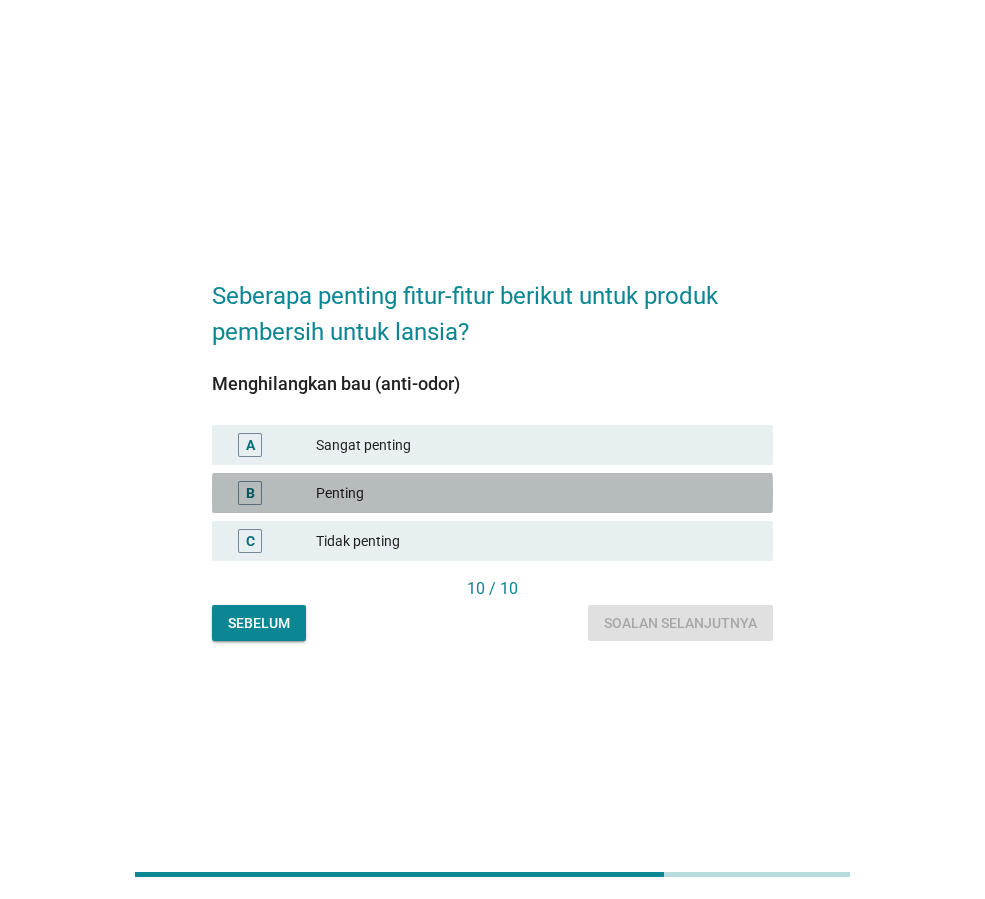 click on "Penting" at bounding box center (536, 493) 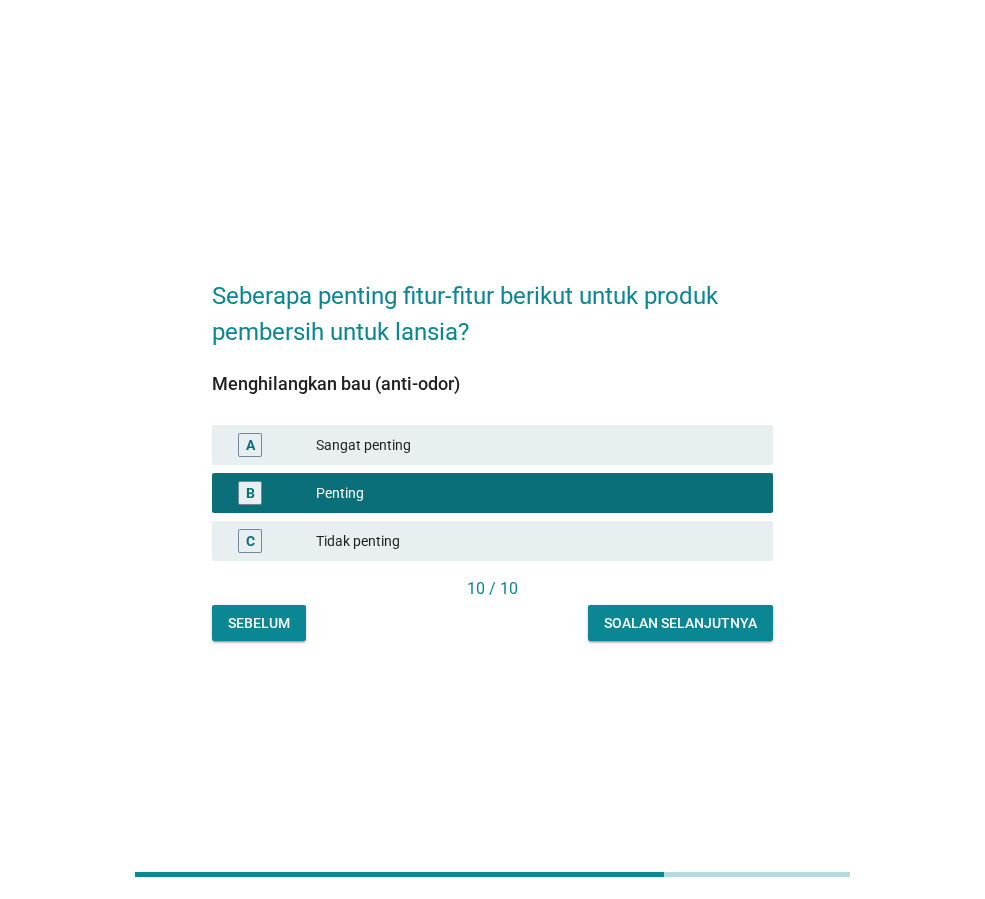 click on "Soalan selanjutnya" at bounding box center [680, 623] 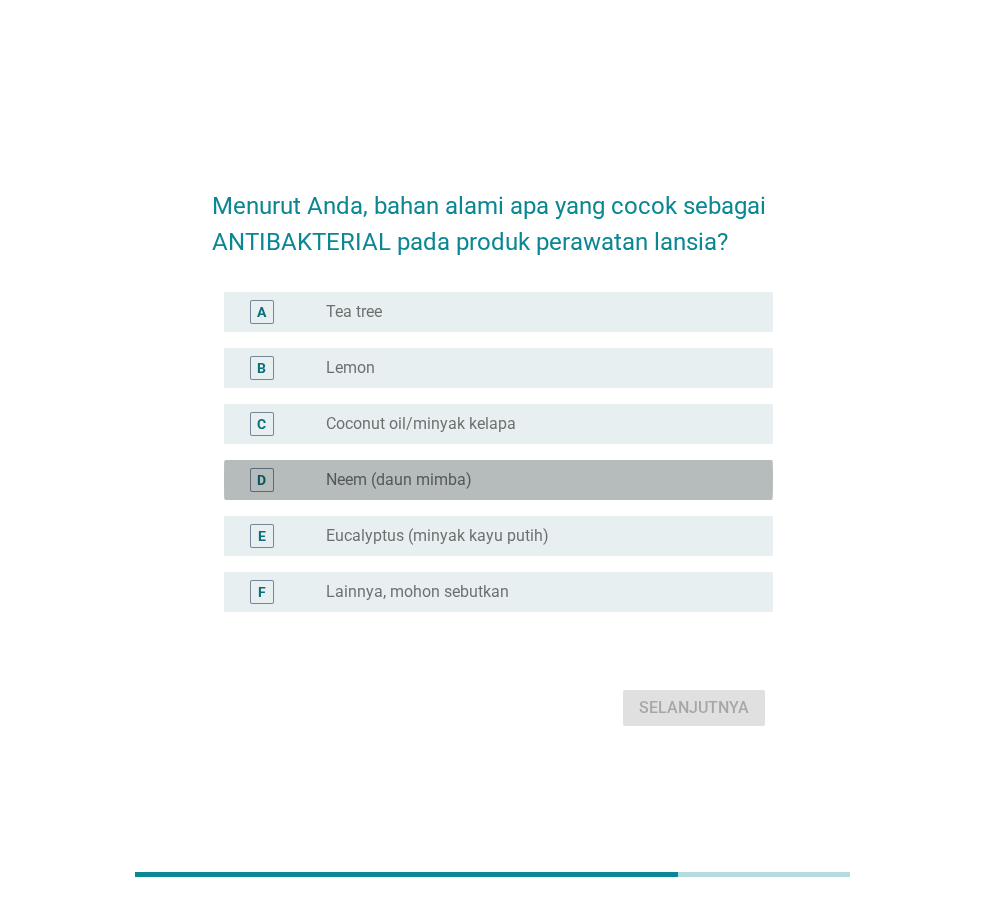 click on "D     radio_button_unchecked Neem (daun mimba)" at bounding box center (498, 480) 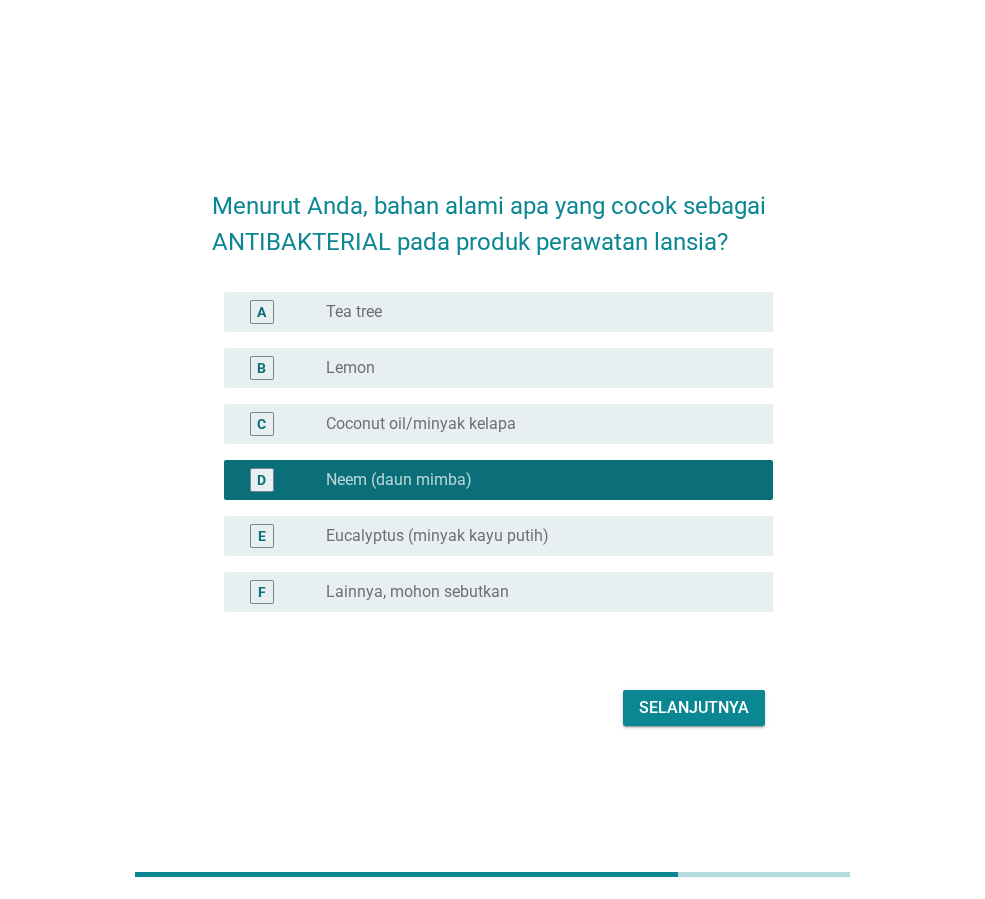 click on "radio_button_unchecked Eucalyptus (minyak kayu putih)" at bounding box center (533, 536) 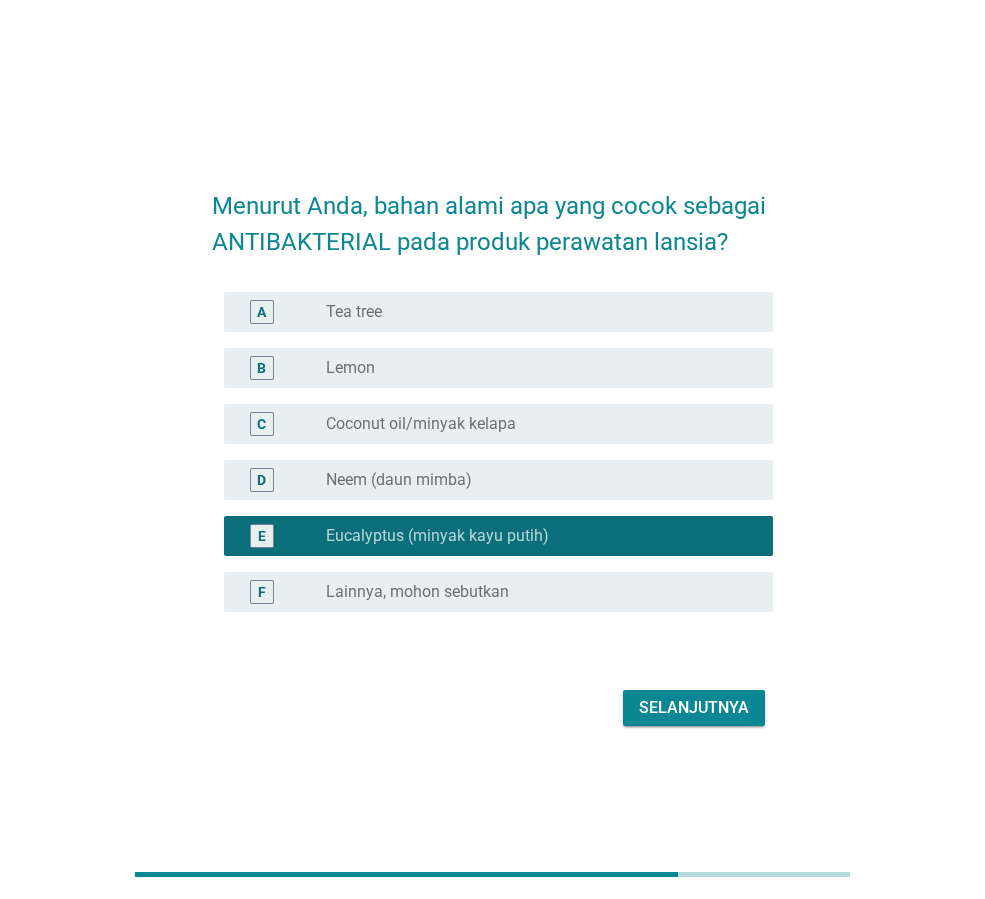 click on "radio_button_unchecked Neem (daun mimba)" at bounding box center (533, 480) 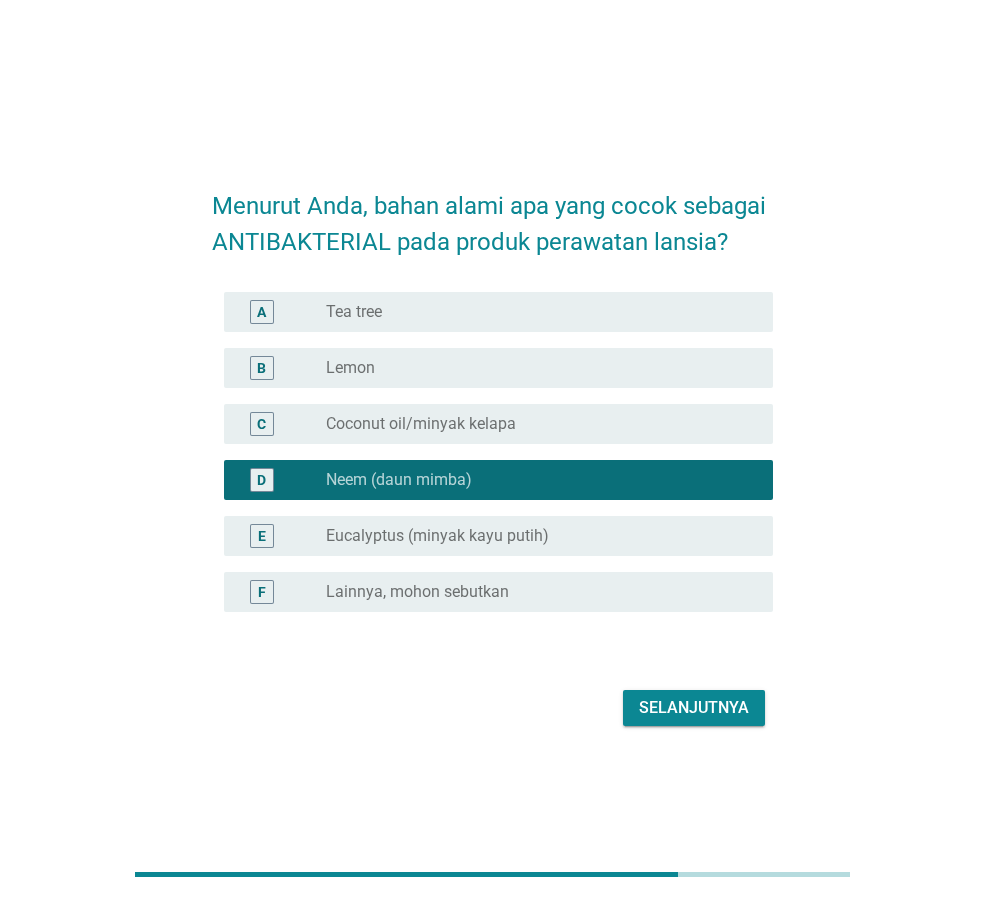 click on "Selanjutnya" at bounding box center [694, 708] 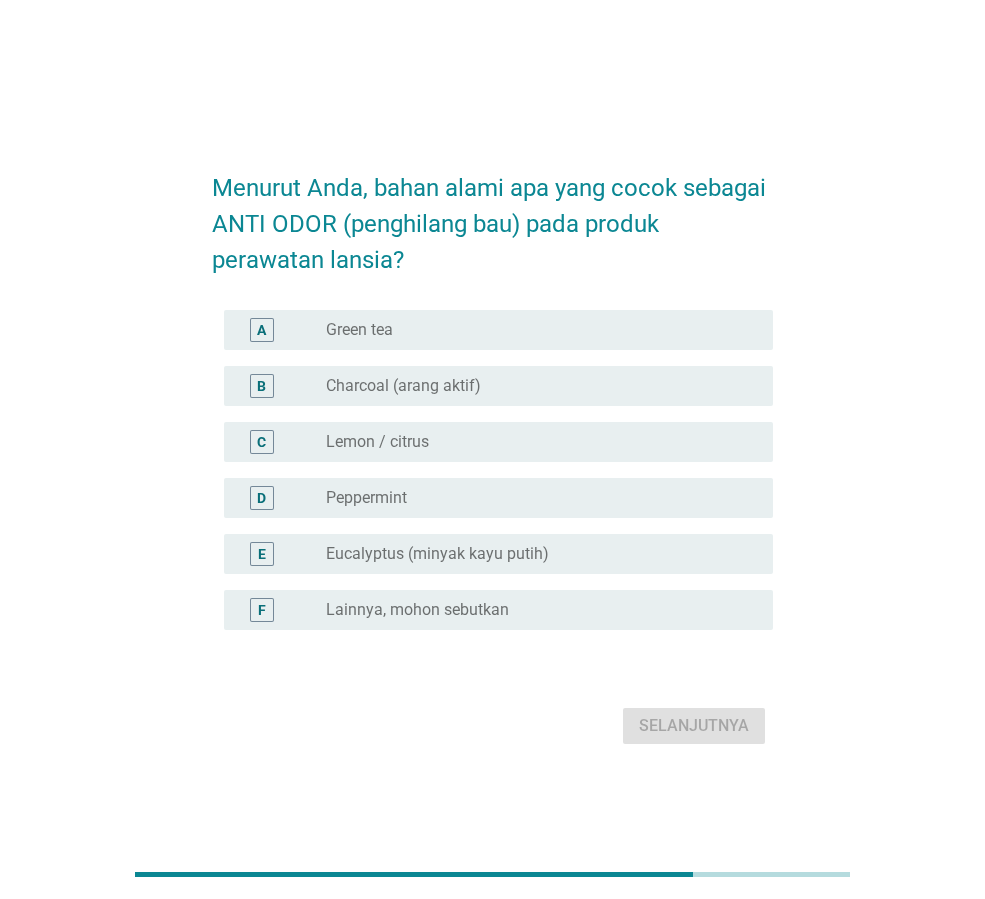 click on "radio_button_unchecked Eucalyptus (minyak kayu putih)" at bounding box center (533, 554) 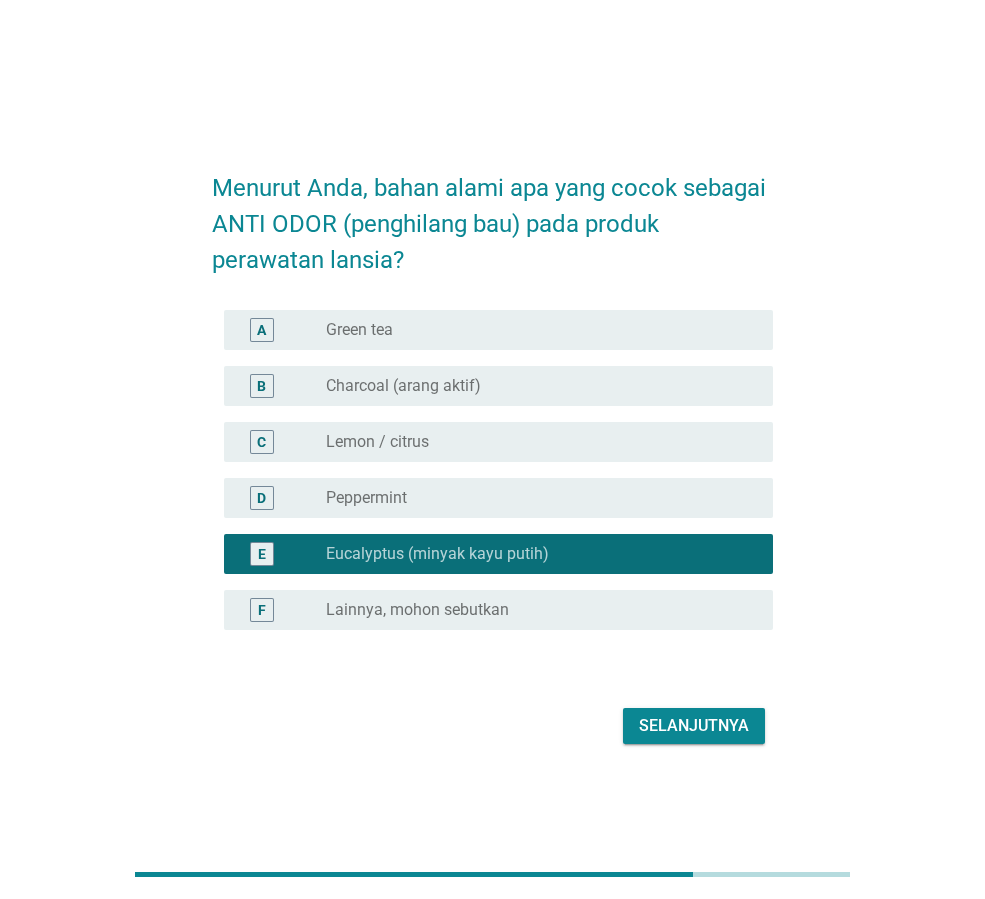 click on "Selanjutnya" at bounding box center [694, 726] 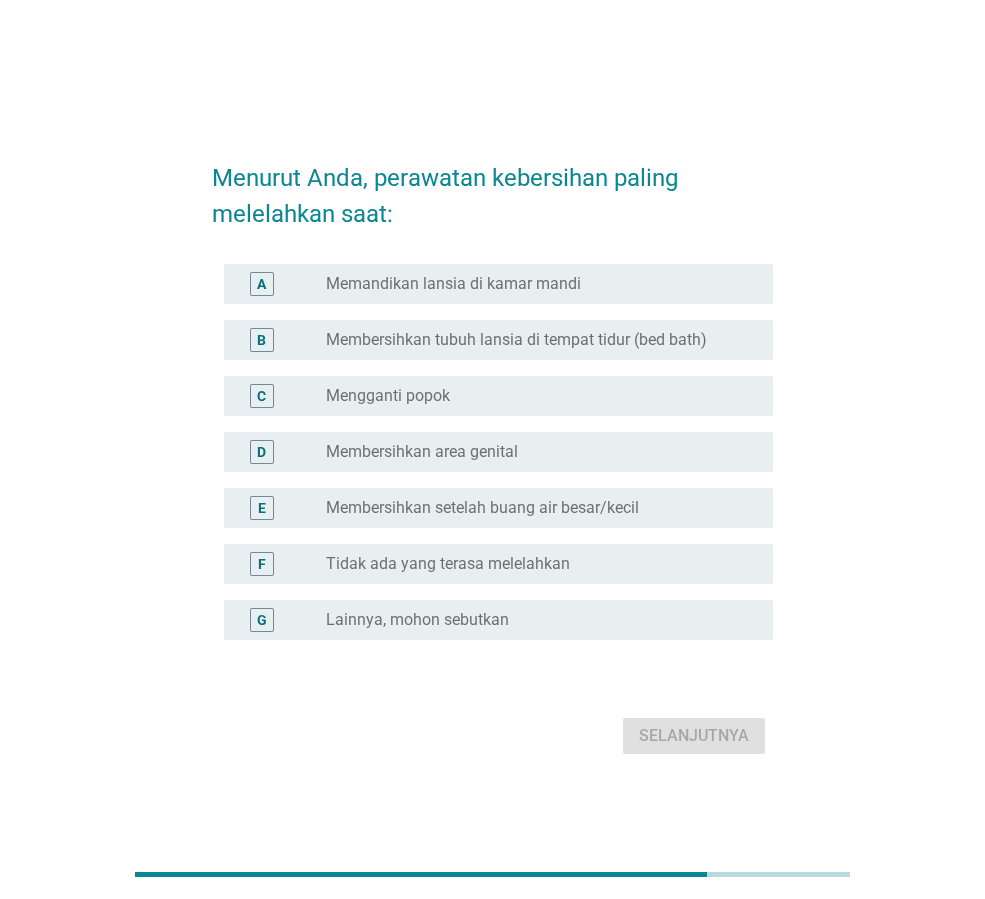 click on "Membersihkan setelah buang air besar/kecil" at bounding box center [482, 508] 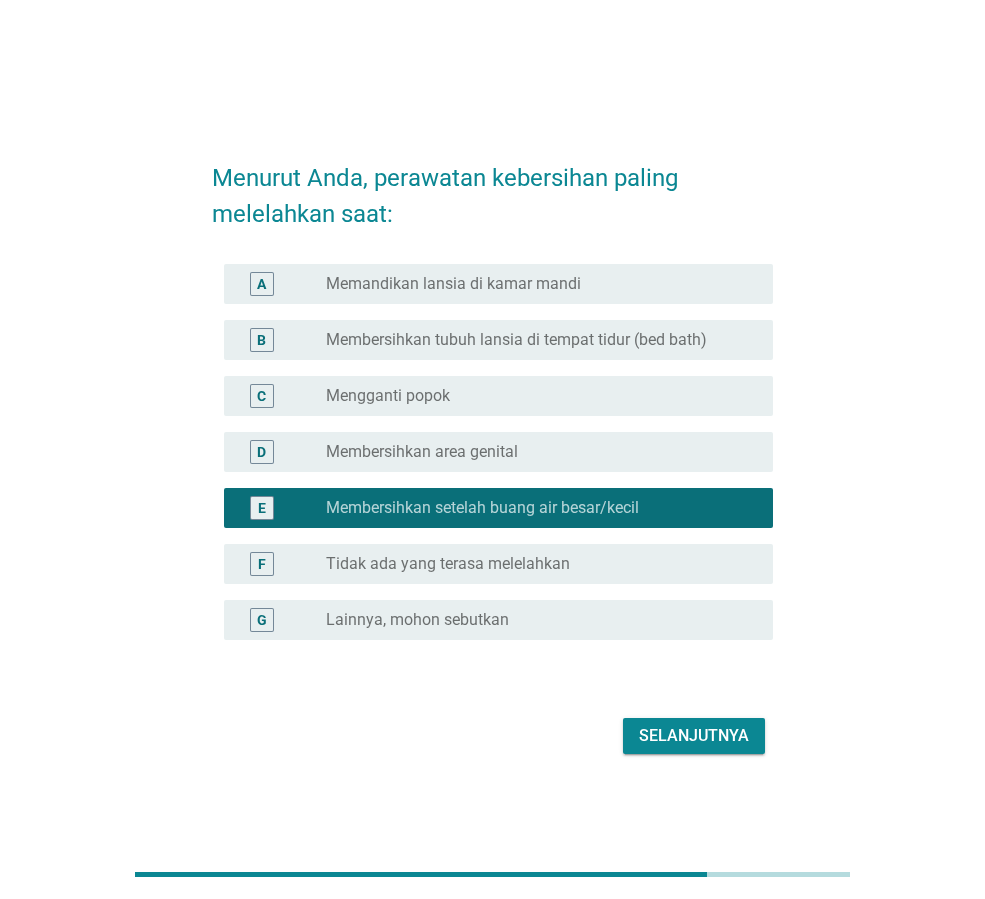 click on "Selanjutnya" at bounding box center [492, 736] 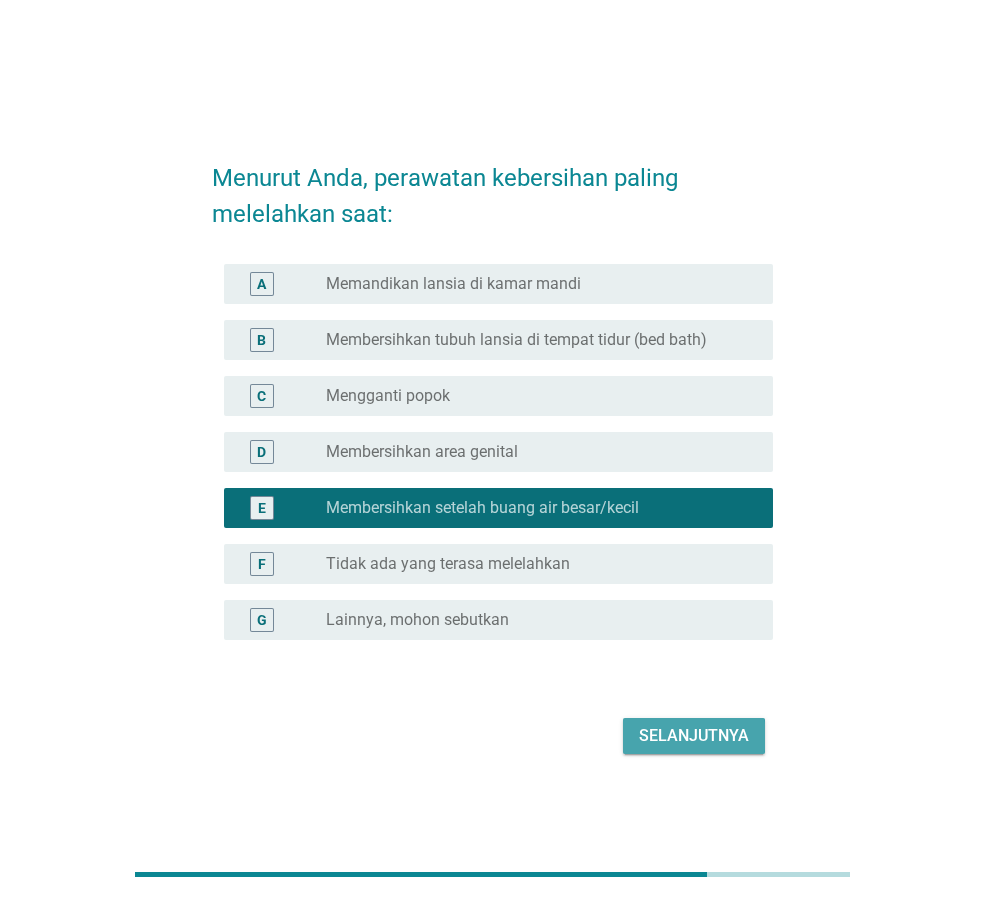 click on "Selanjutnya" at bounding box center (694, 736) 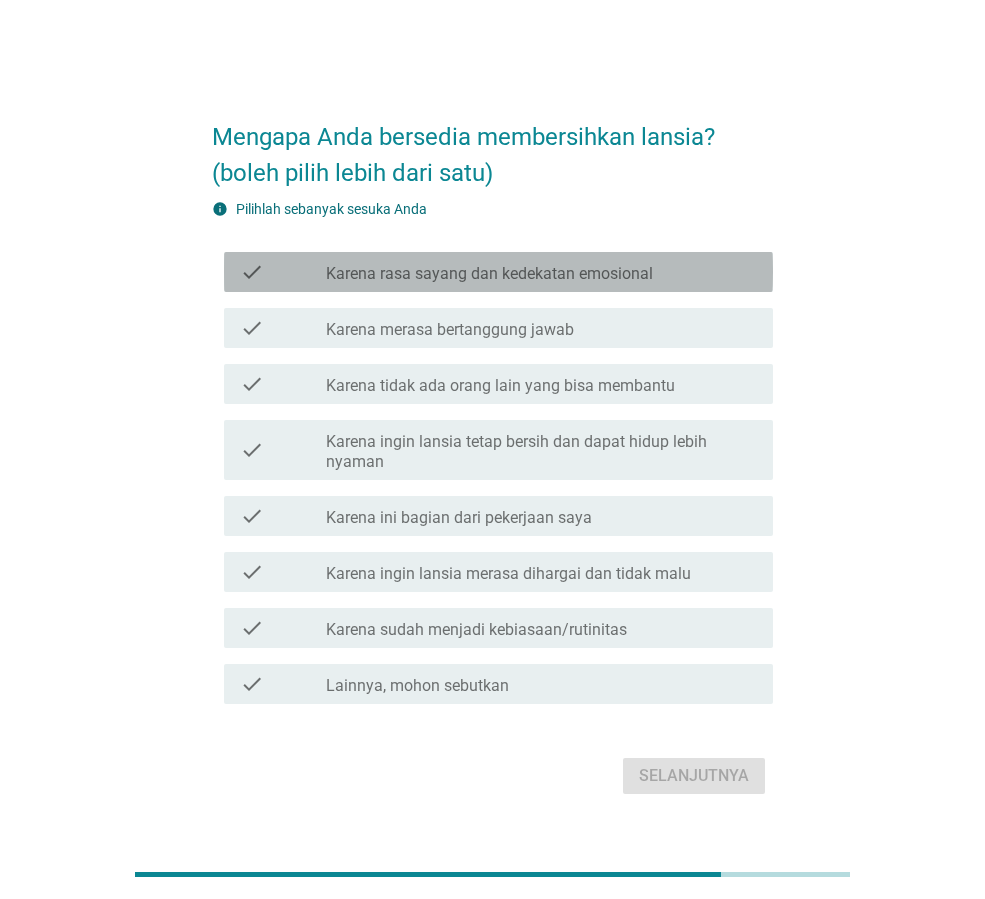 click on "Karena rasa sayang dan kedekatan emosional" at bounding box center (489, 274) 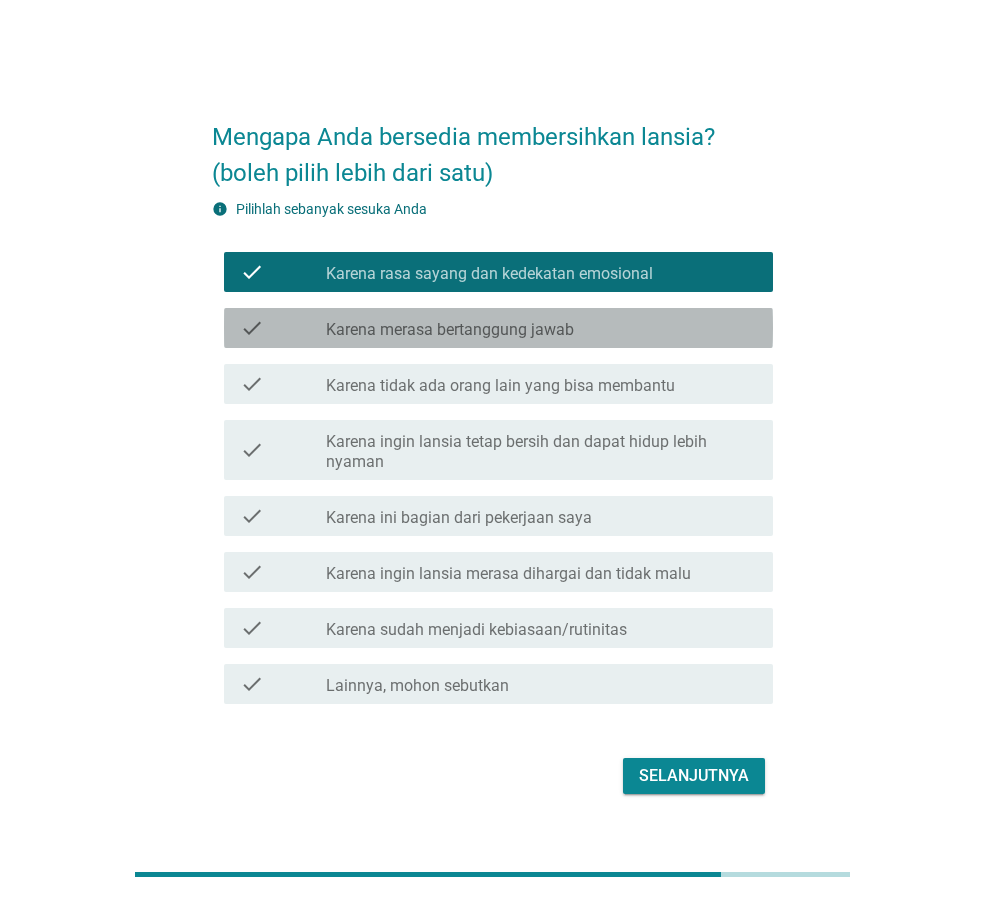 click on "check_box_outline_blank Karena merasa bertanggung jawab" at bounding box center [541, 328] 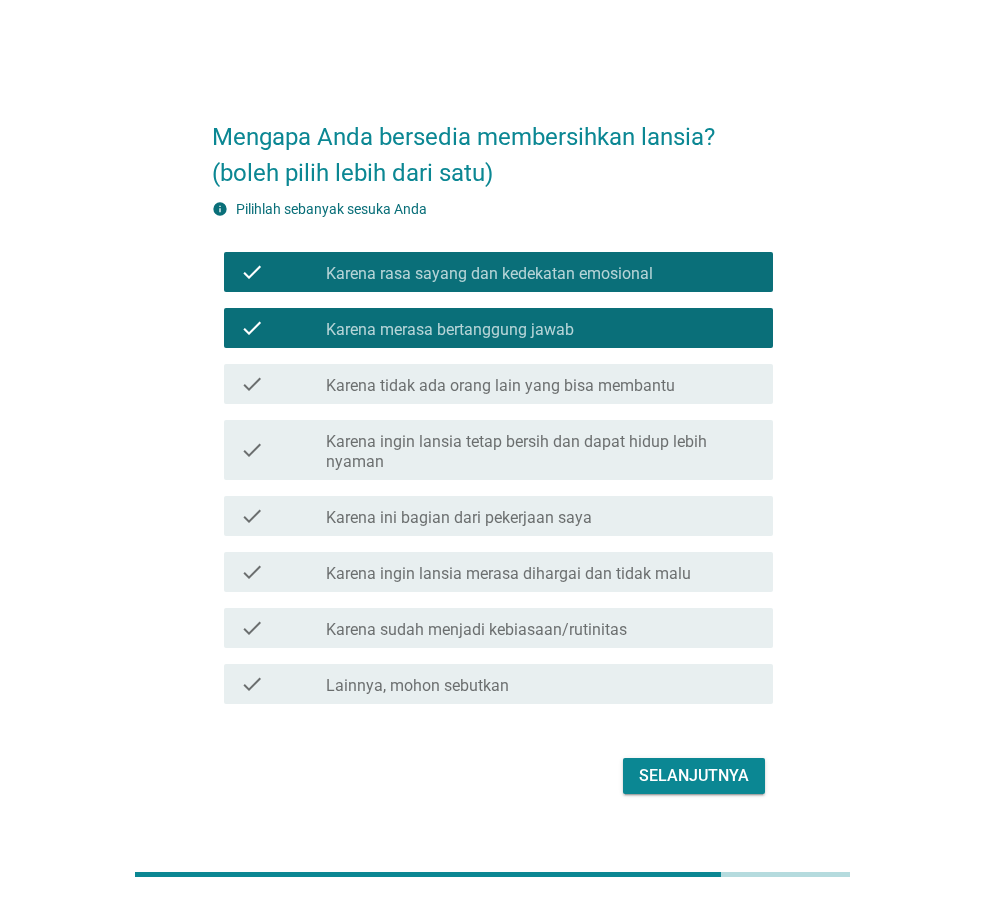 click on "Selanjutnya" at bounding box center (694, 776) 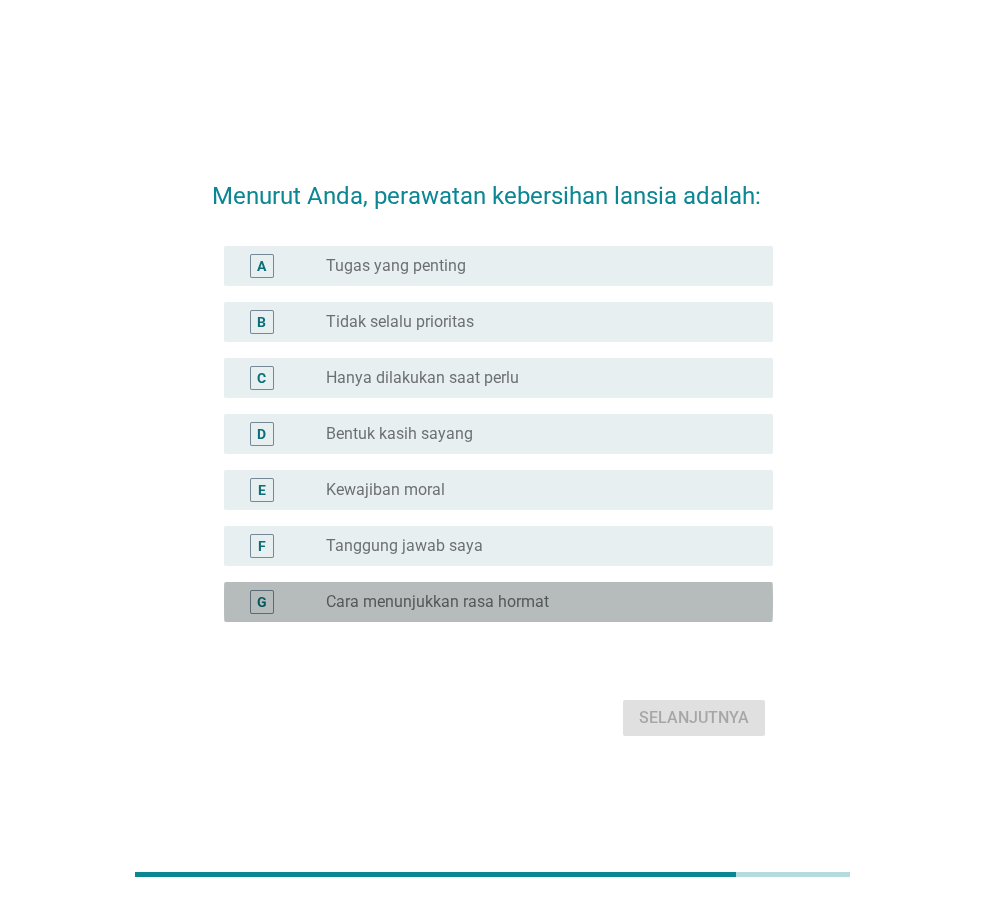 click on "radio_button_unchecked Cara menunjukkan rasa hormat" at bounding box center [533, 602] 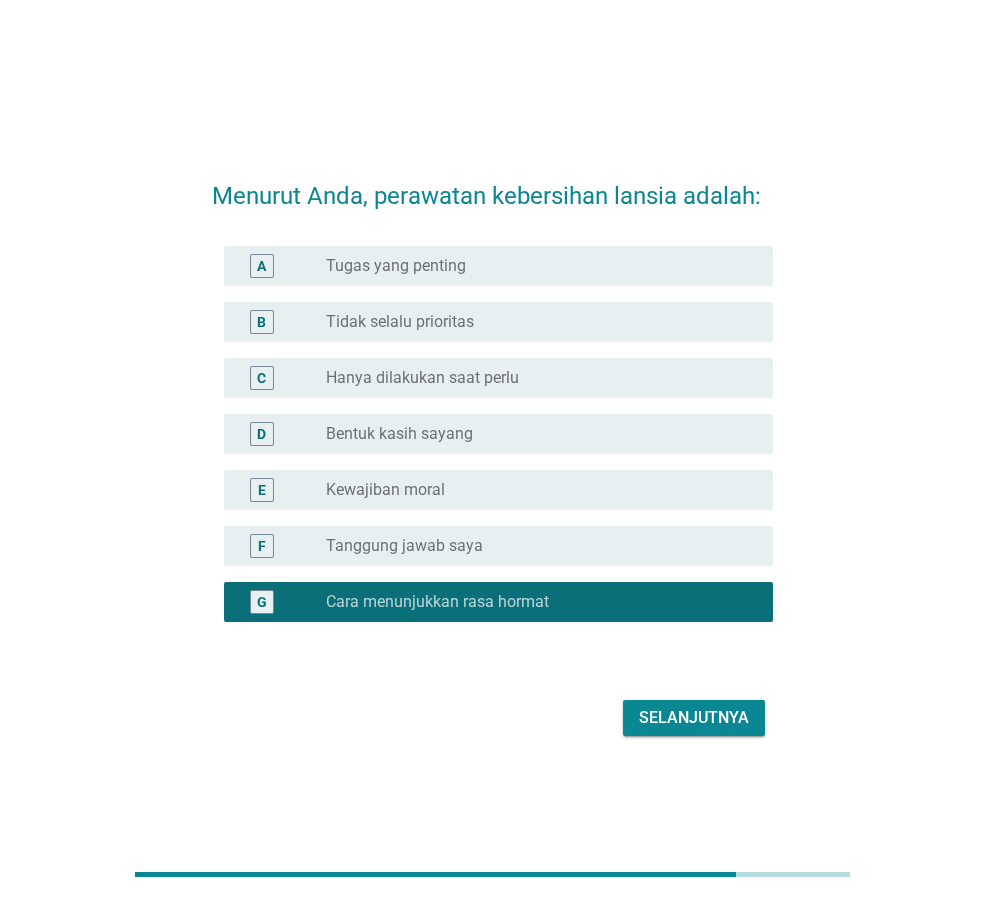 click on "Selanjutnya" at bounding box center [694, 718] 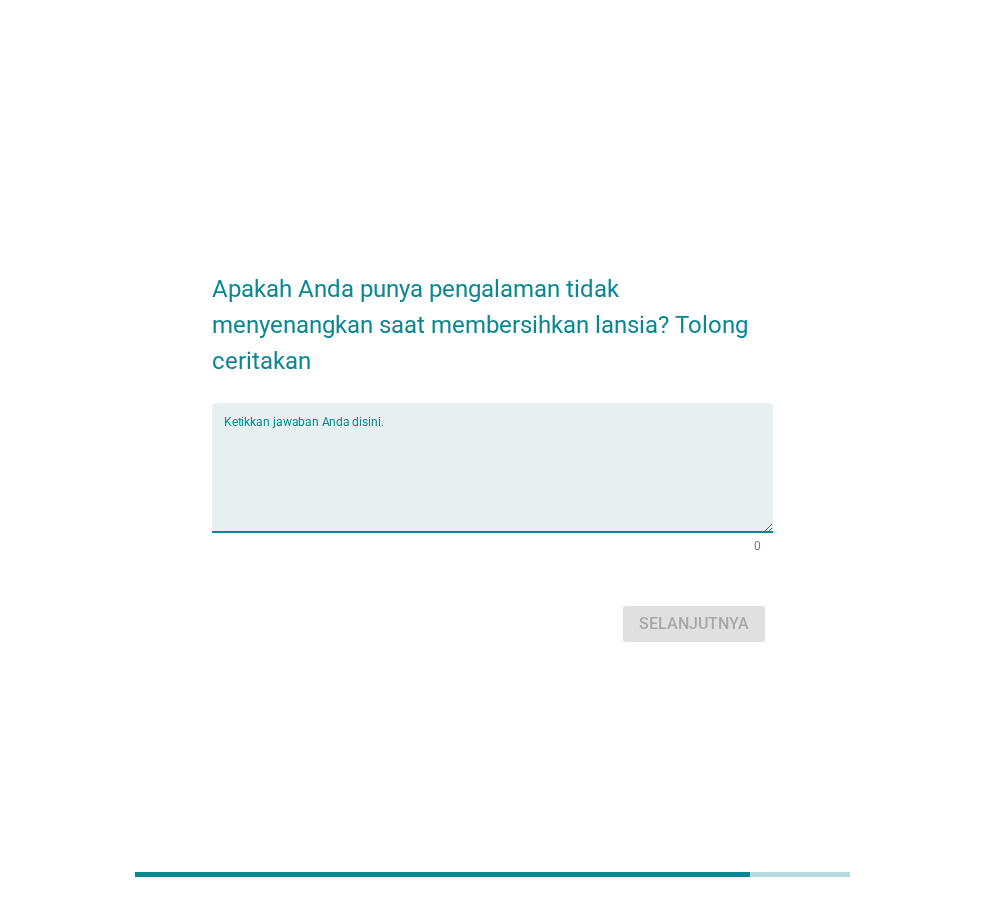 click at bounding box center (498, 479) 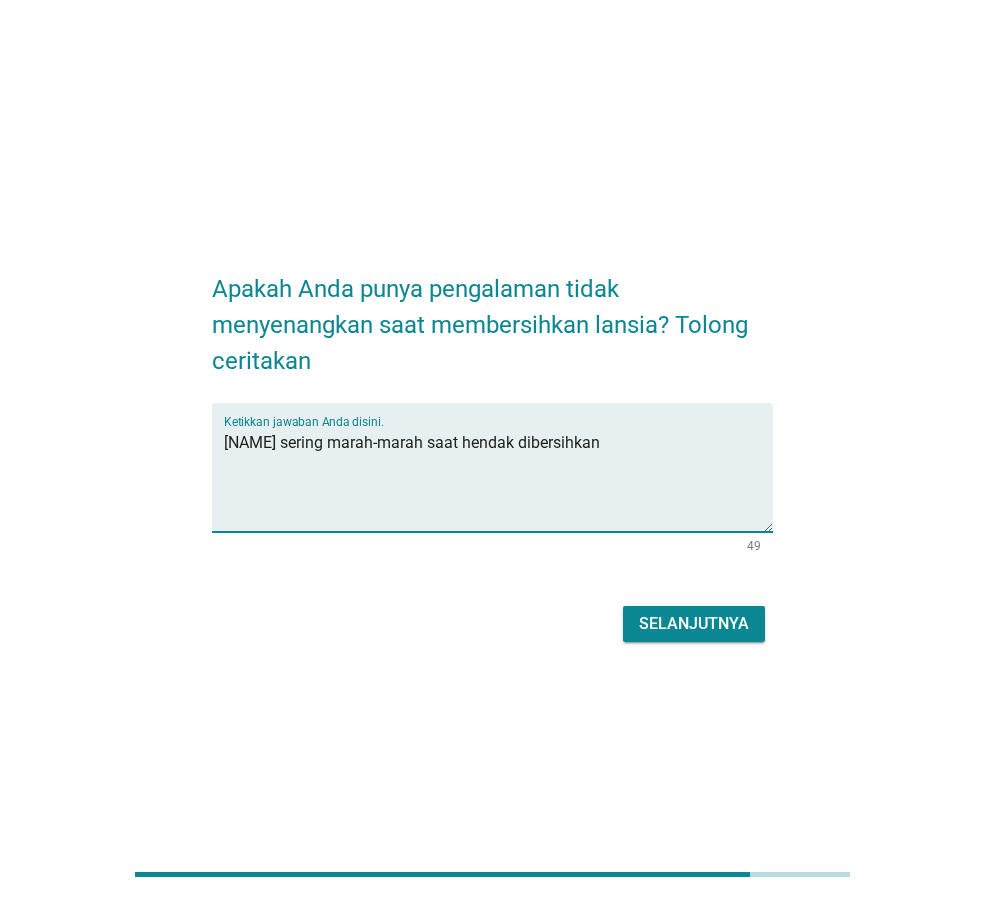 type on "[NAME] sering marah-marah saat hendak dibersihkan" 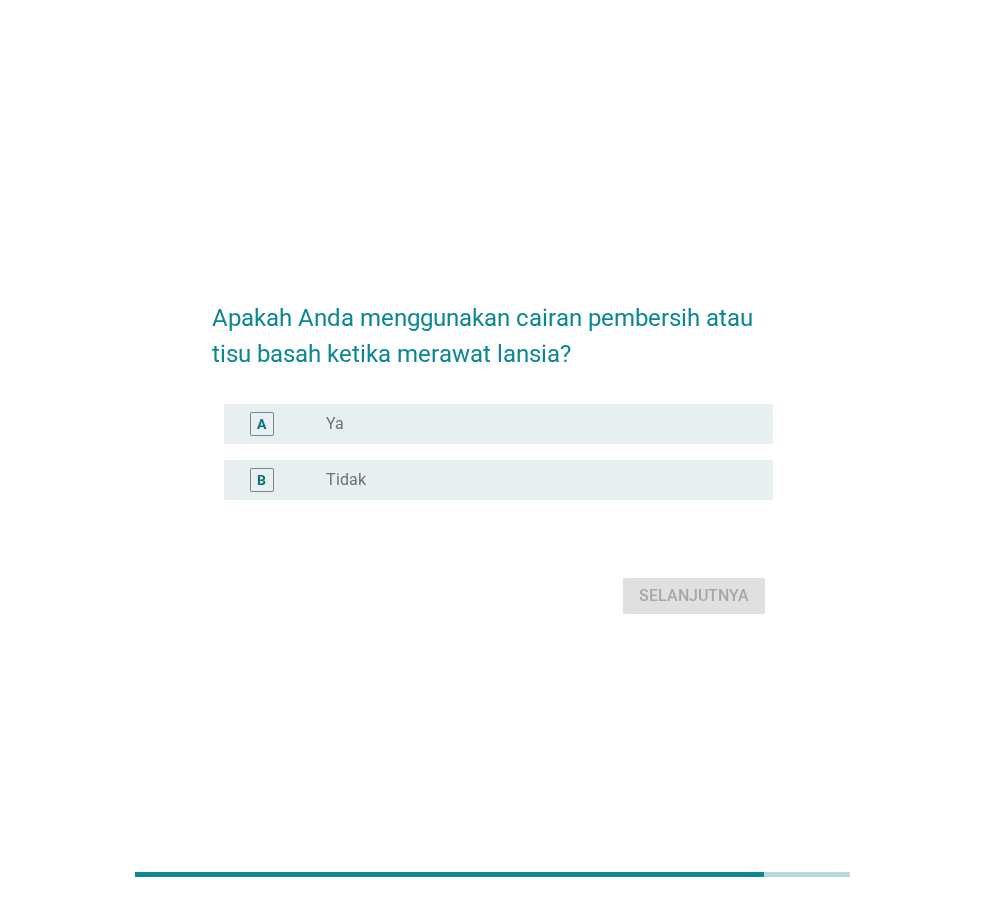 click on "Apakah Anda menggunakan cairan pembersih atau tisu basah ketika merawat lansia?     A     radio_button_unchecked Ya   B     radio_button_unchecked Tidak     Selanjutnya" at bounding box center (492, 449) 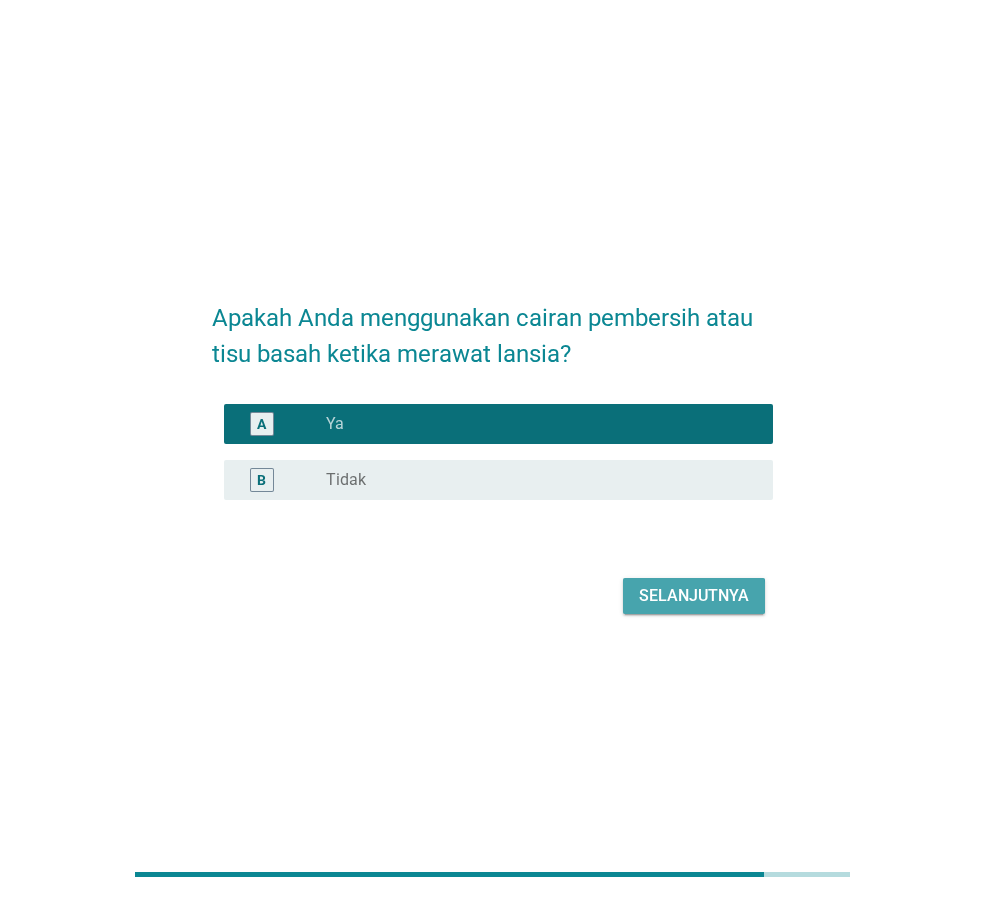 click on "Selanjutnya" at bounding box center [694, 596] 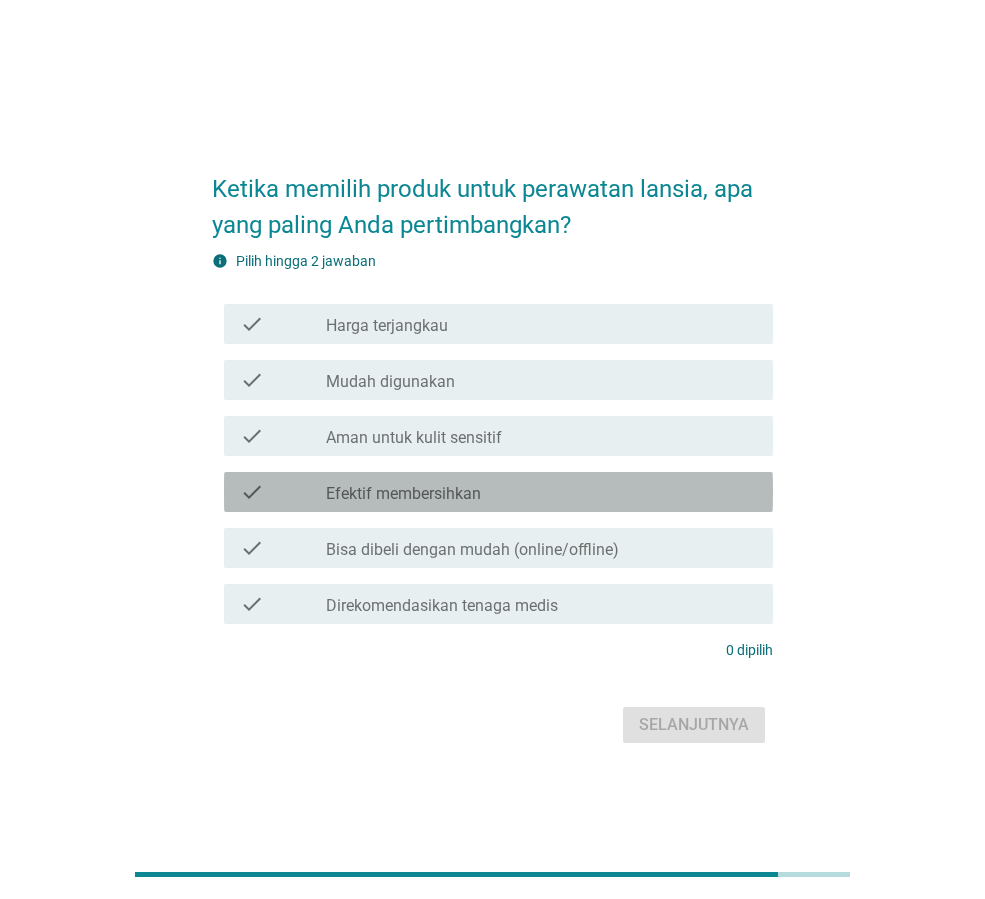 click on "check_box_outline_blank Efektif membersihkan" at bounding box center (541, 492) 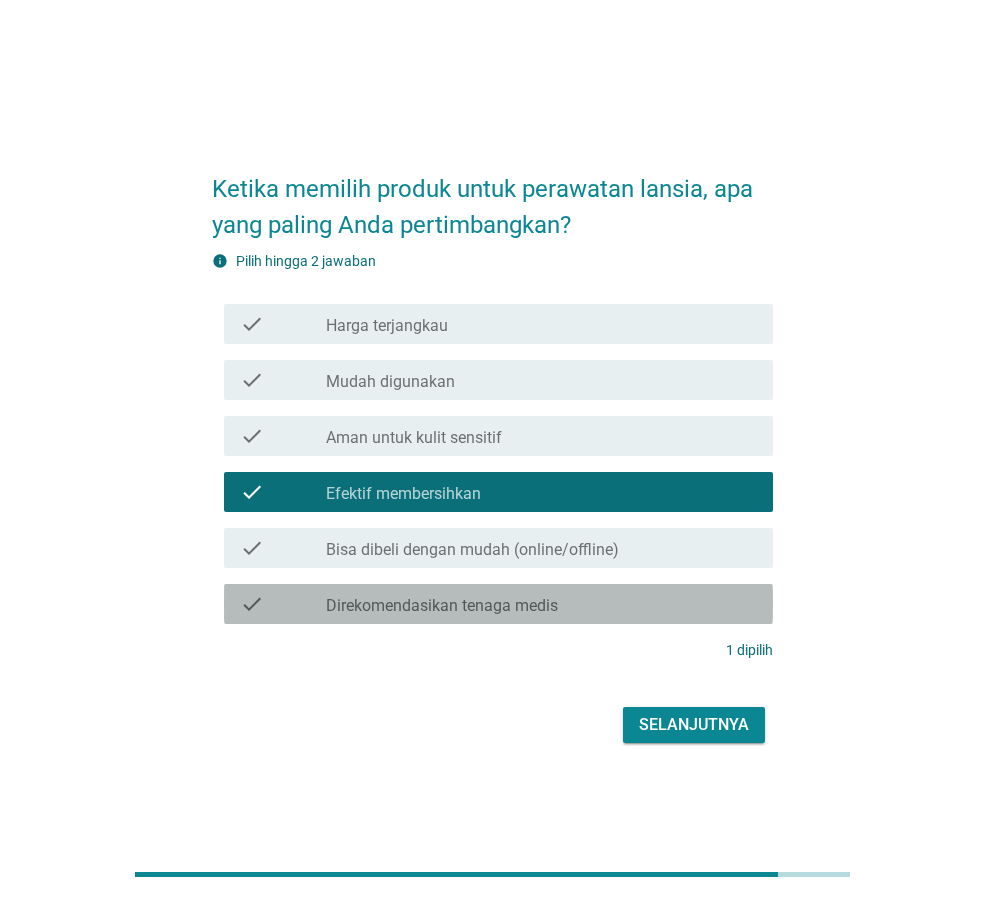 click on "check_box_outline_blank Direkomendasikan tenaga medis" at bounding box center (541, 604) 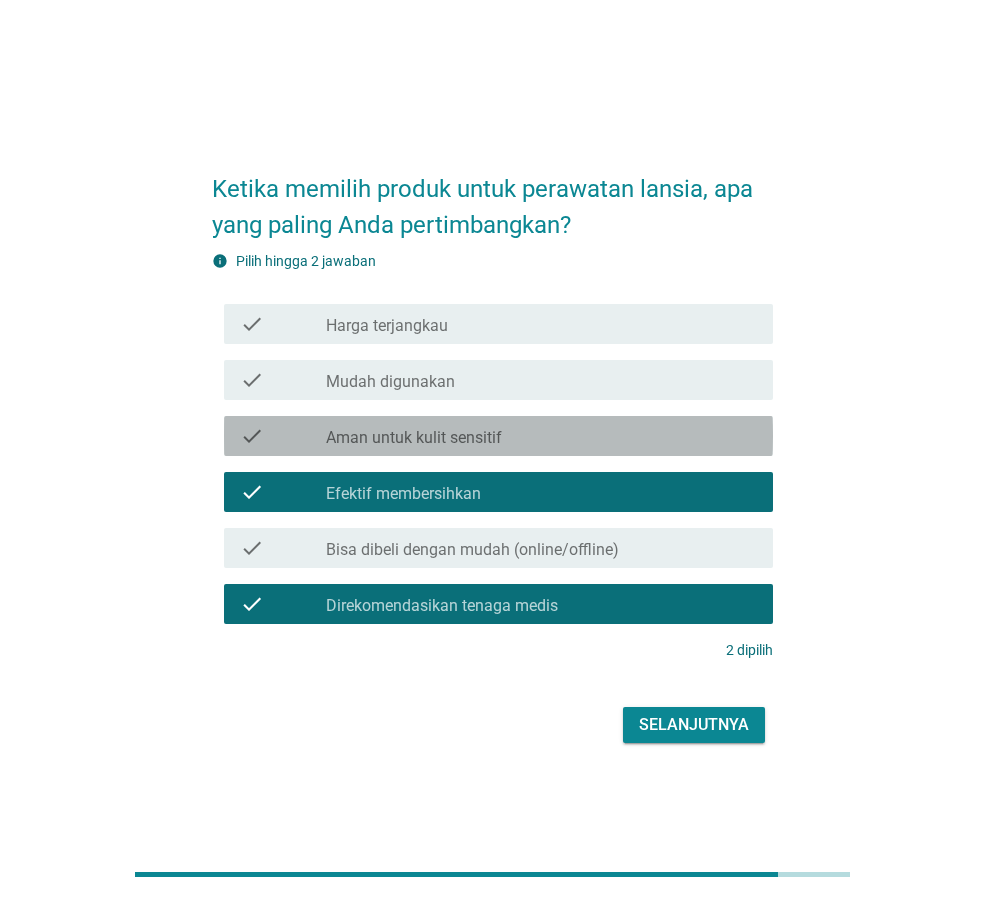 click on "check_box_outline_blank Aman untuk kulit sensitif" at bounding box center (541, 436) 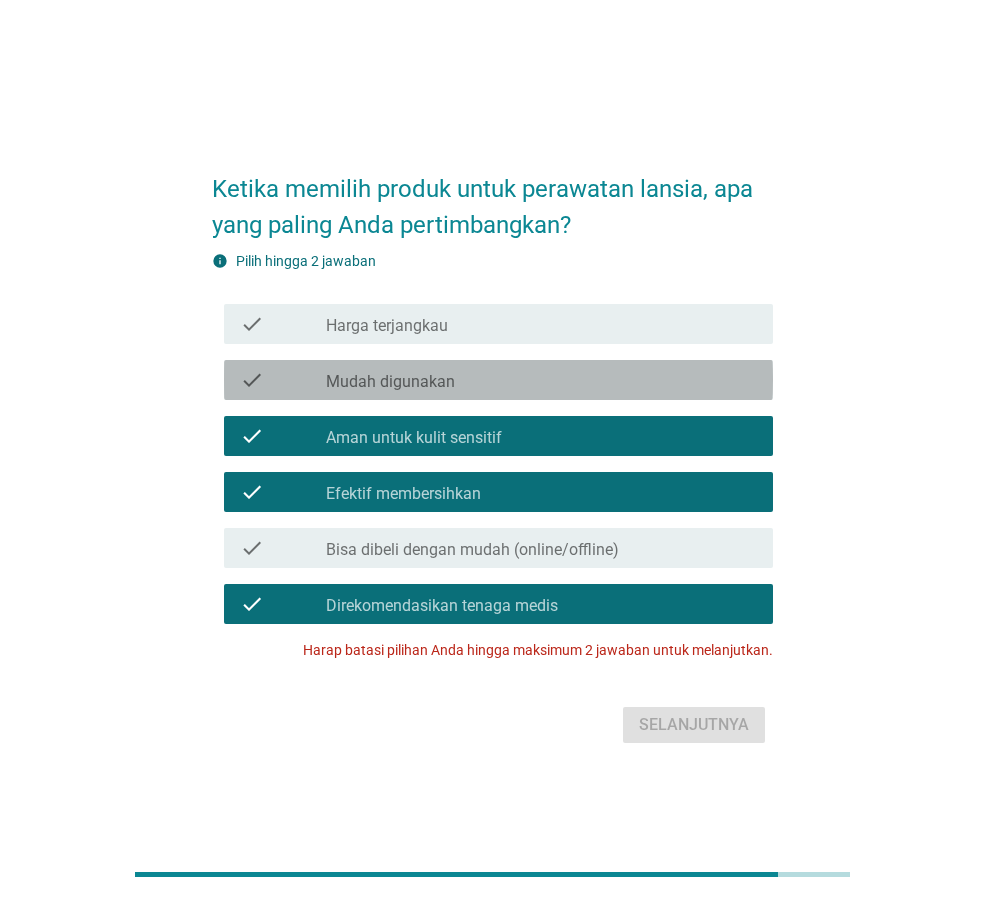 click on "check     check_box_outline_blank Mudah digunakan" at bounding box center [498, 380] 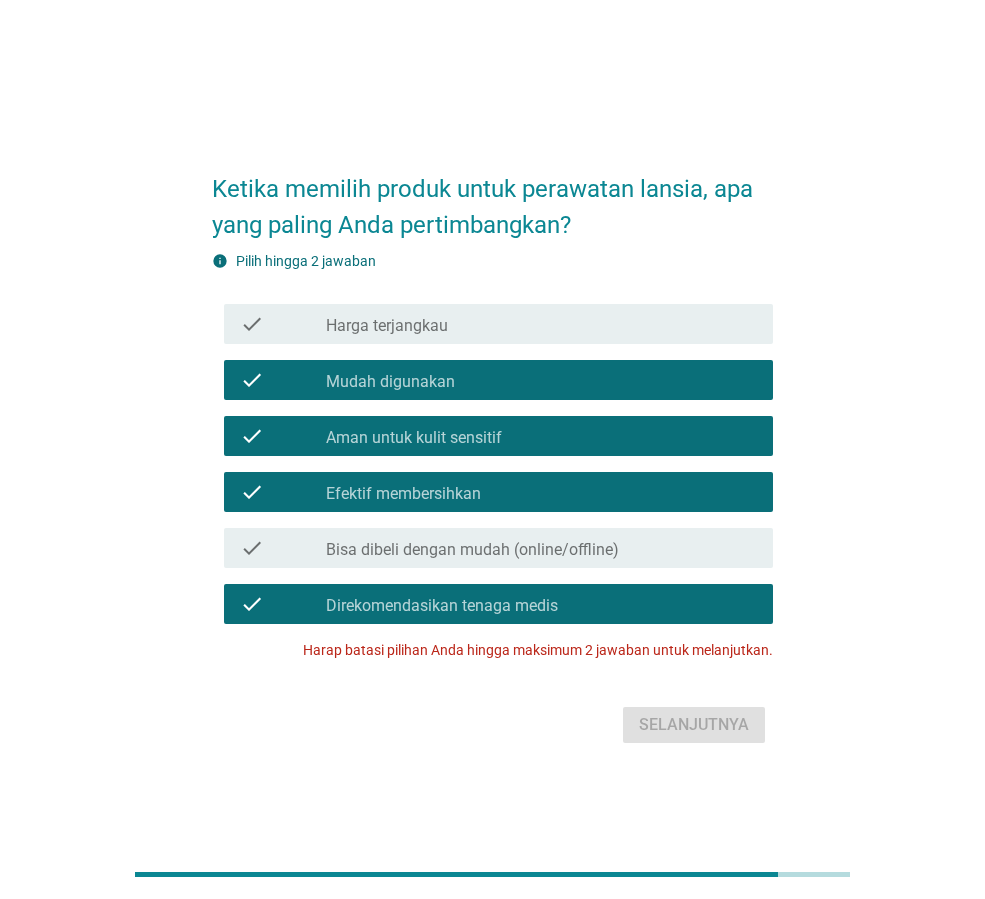 click on "check_box_outline_blank Efektif membersihkan" at bounding box center [541, 492] 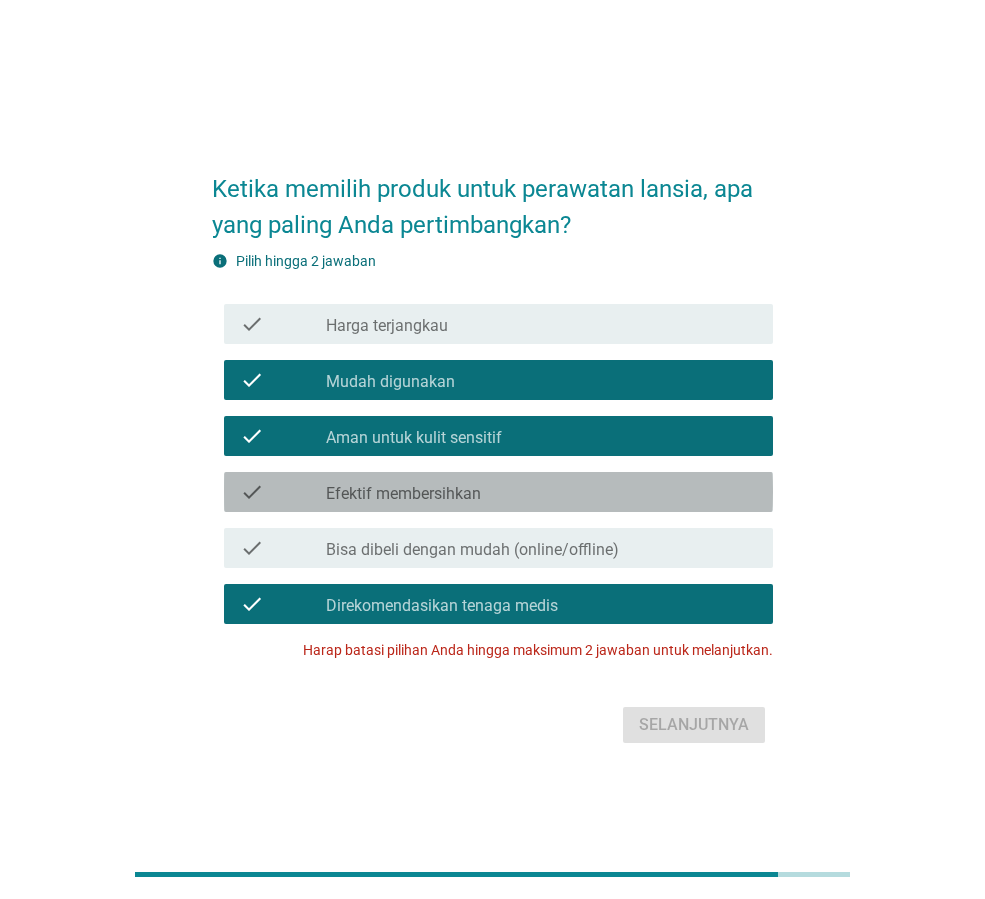 drag, startPoint x: 578, startPoint y: 494, endPoint x: 573, endPoint y: 473, distance: 21.587032 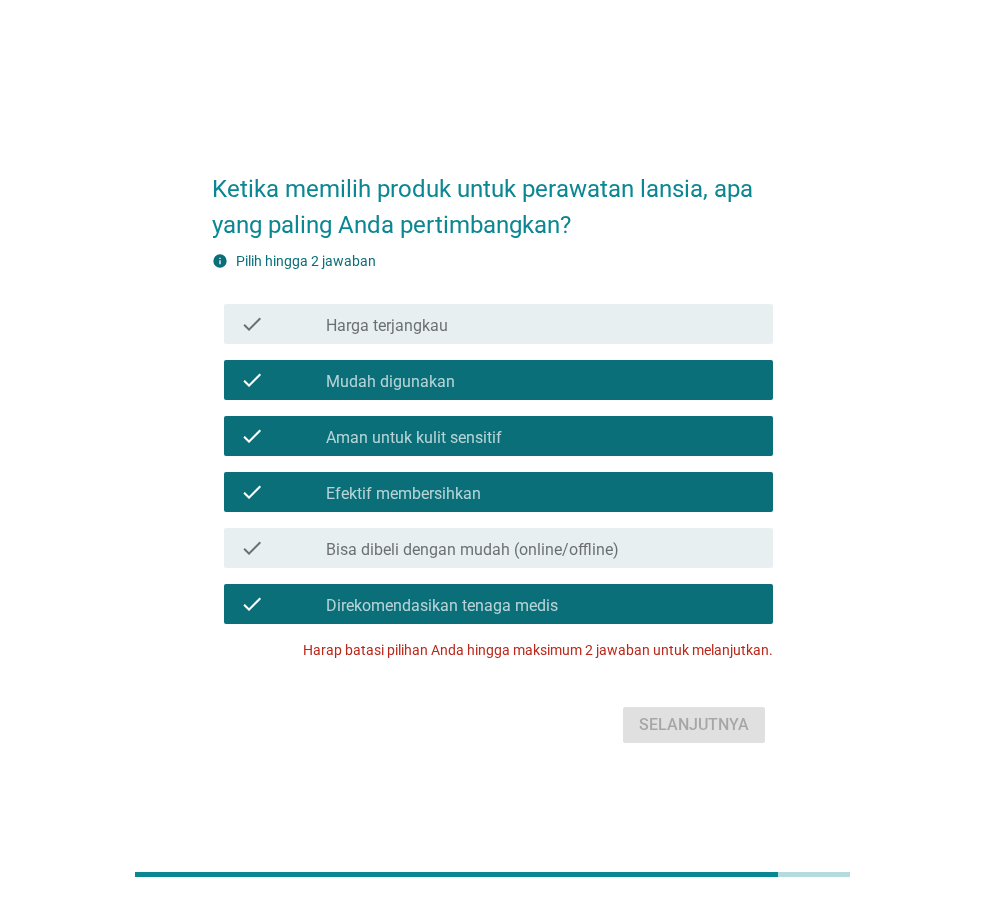 click on "check     check_box_outline_blank Aman untuk kulit sensitif" at bounding box center (498, 436) 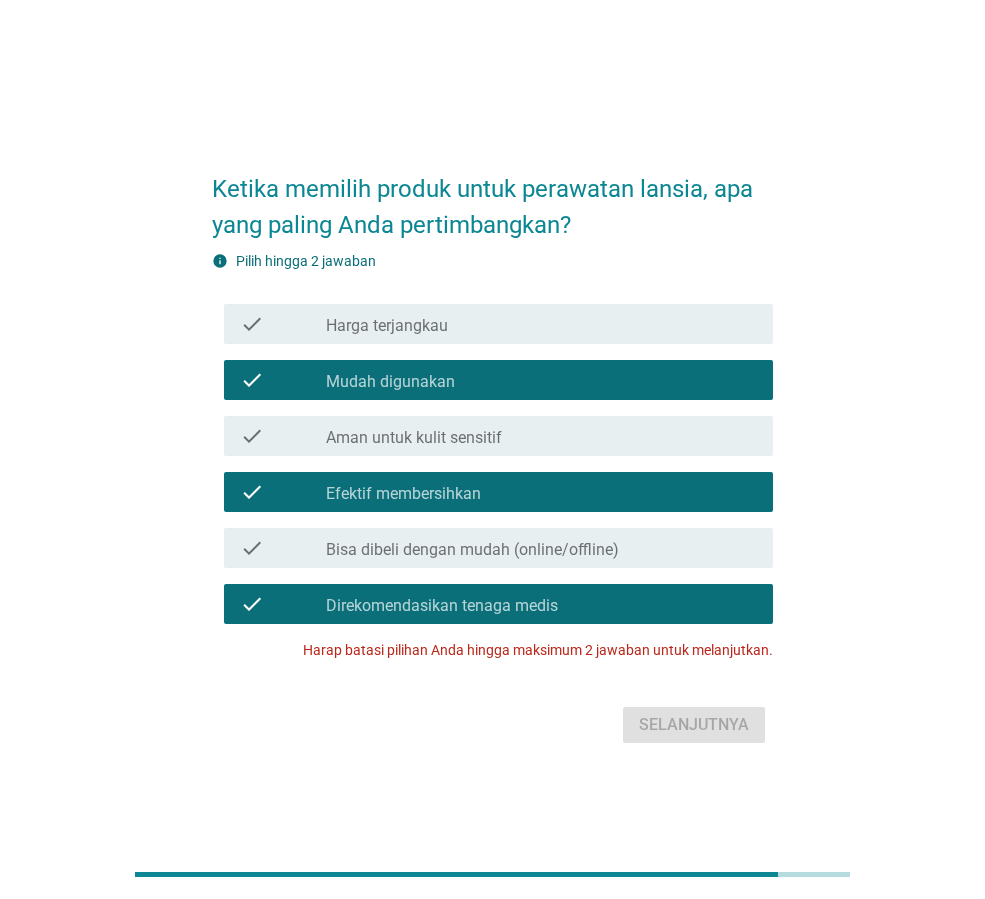 click on "check_box_outline_blank Direkomendasikan tenaga medis" at bounding box center (541, 604) 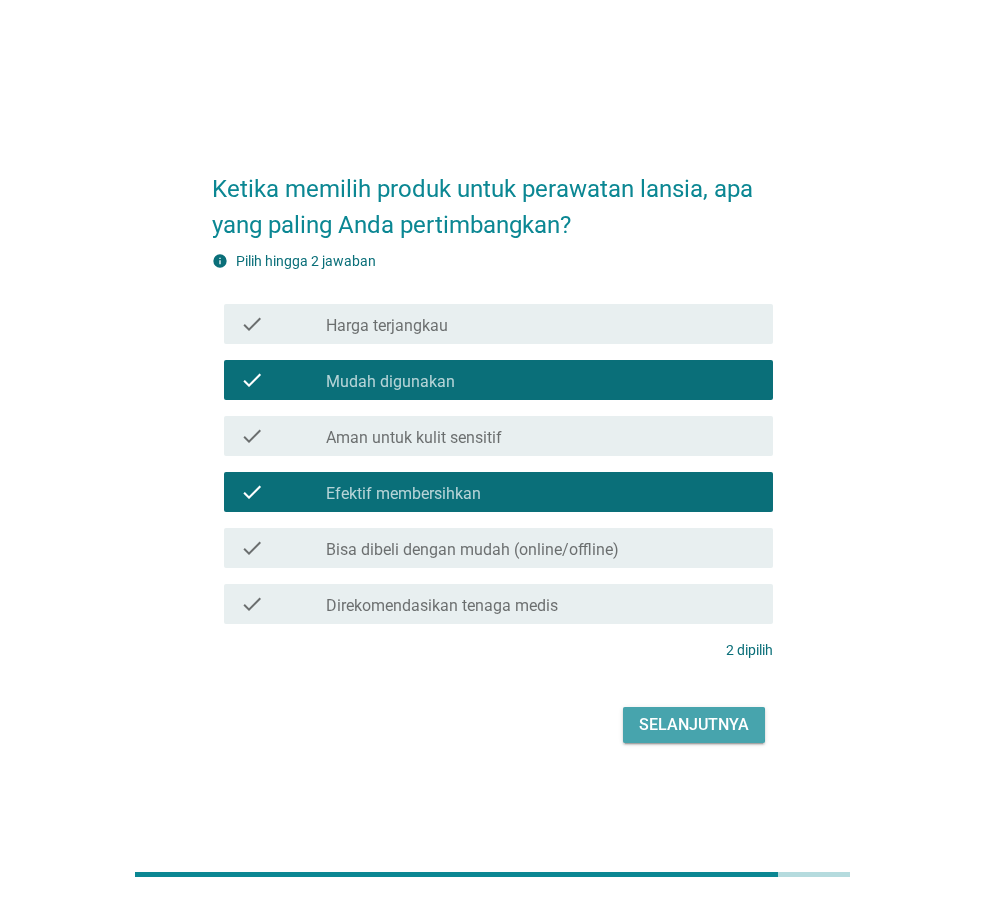click on "Selanjutnya" at bounding box center (694, 725) 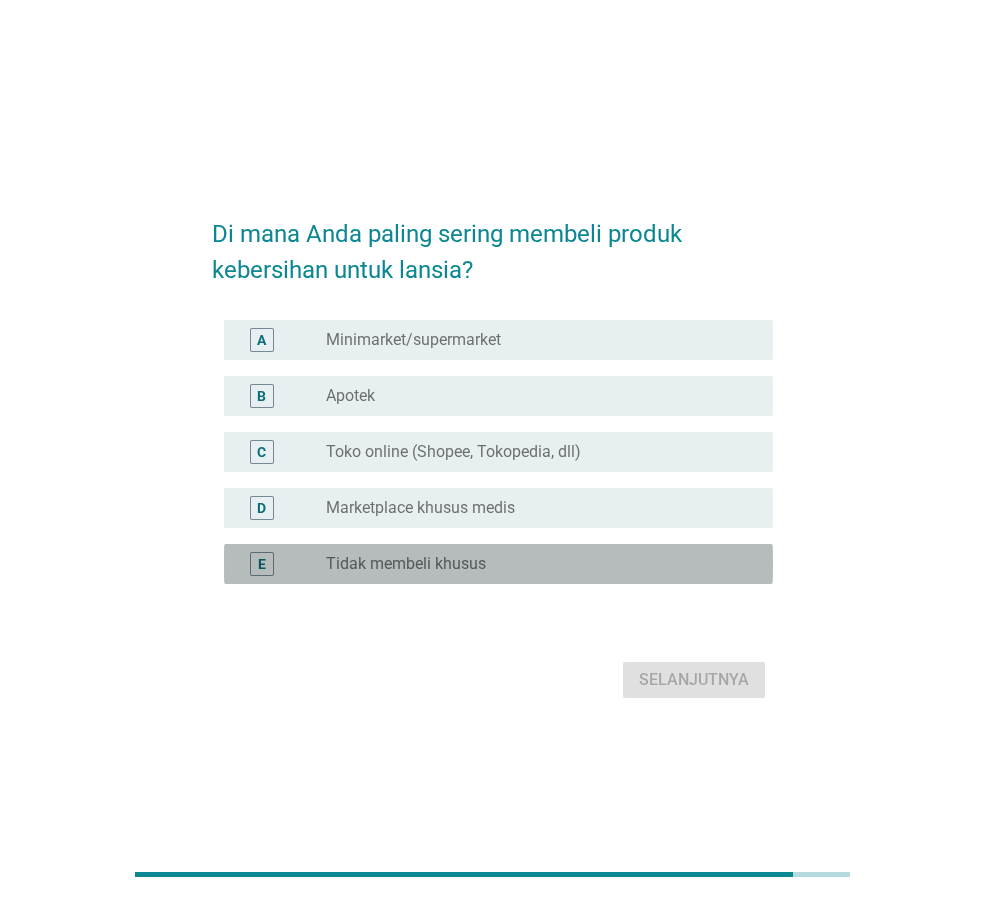 click on "Tidak membeli khusus" at bounding box center (406, 564) 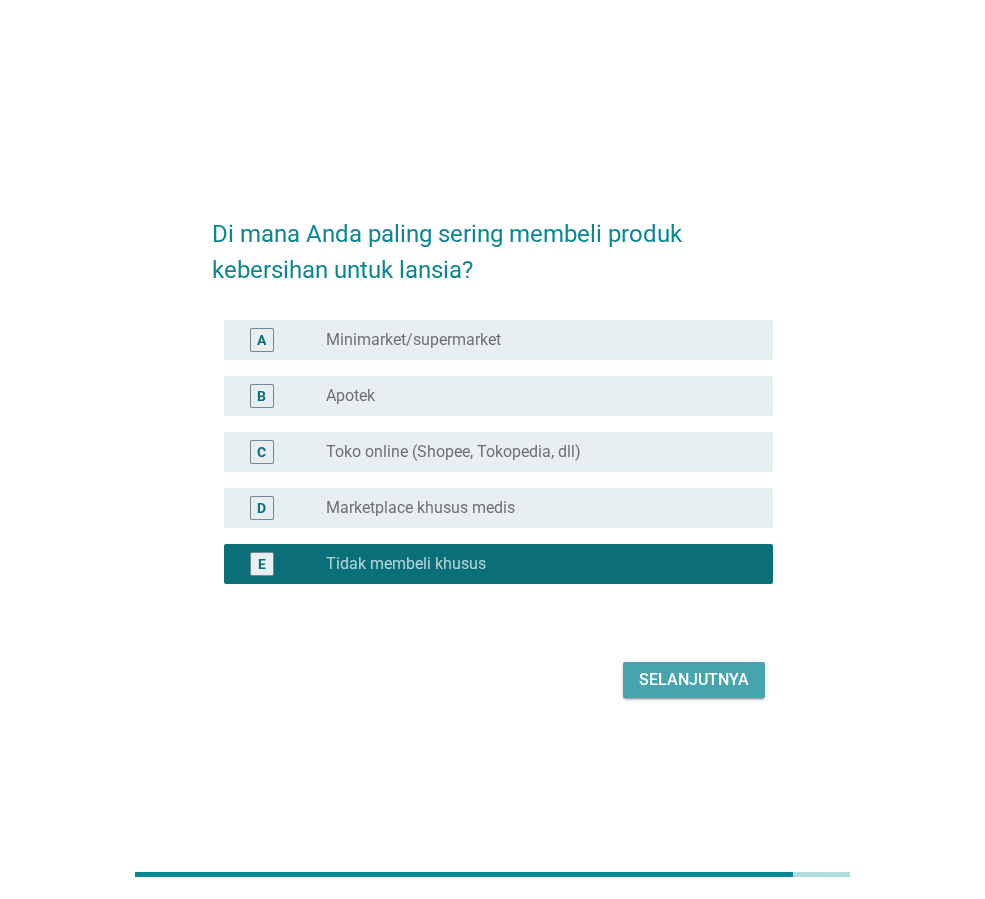 click on "Selanjutnya" at bounding box center [694, 680] 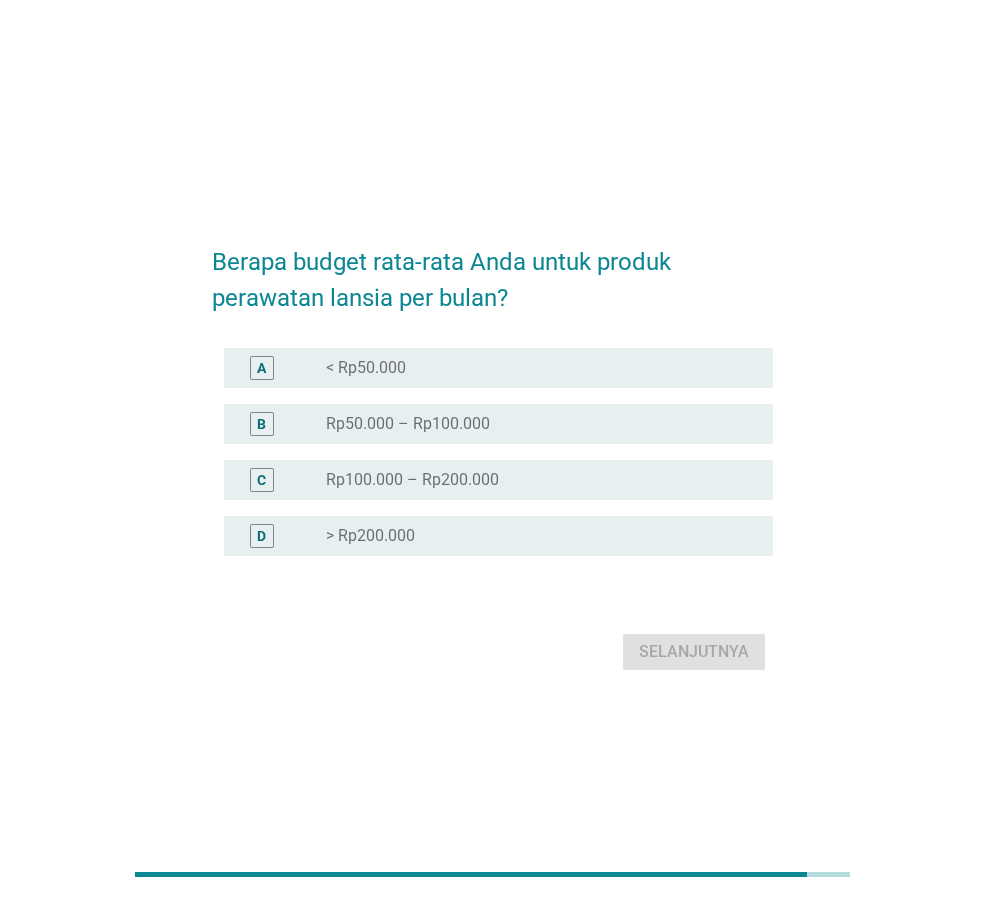 click on "radio_button_unchecked > [PRICE]" at bounding box center (533, 536) 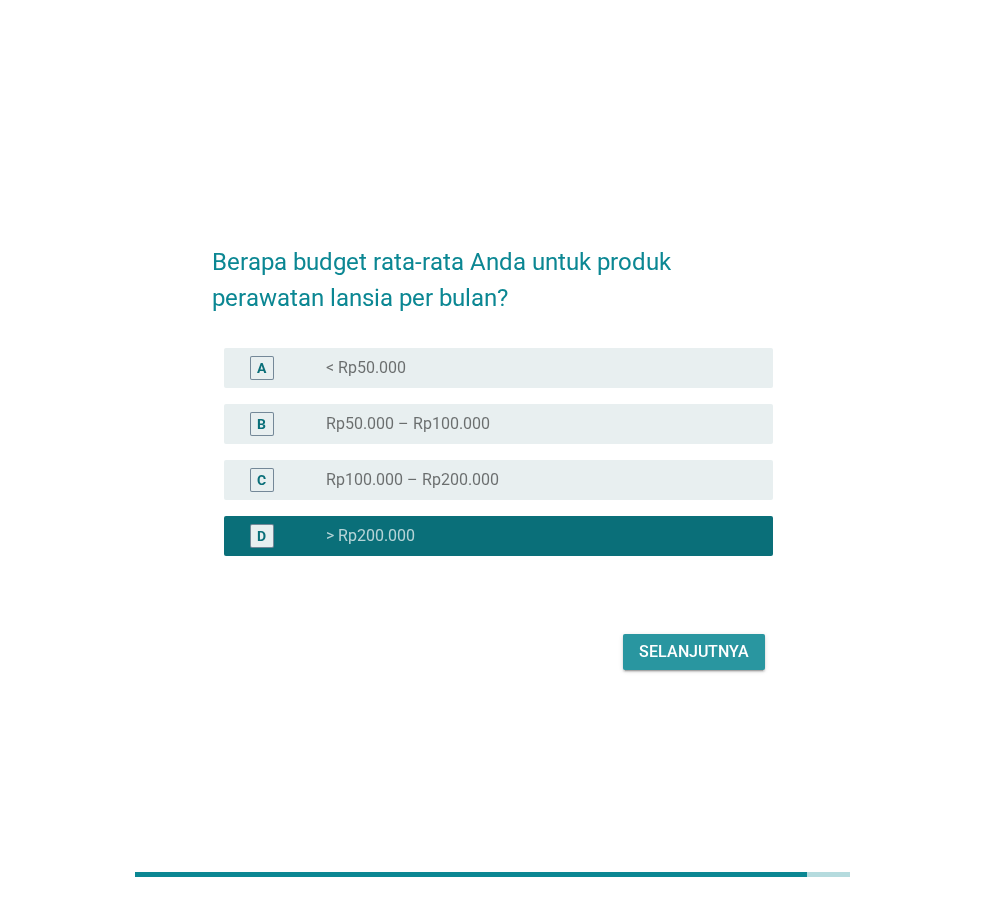 click on "Selanjutnya" at bounding box center [694, 652] 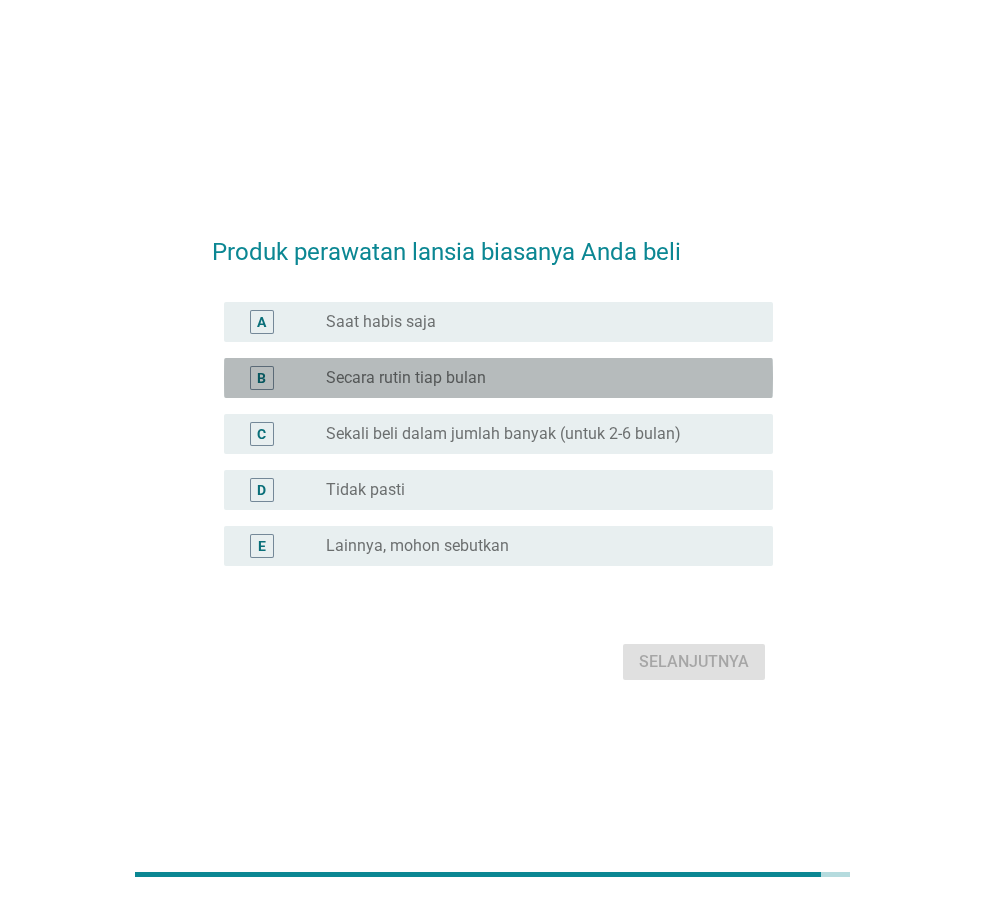 click on "Secara rutin tiap bulan" at bounding box center [406, 378] 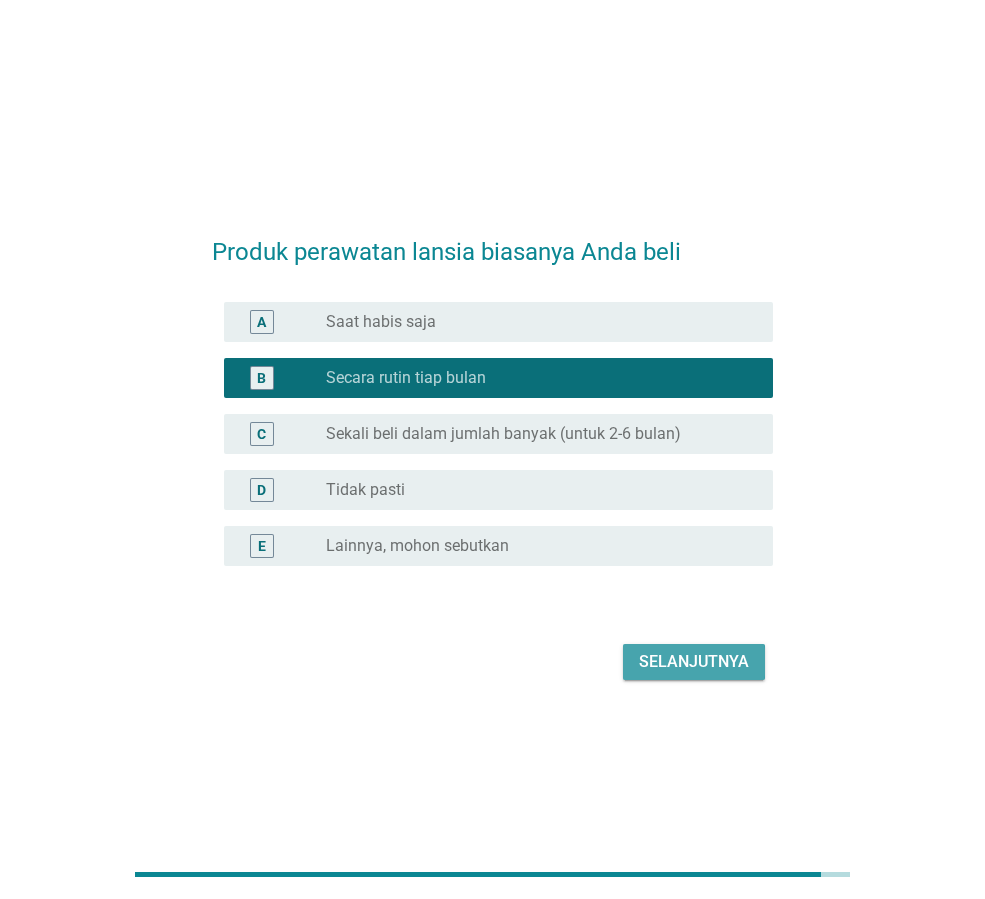 click on "Selanjutnya" at bounding box center [694, 662] 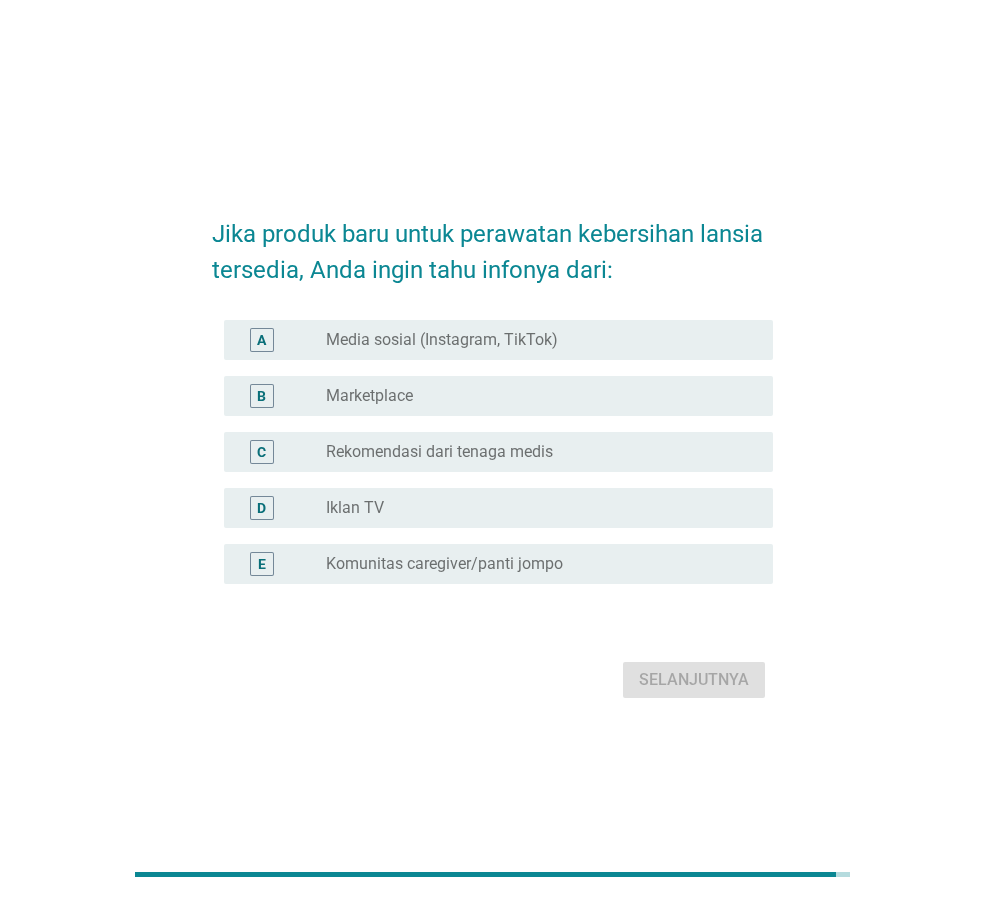 click on "Komunitas caregiver/panti jompo" at bounding box center [444, 564] 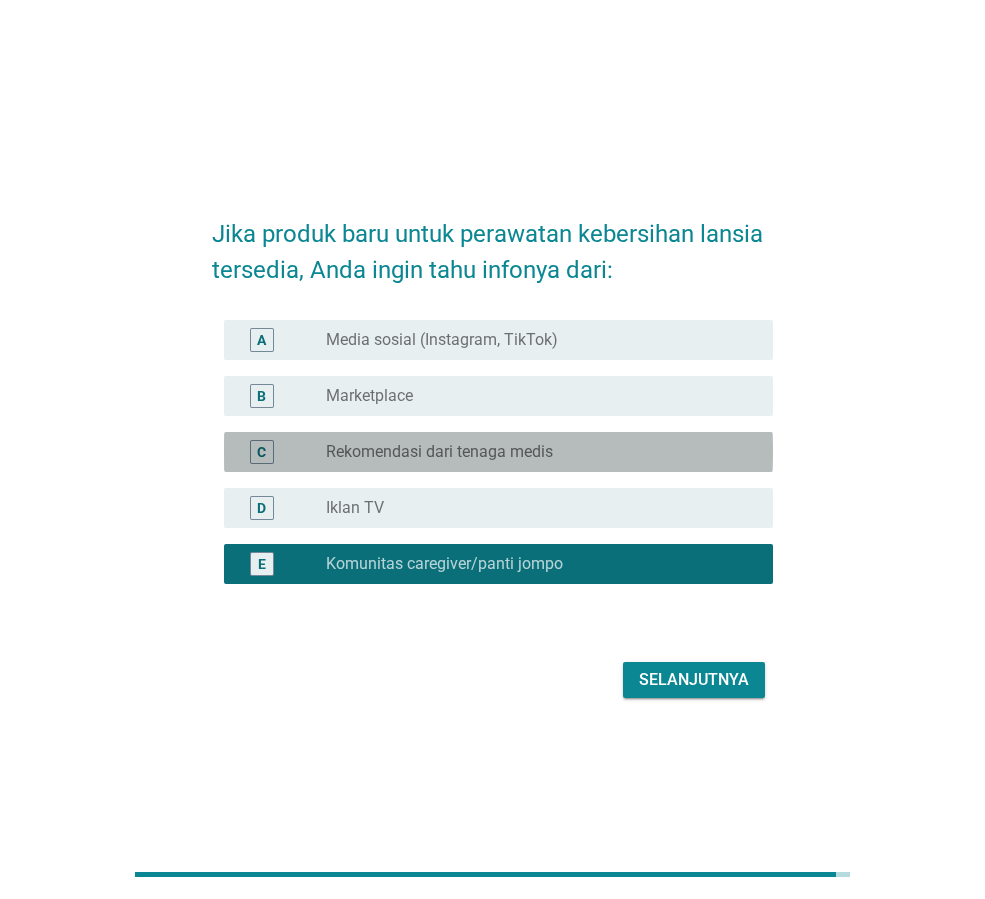click on "radio_button_unchecked Rekomendasi dari tenaga medis" at bounding box center (533, 452) 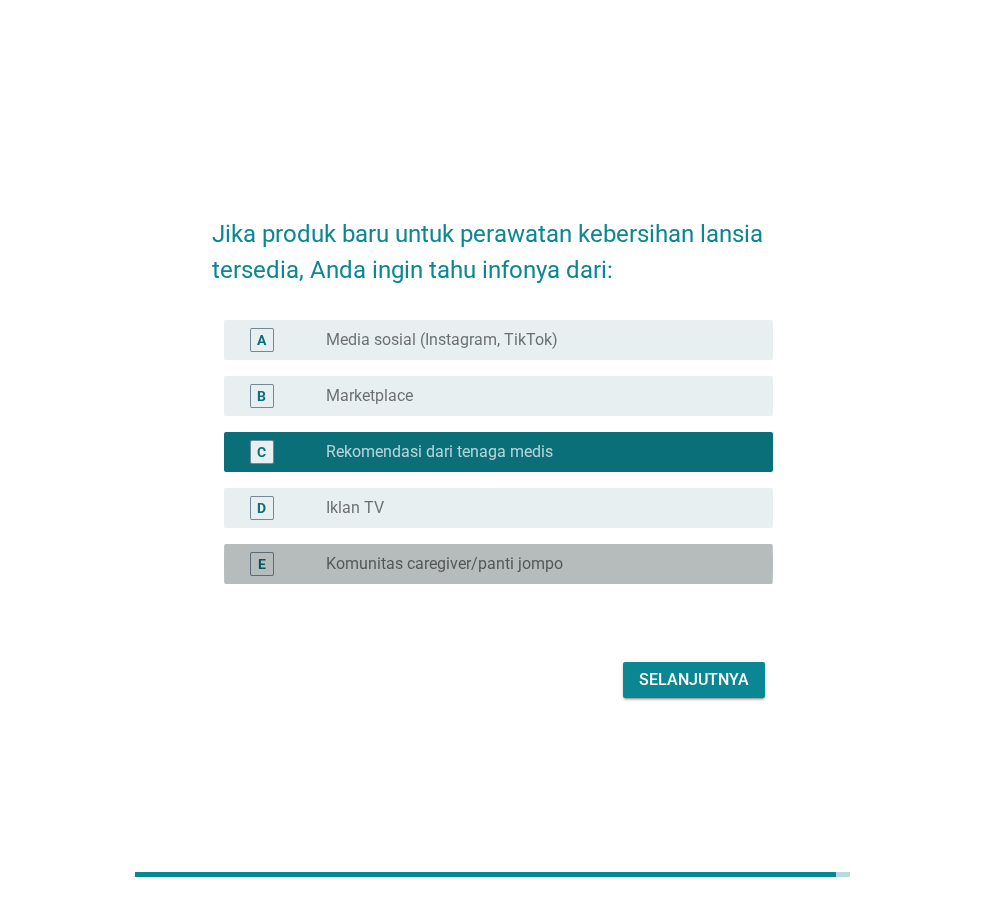click on "radio_button_unchecked Komunitas caregiver/panti jompo" at bounding box center (533, 564) 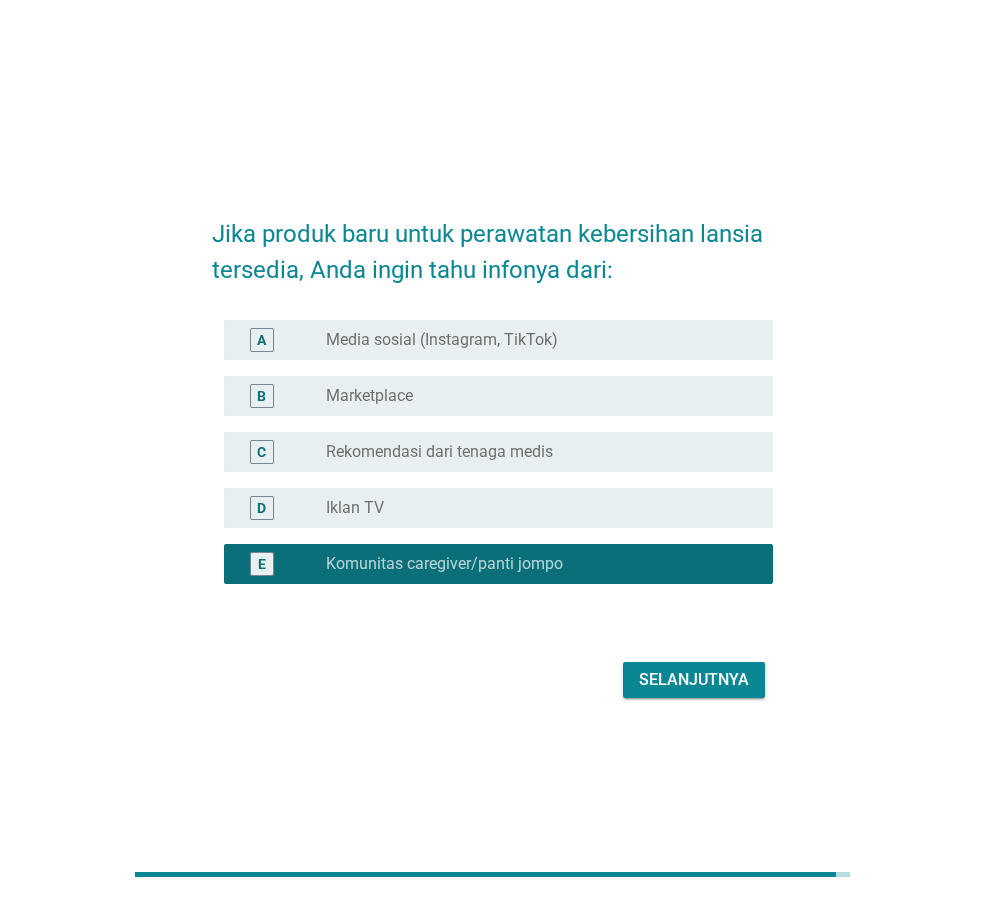 click on "Selanjutnya" at bounding box center (694, 680) 